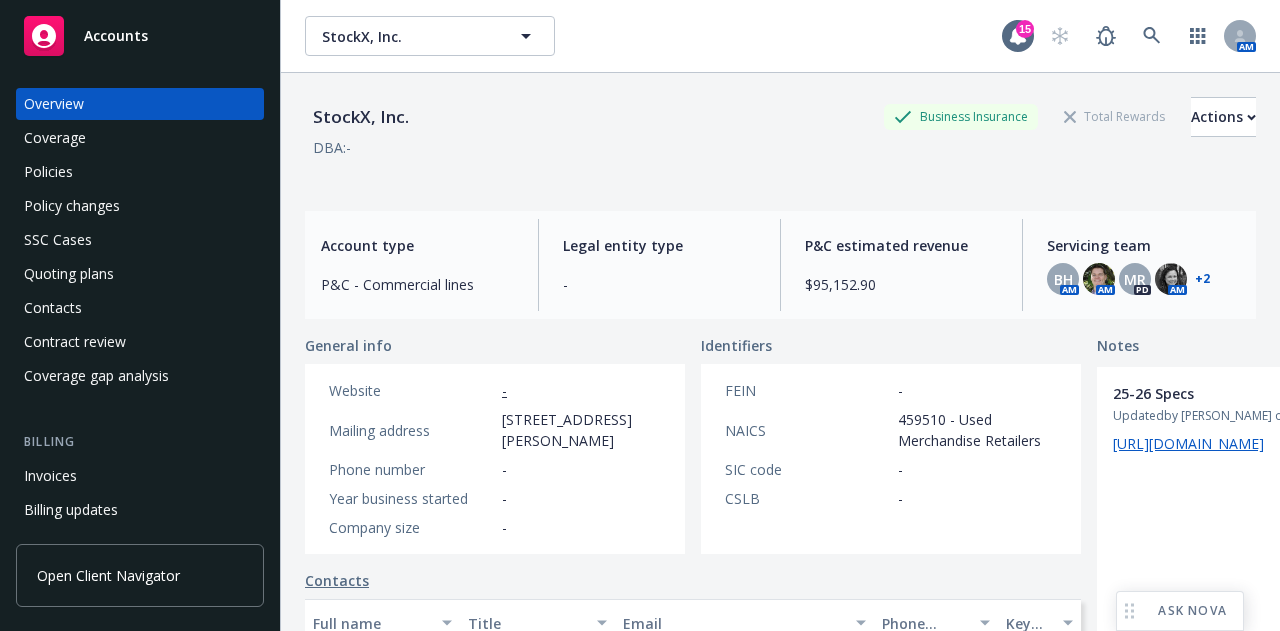 scroll, scrollTop: 0, scrollLeft: 0, axis: both 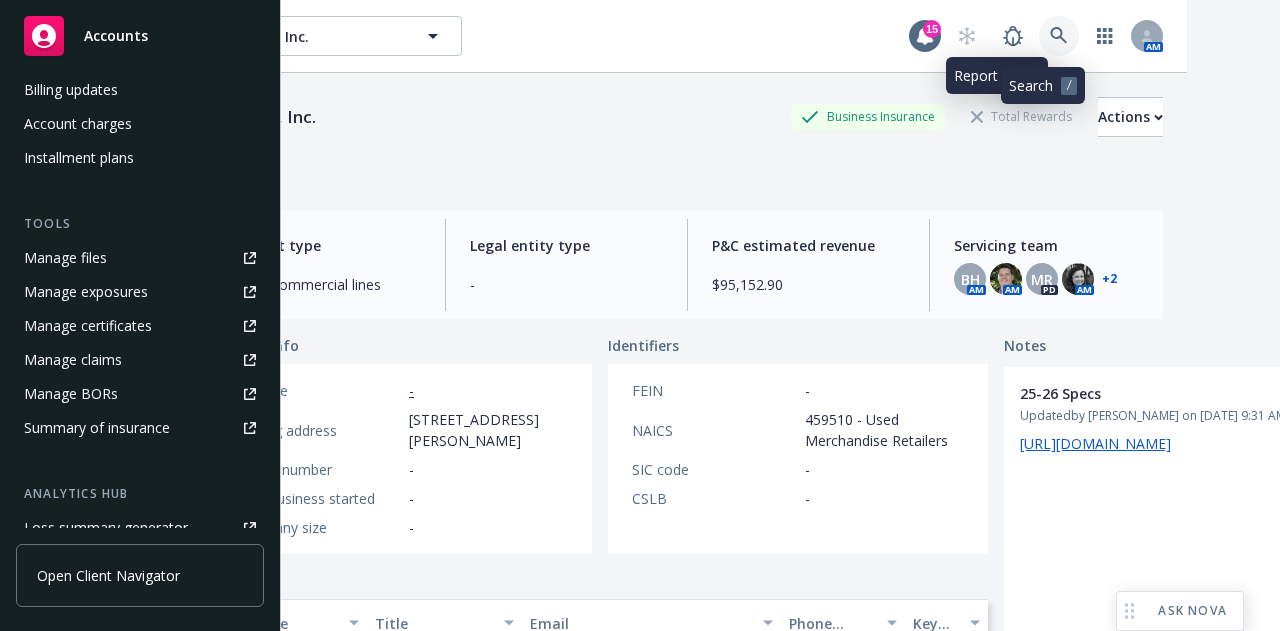 click 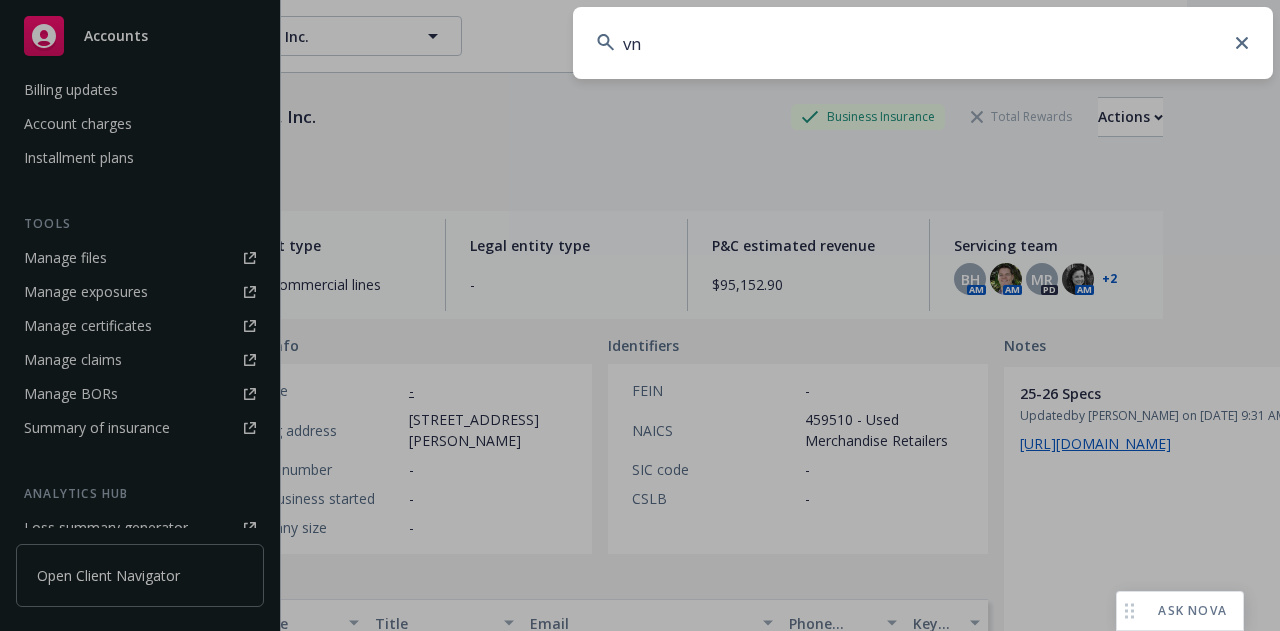 type on "vni" 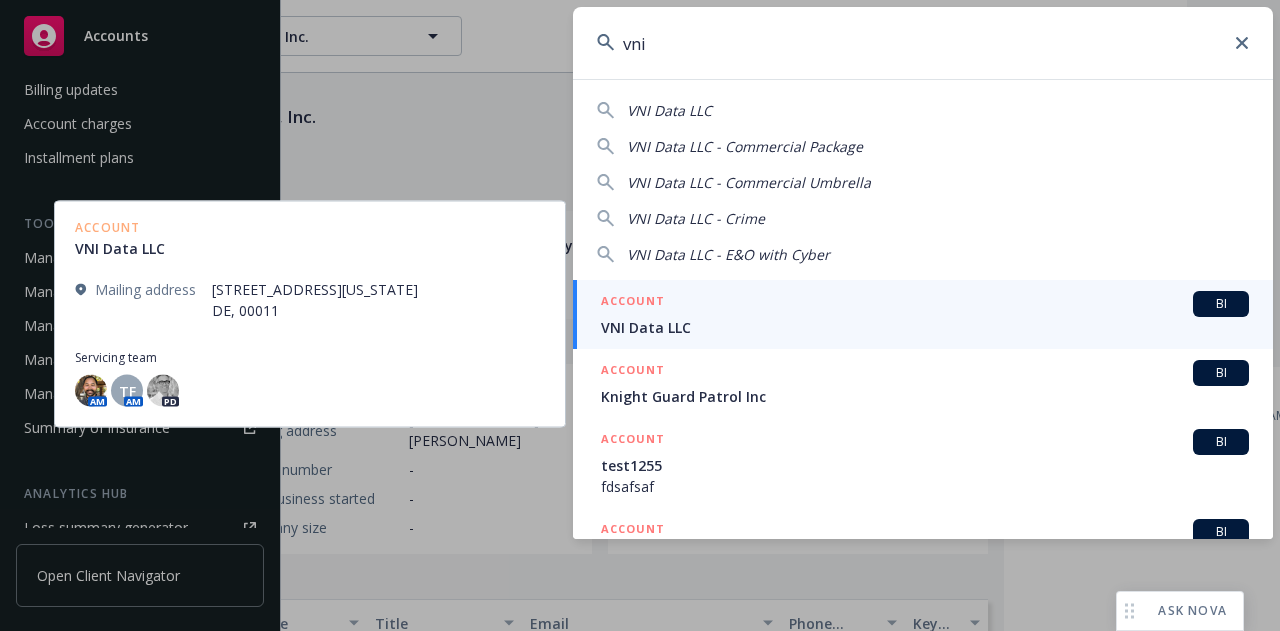 click on "ACCOUNT BI" at bounding box center (925, 304) 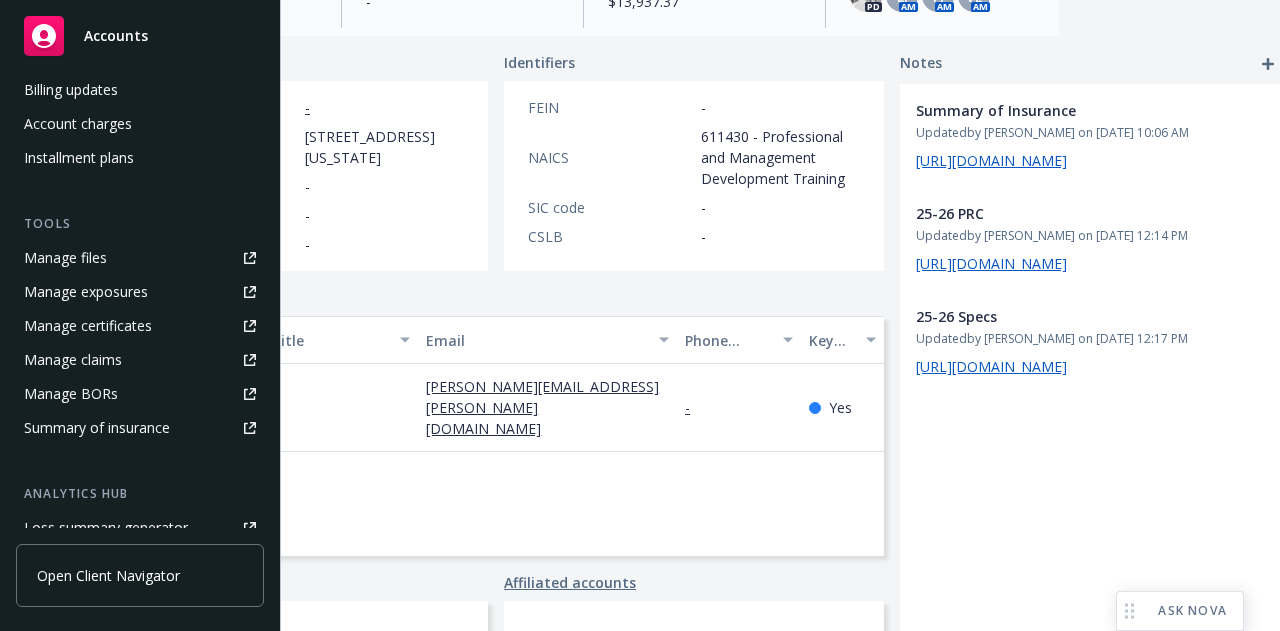 scroll, scrollTop: 283, scrollLeft: 200, axis: both 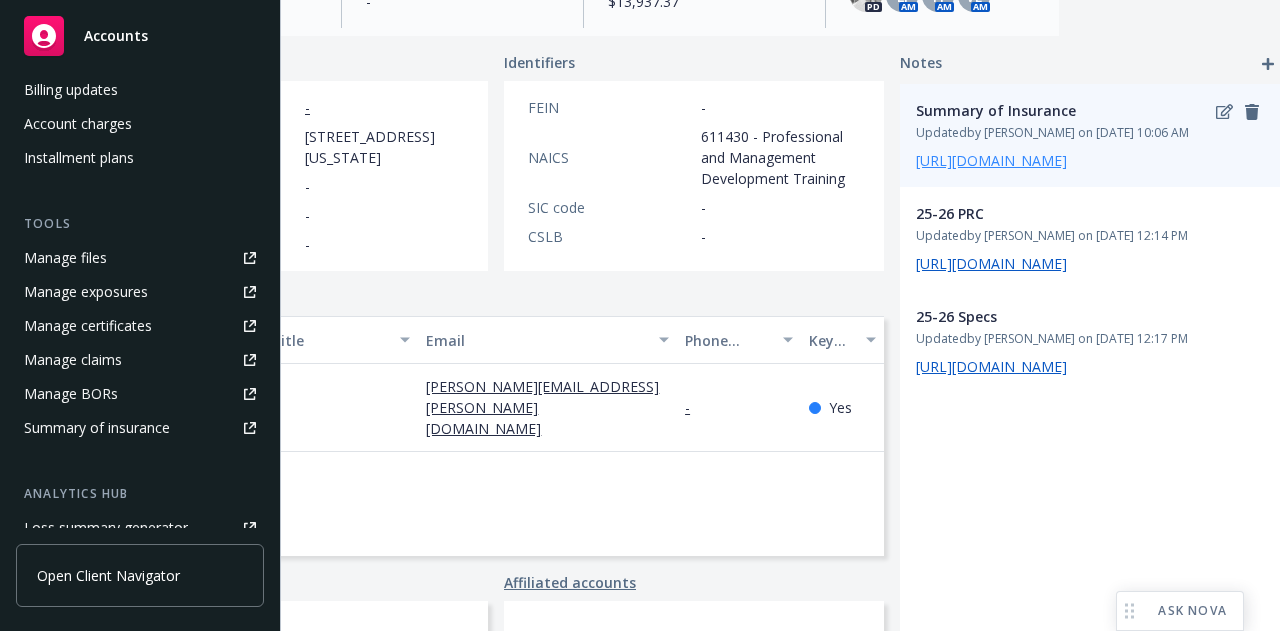 click on "[URL][DOMAIN_NAME]" at bounding box center [991, 160] 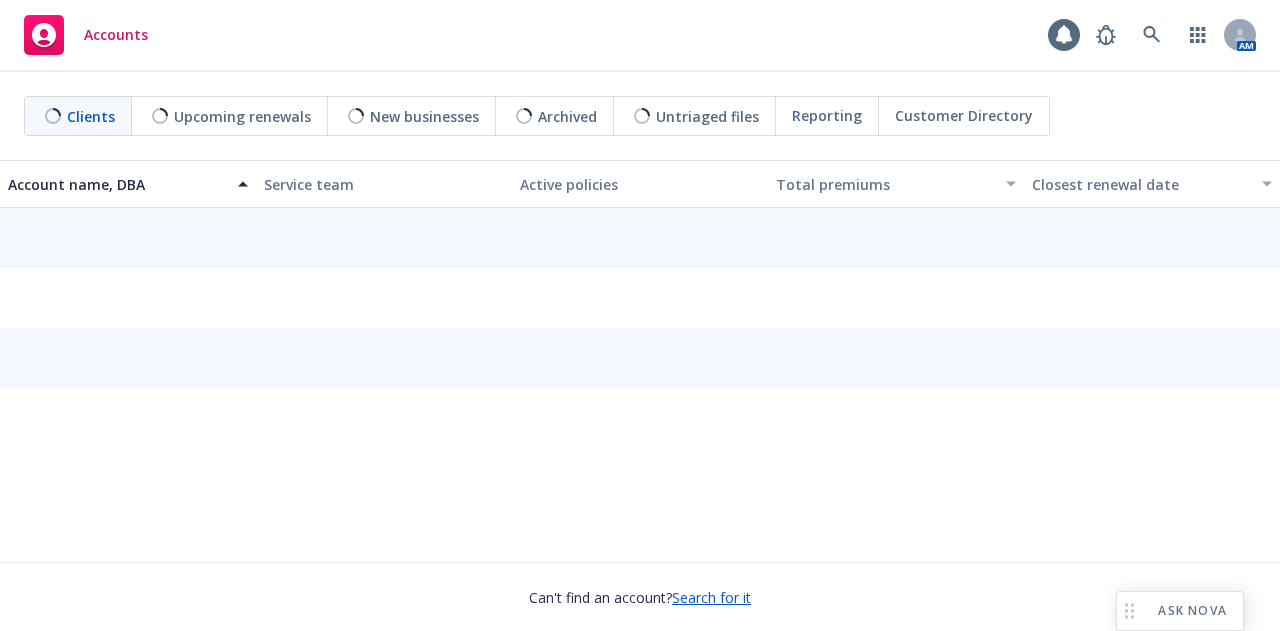 scroll, scrollTop: 0, scrollLeft: 0, axis: both 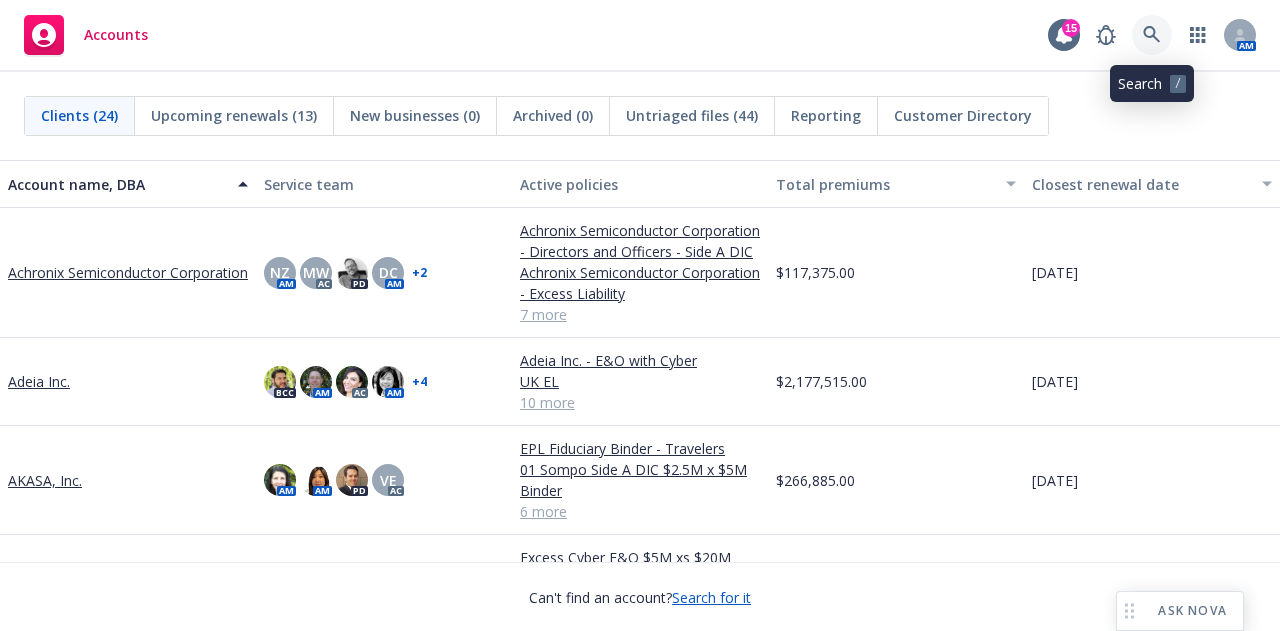 click 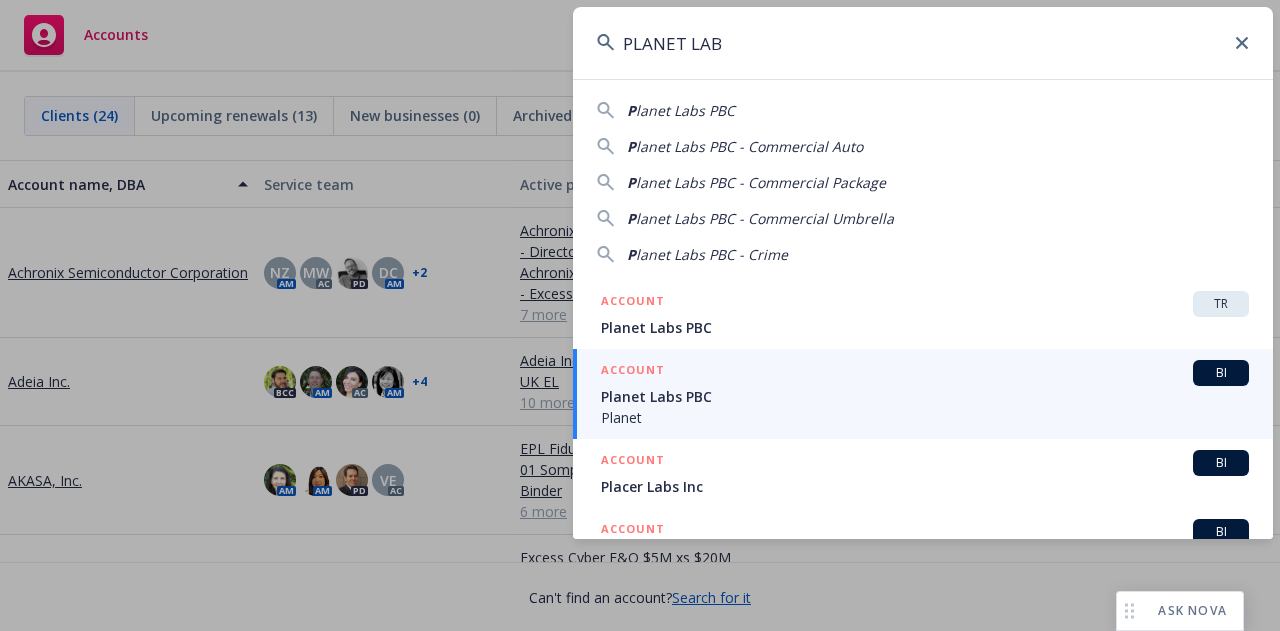 type on "PLANET LAB" 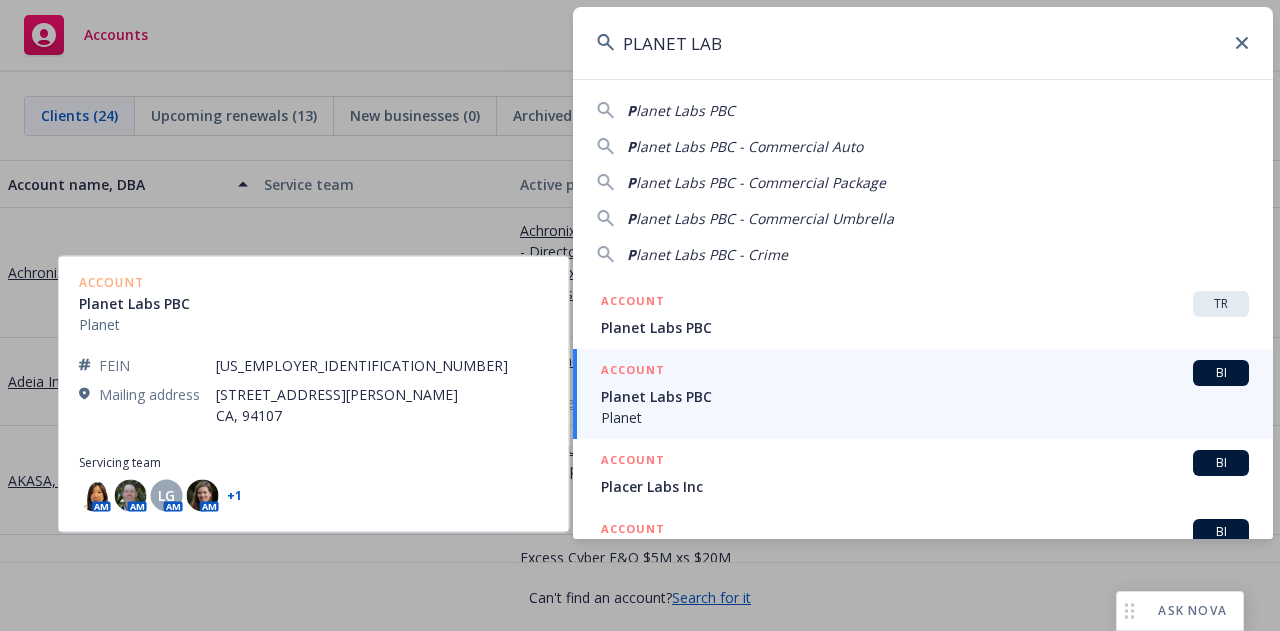 click on "Planet Labs PBC" at bounding box center (925, 396) 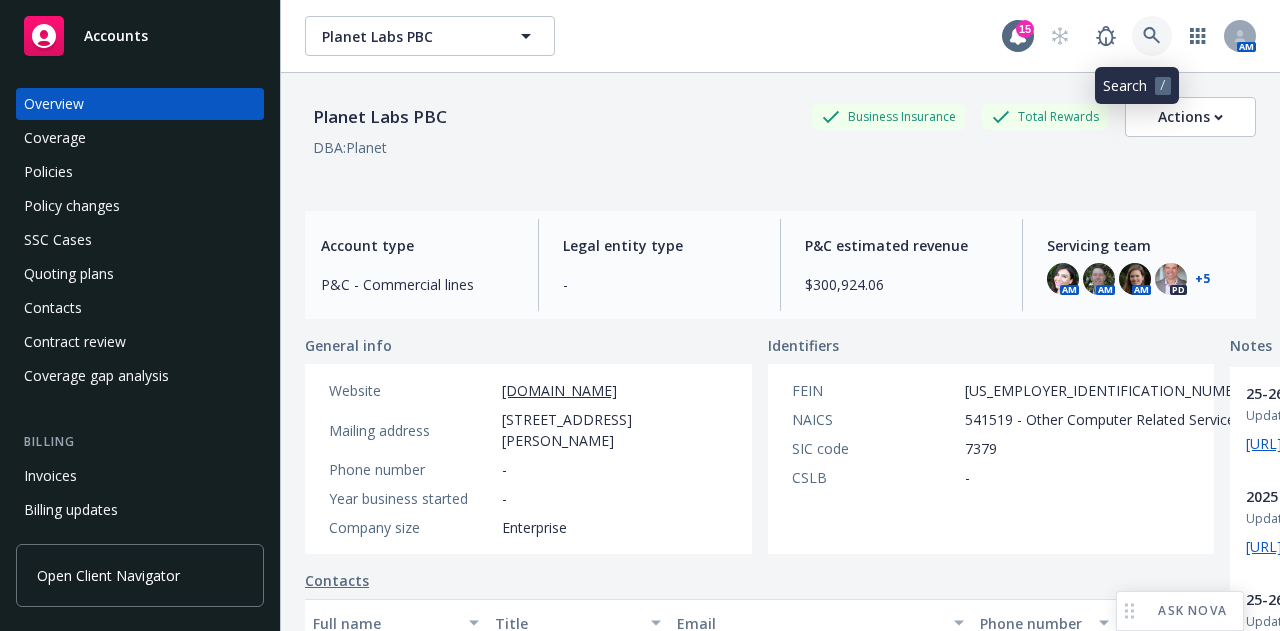 click 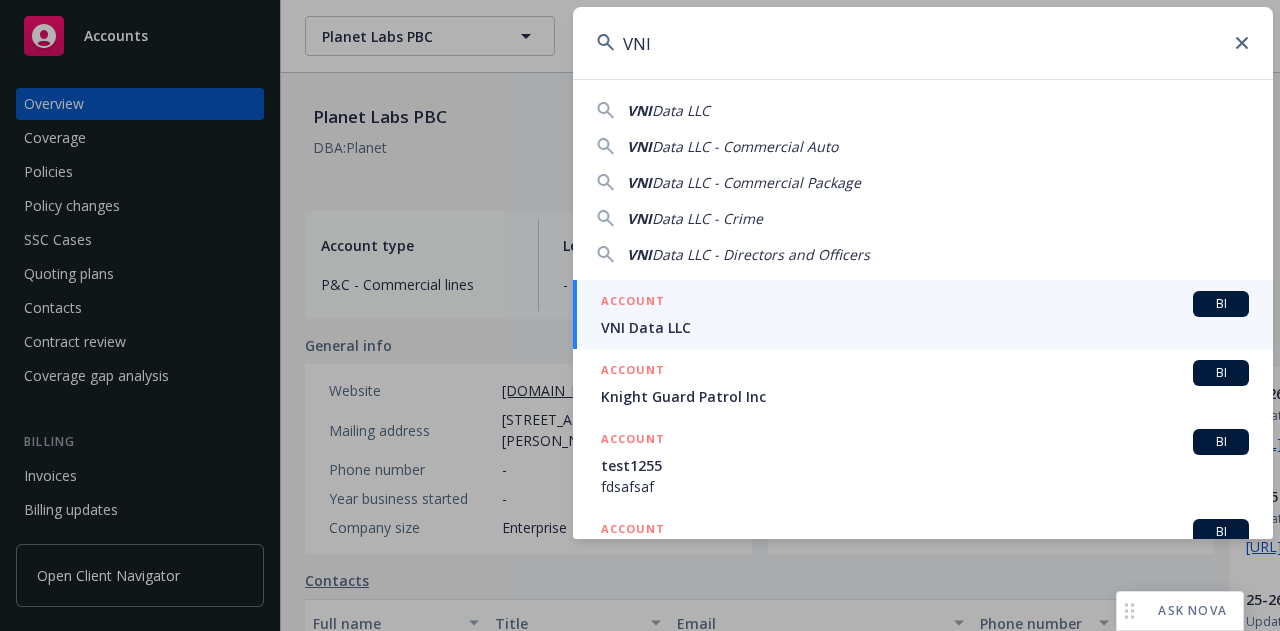 type on "VNI" 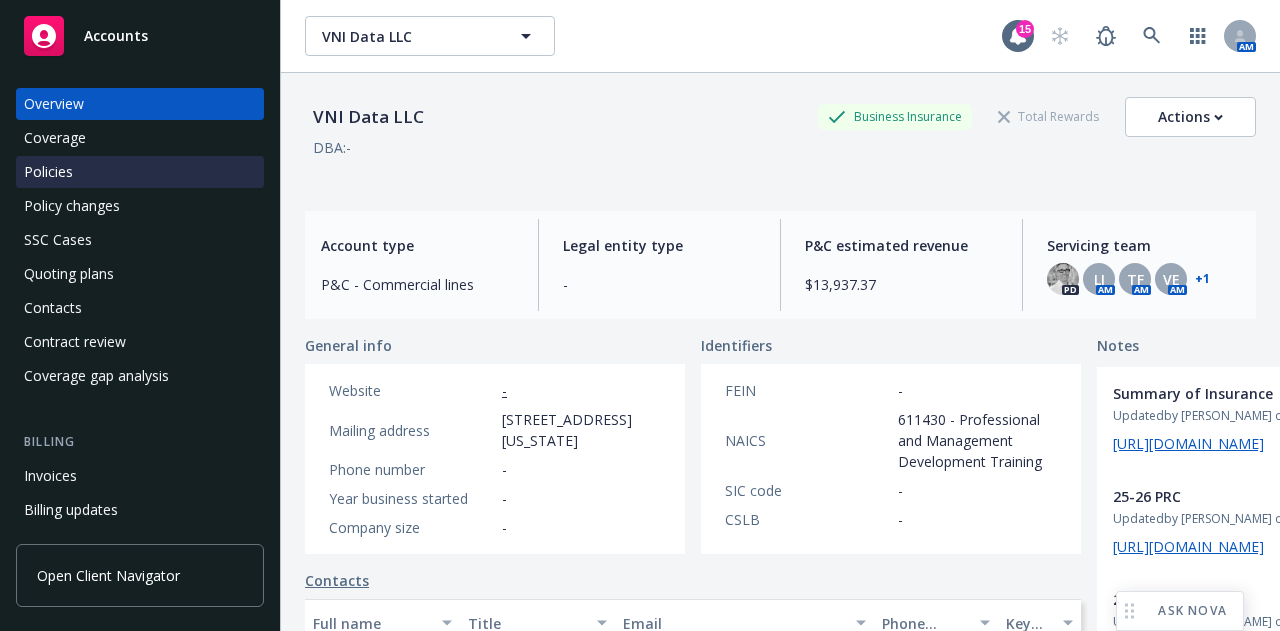click on "Policies" at bounding box center [140, 172] 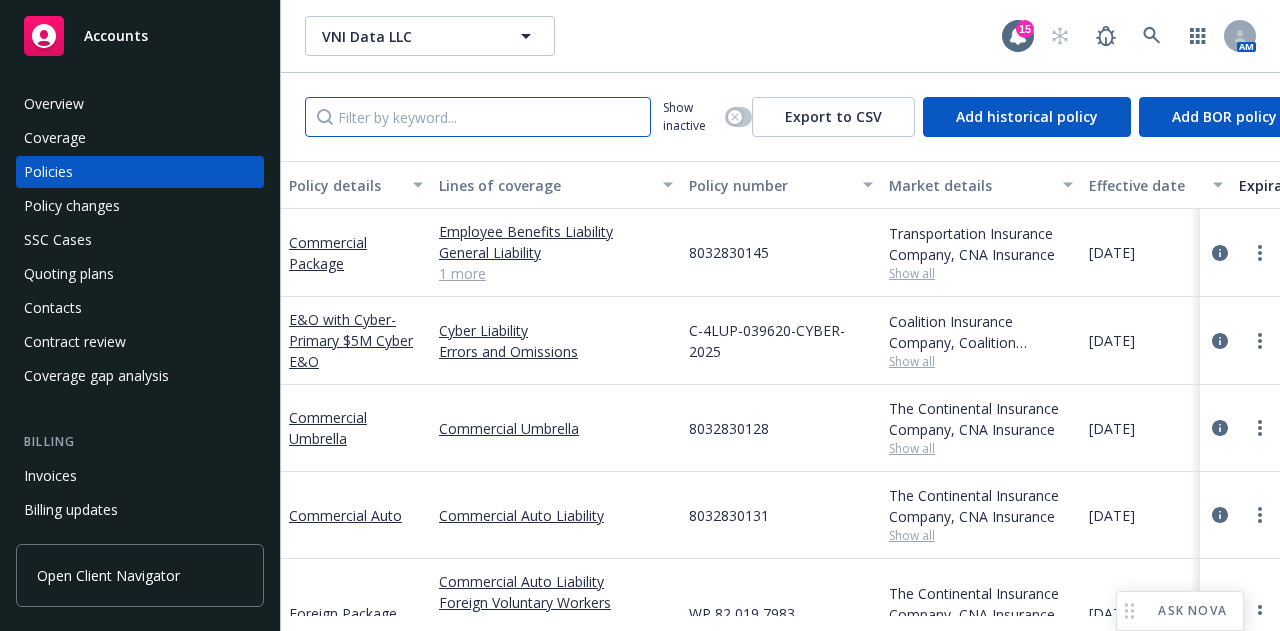click at bounding box center [478, 117] 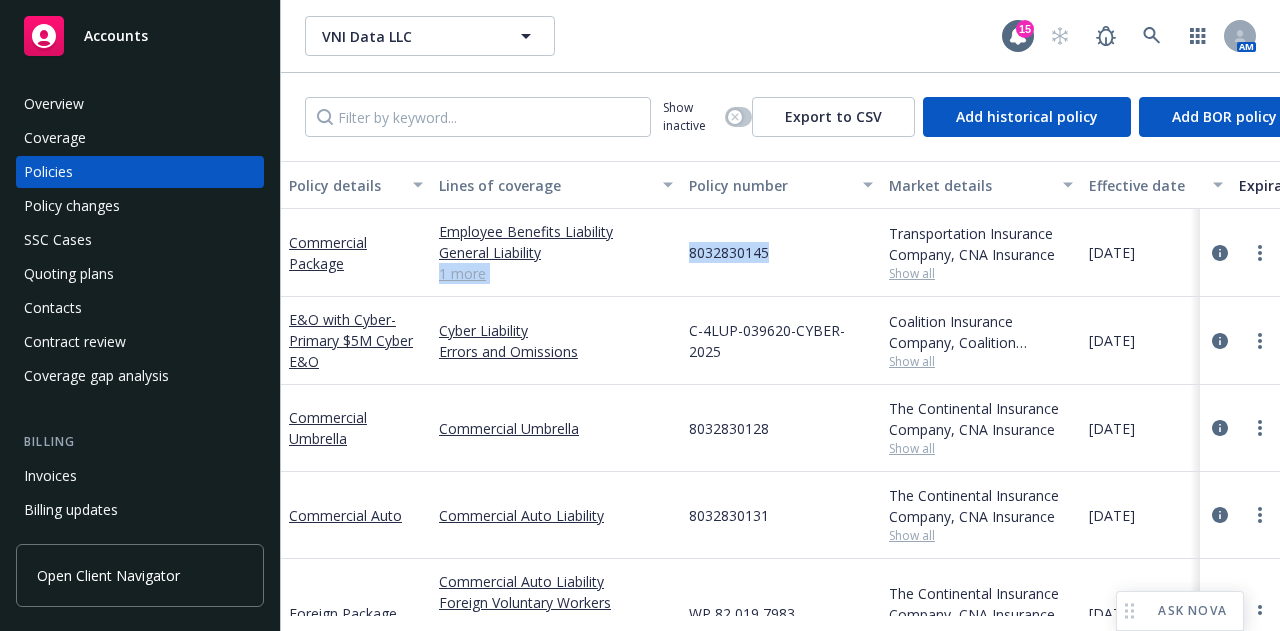 drag, startPoint x: 780, startPoint y: 255, endPoint x: 673, endPoint y: 257, distance: 107.01869 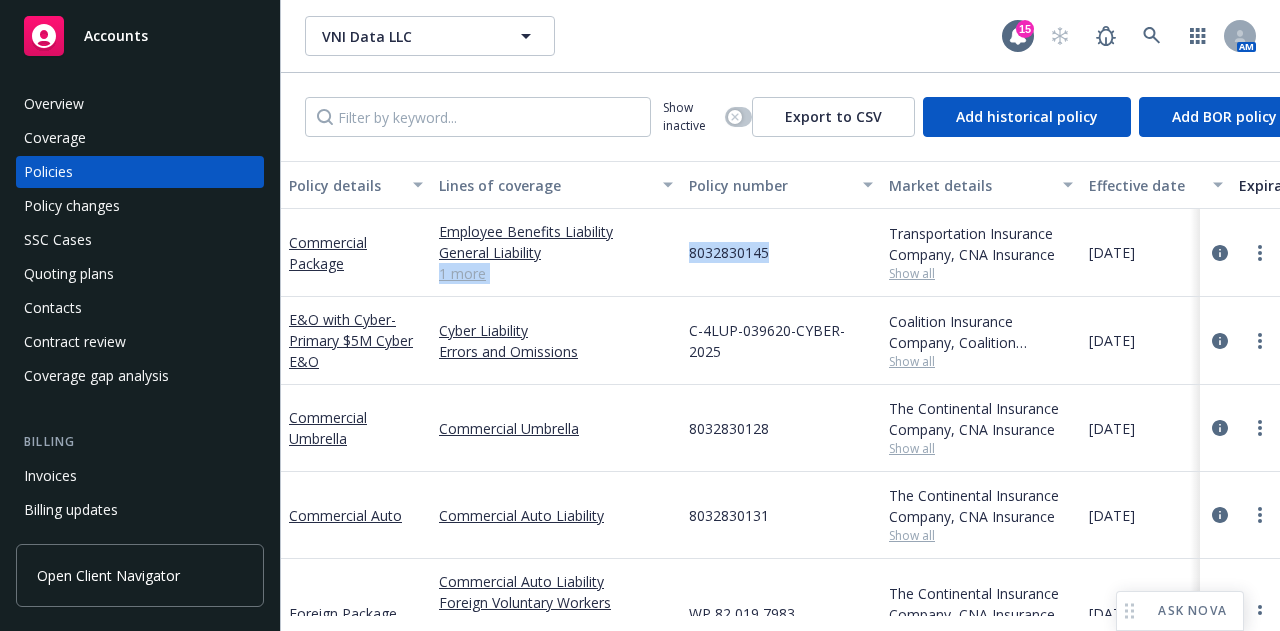 click on "Commercial Package Employee Benefits Liability General Liability Commercial Property 1 more 8032830145 Transportation Insurance Company, CNA Insurance Show all [DATE] [DATE] $3,283.00 Agency - Installments New Active [PERSON_NAME] AM [PERSON_NAME] PD" at bounding box center (1246, 253) 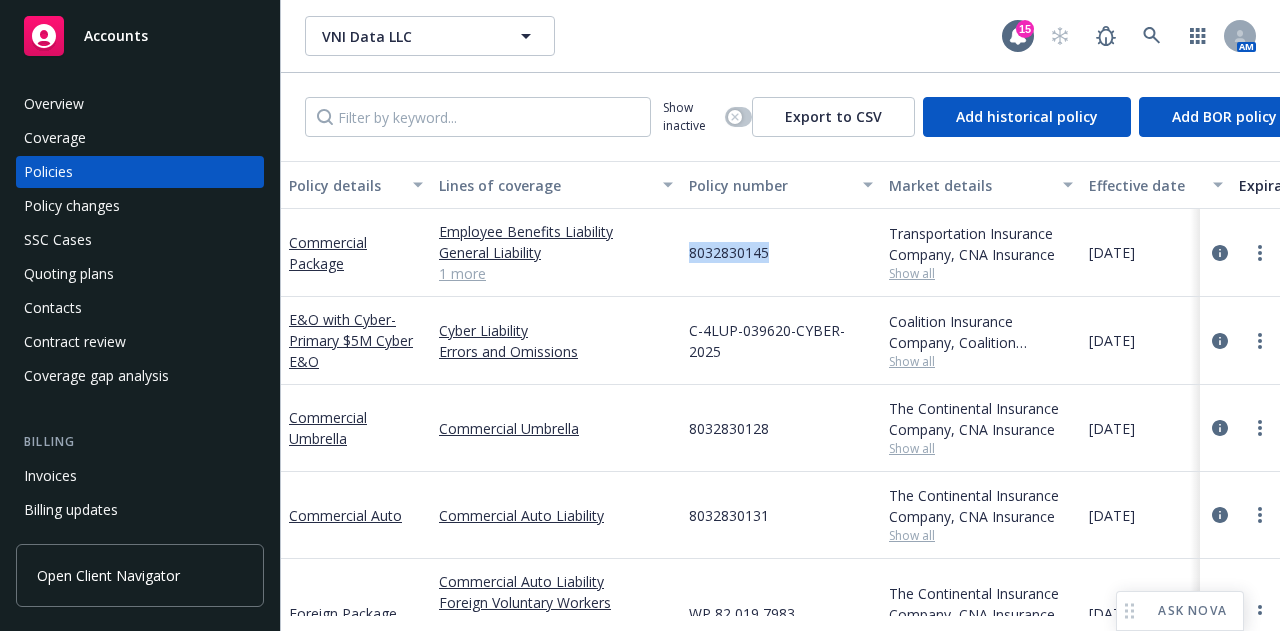 drag, startPoint x: 774, startPoint y: 255, endPoint x: 690, endPoint y: 253, distance: 84.0238 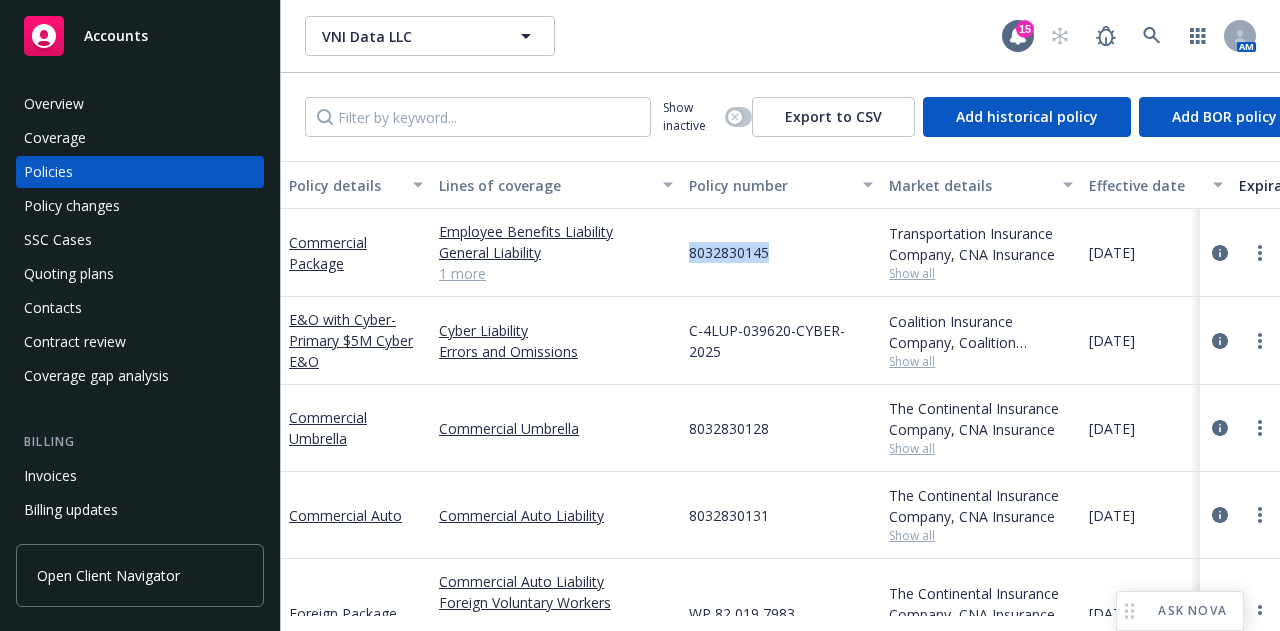 click on "8032830145" at bounding box center (781, 253) 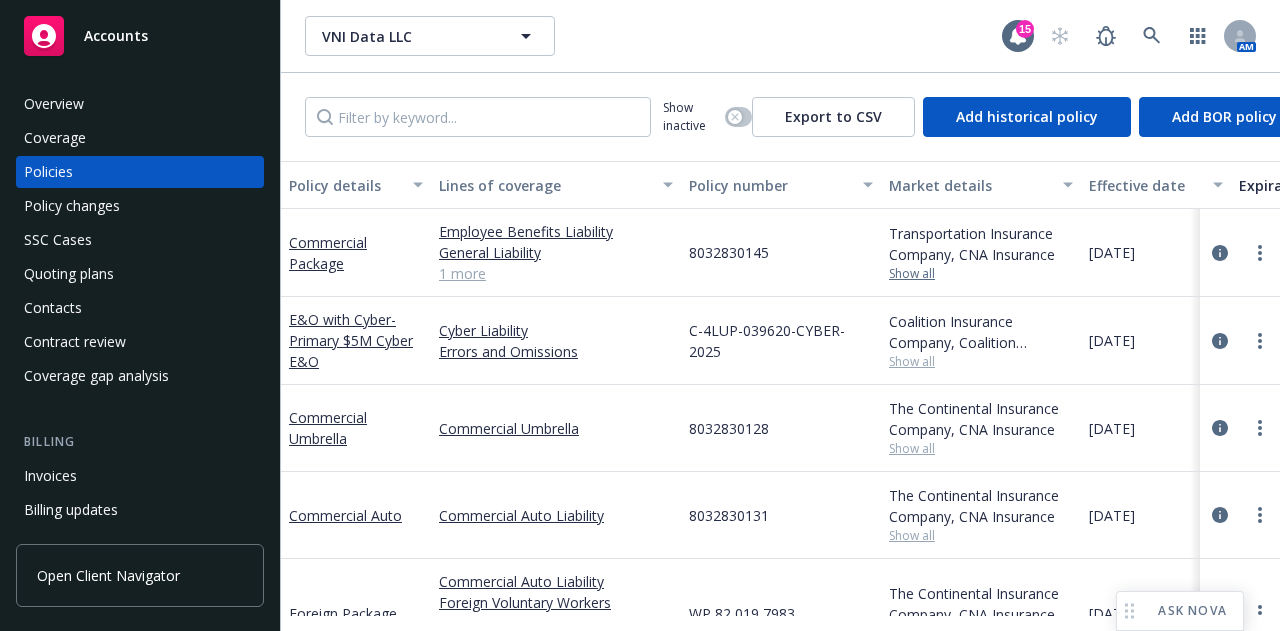 click on "Show all" at bounding box center (981, 274) 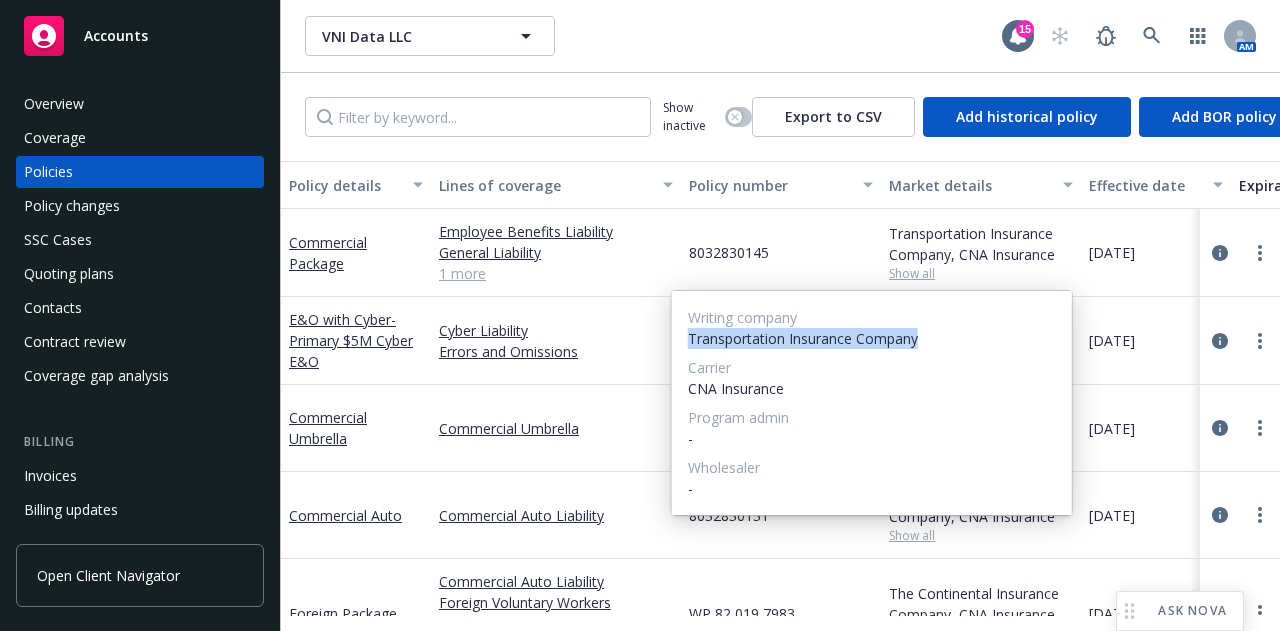 drag, startPoint x: 924, startPoint y: 343, endPoint x: 684, endPoint y: 341, distance: 240.00833 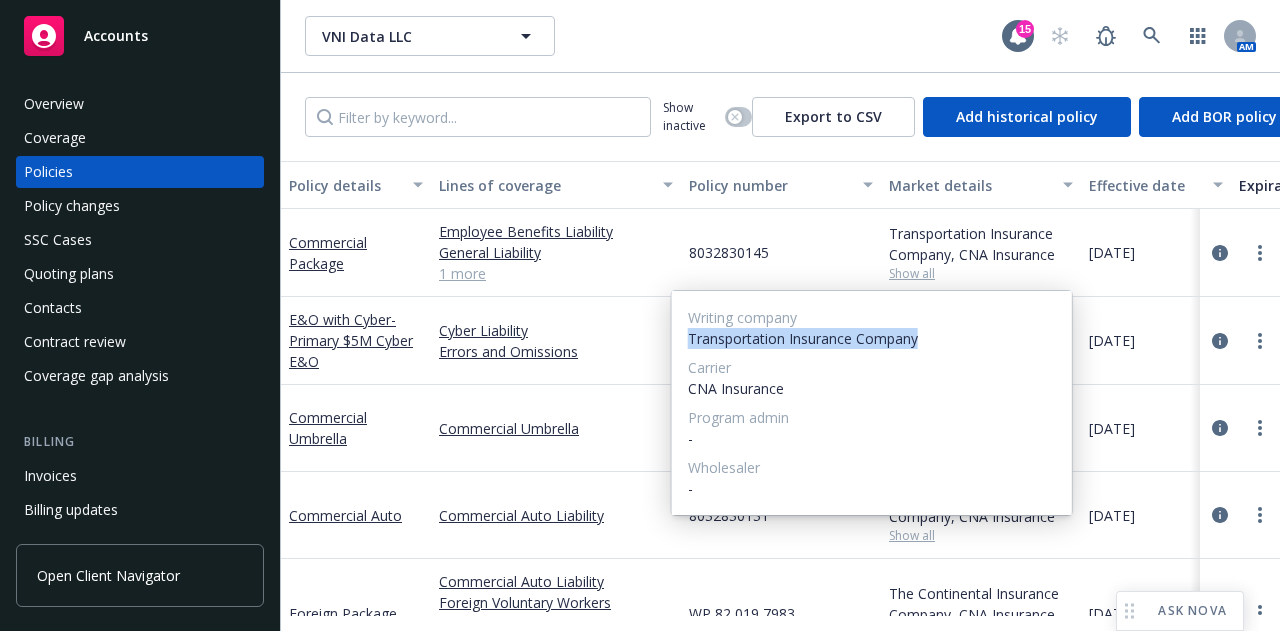 click on "Writing company Transportation Insurance Company Carrier CNA Insurance Program admin - Wholesaler -" at bounding box center [872, 403] 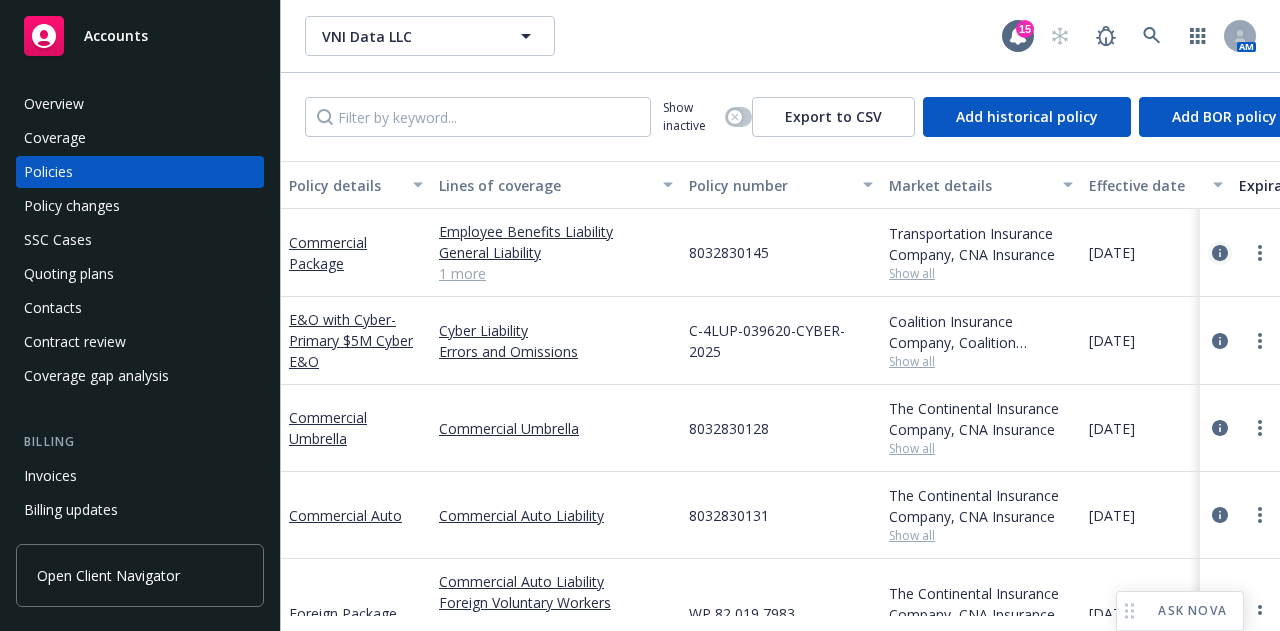 click 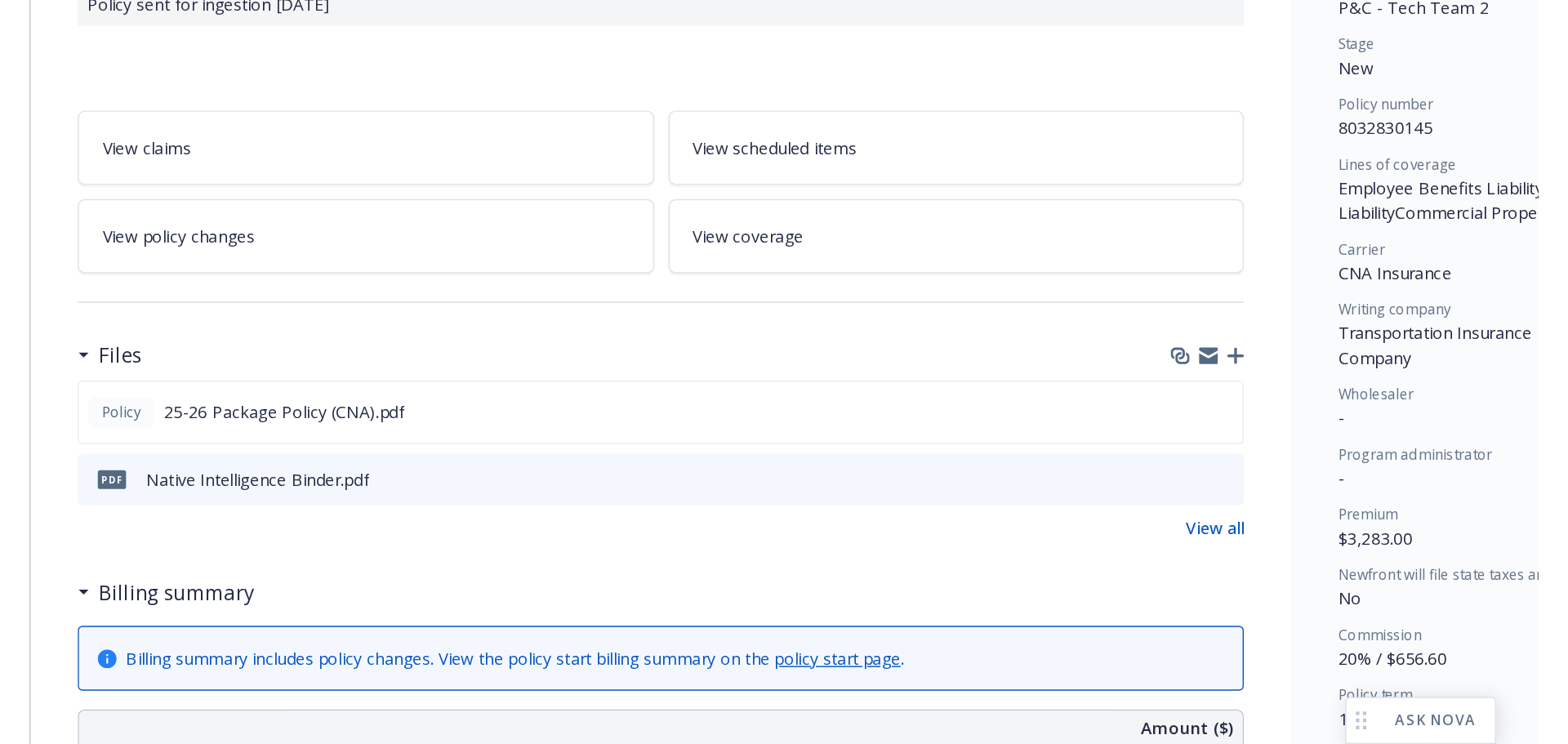 scroll, scrollTop: 357, scrollLeft: 0, axis: vertical 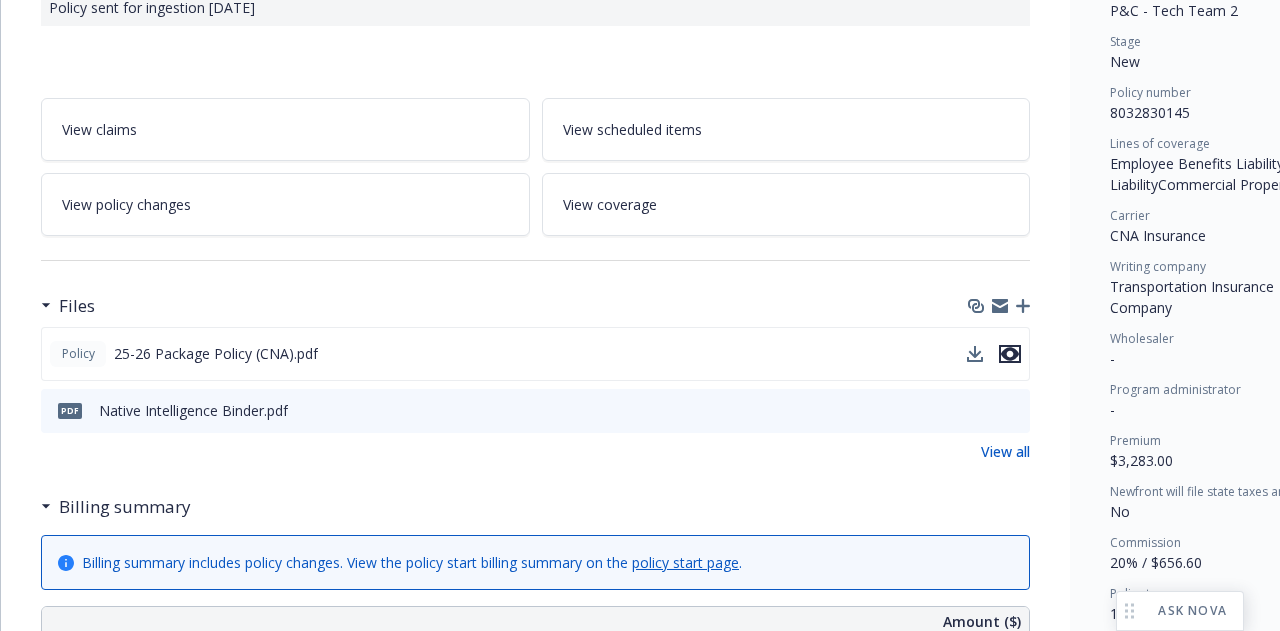 click 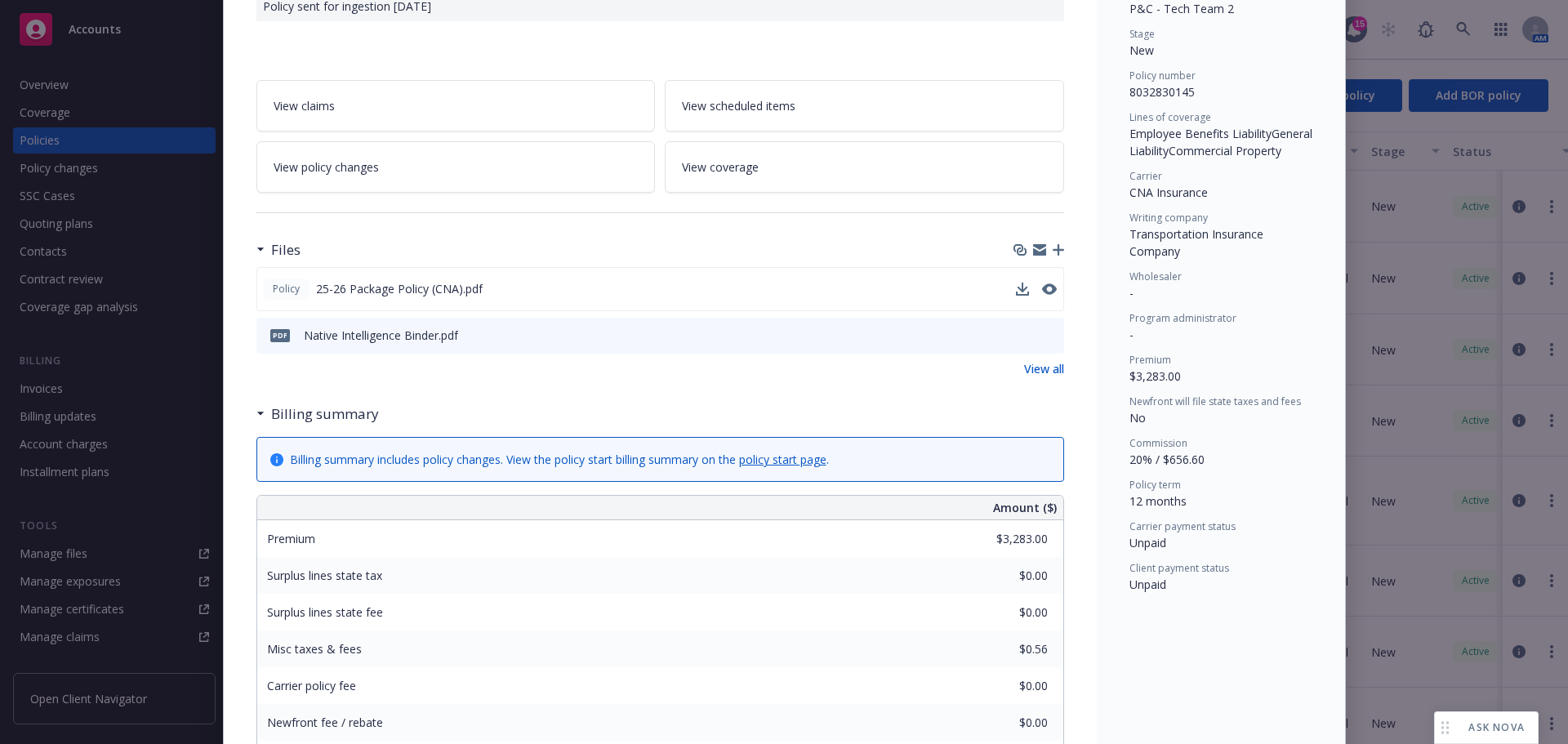 scroll, scrollTop: 0, scrollLeft: 0, axis: both 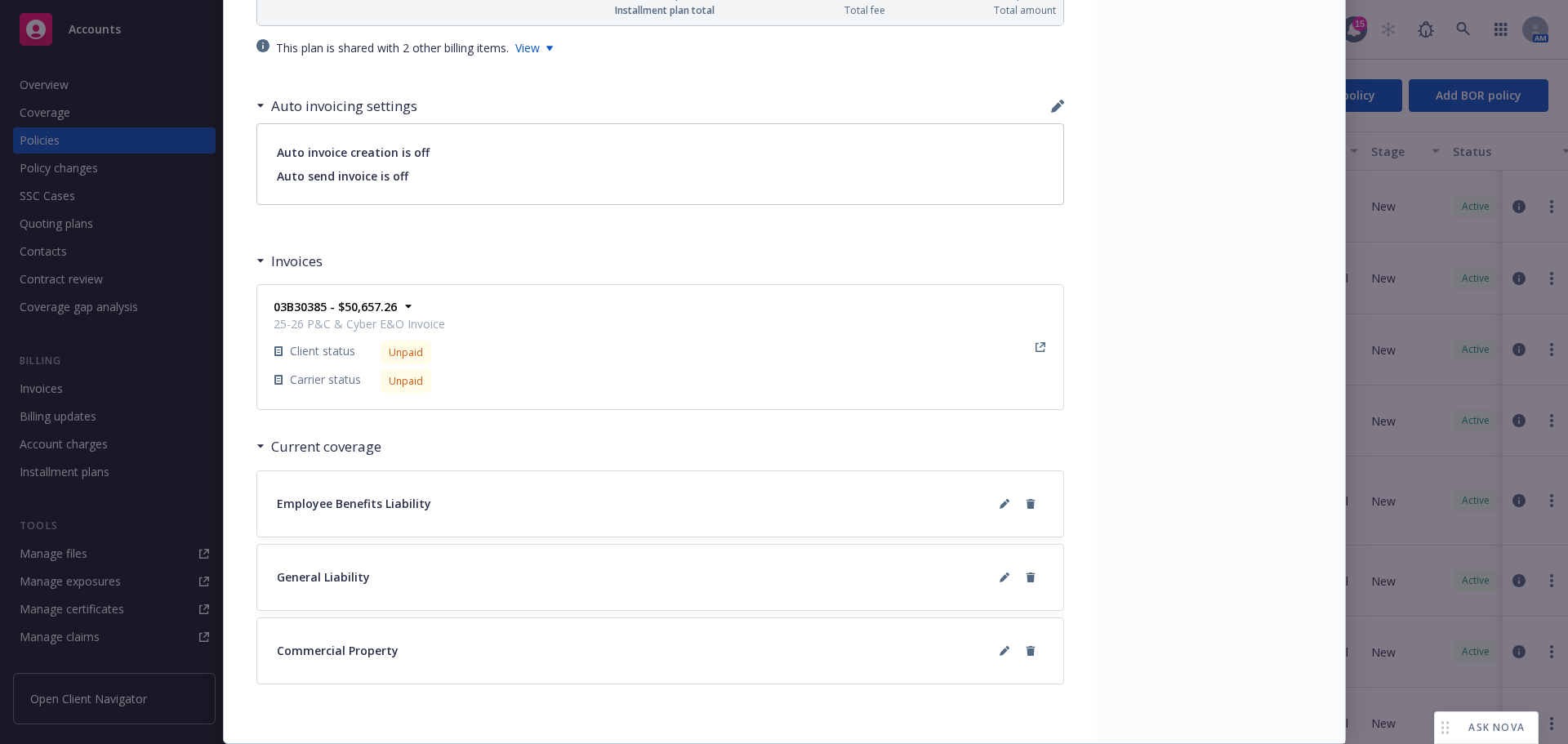 click on "03B30385 - $50,657.26 25-26 P&C & Cyber E&O Invoice Client status Unpaid Carrier status Unpaid" at bounding box center (660, 347) 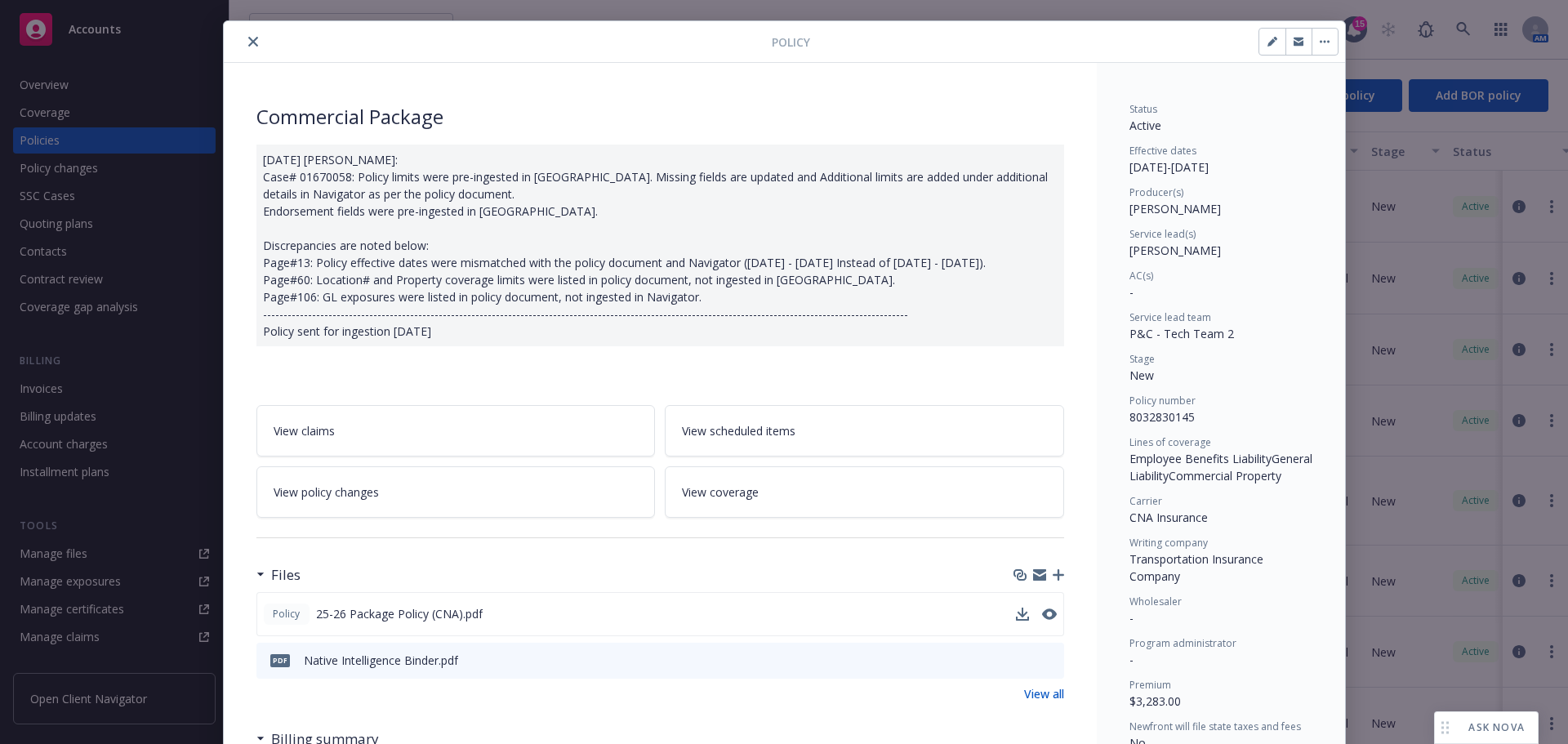 scroll, scrollTop: 30, scrollLeft: 0, axis: vertical 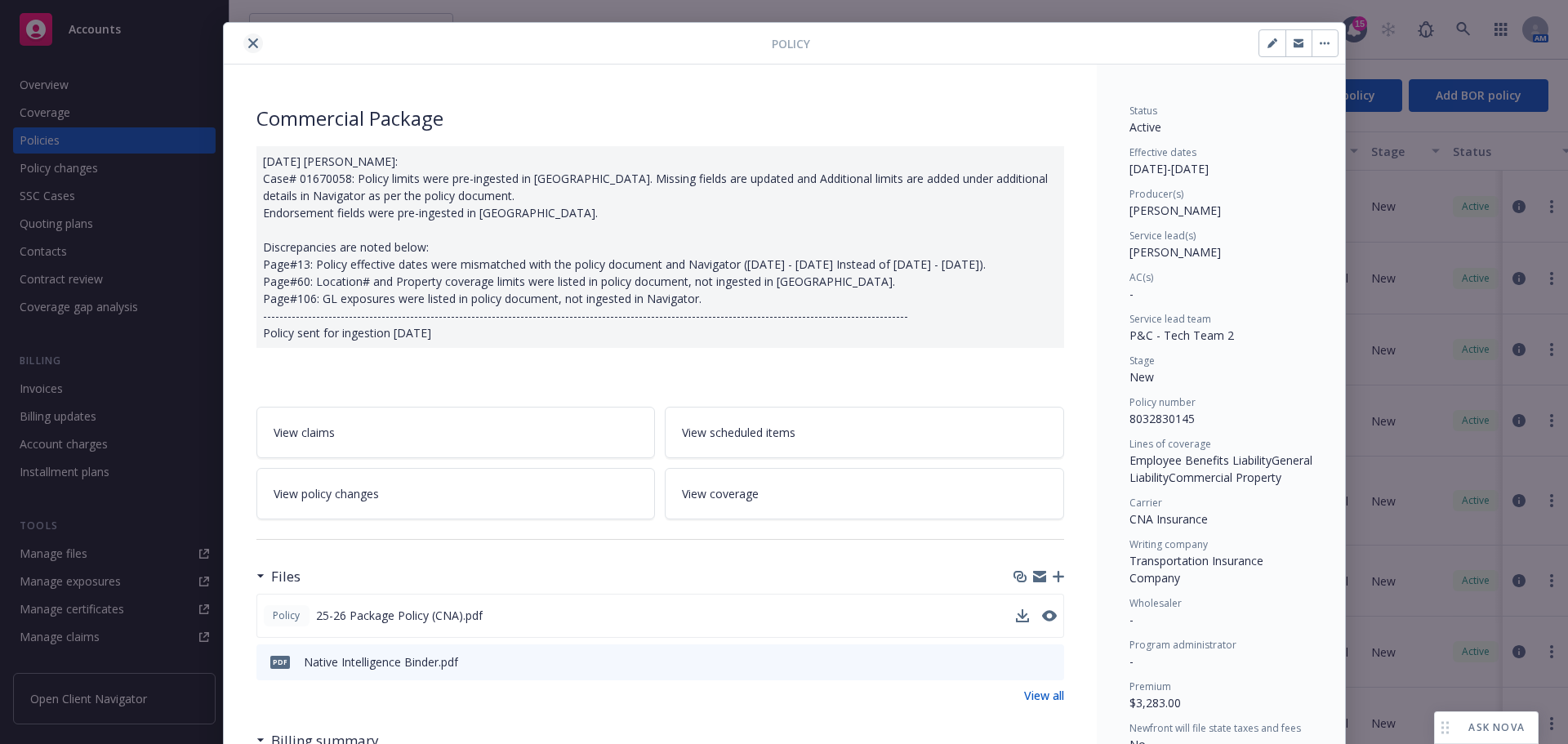 click 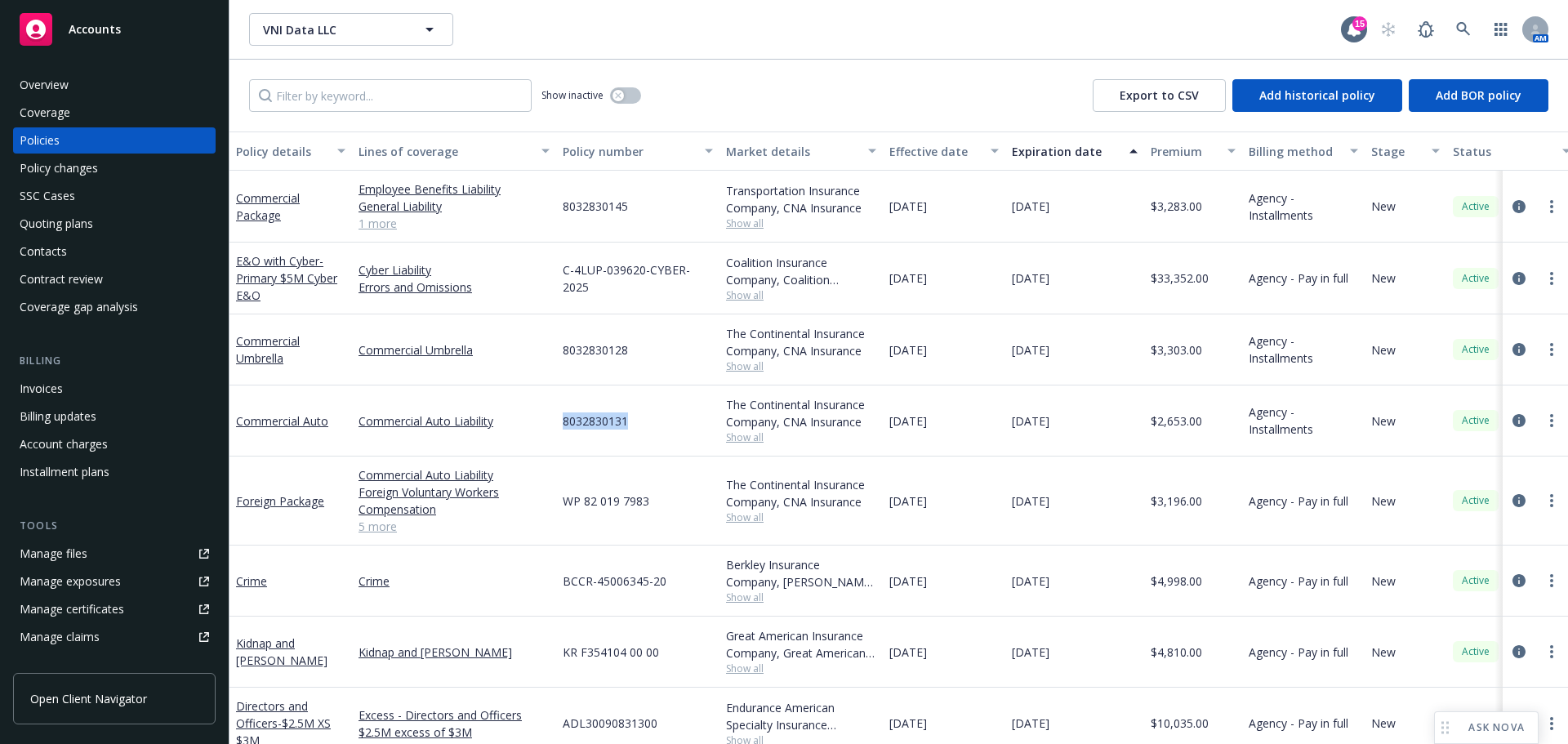 drag, startPoint x: 671, startPoint y: 427, endPoint x: 550, endPoint y: 416, distance: 121.49897 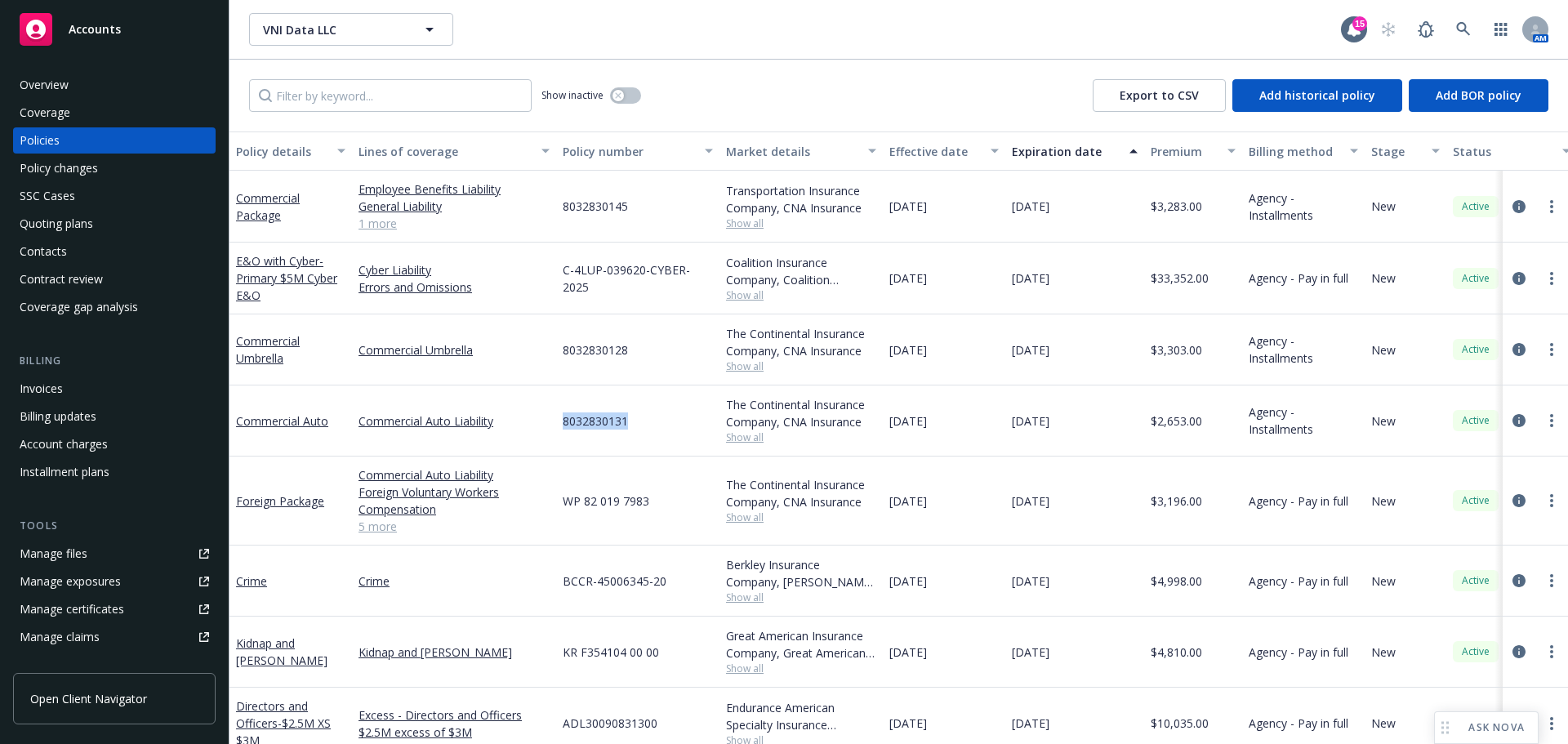 copy on "8032830131" 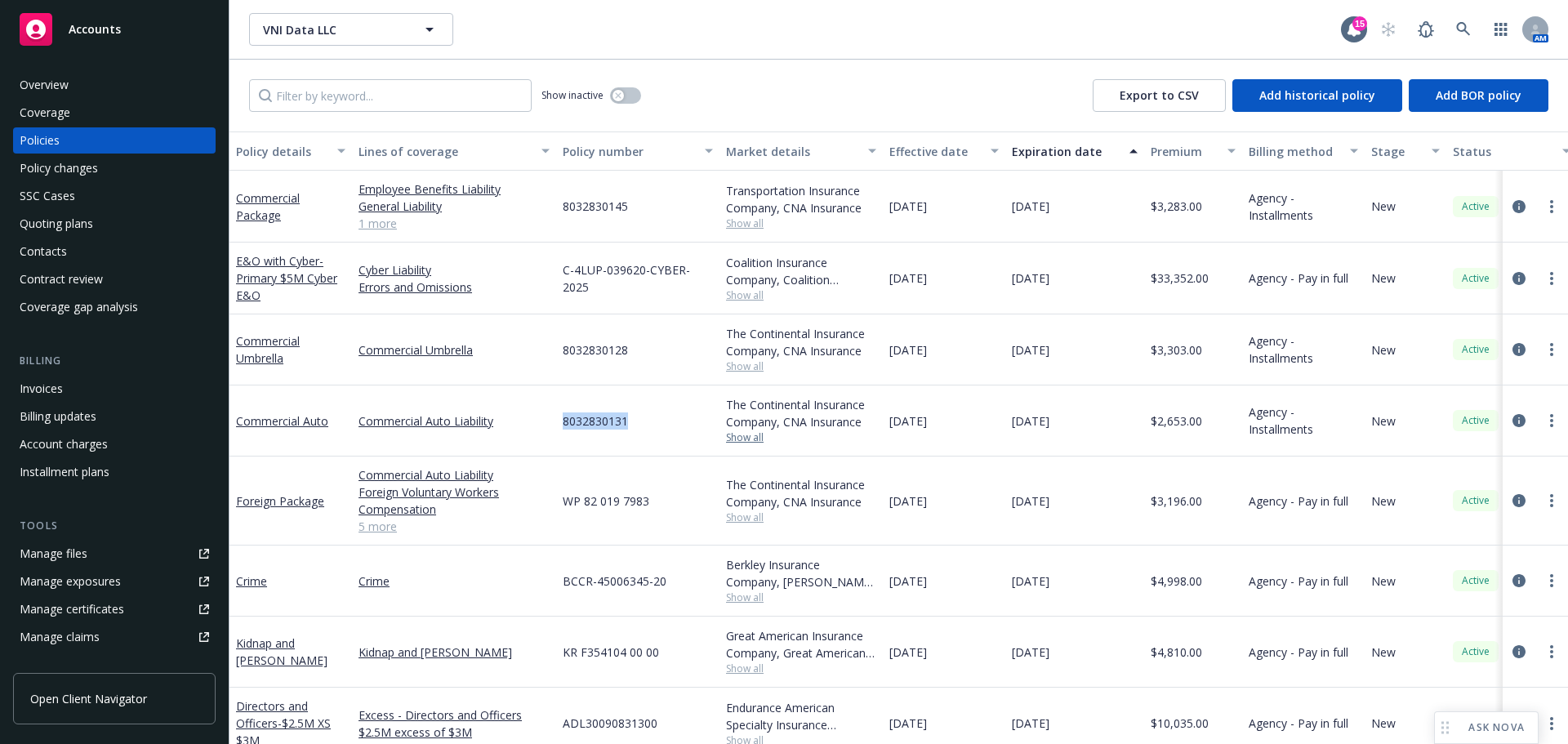 click on "Show all" at bounding box center [801, 438] 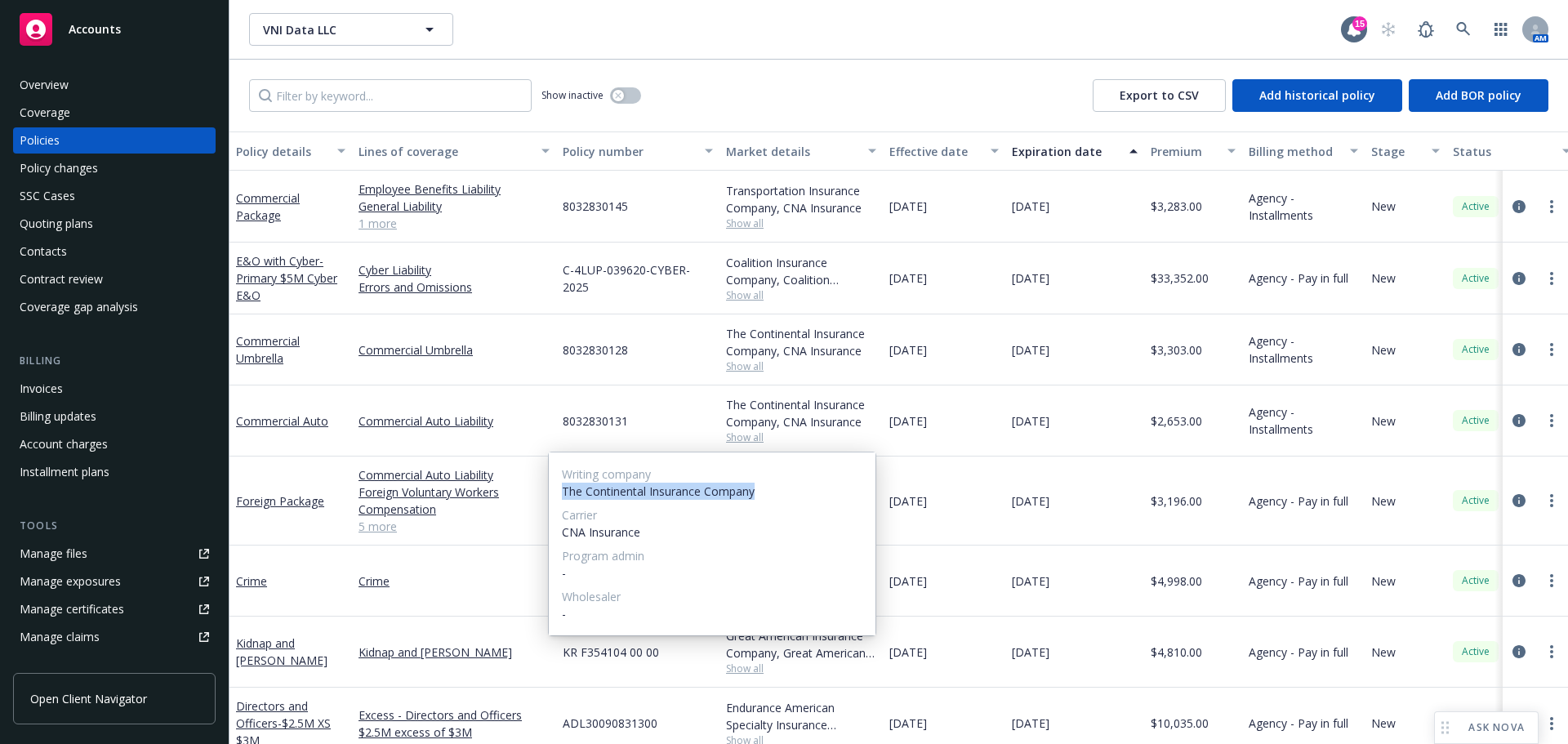 drag, startPoint x: 768, startPoint y: 492, endPoint x: 563, endPoint y: 494, distance: 205.00976 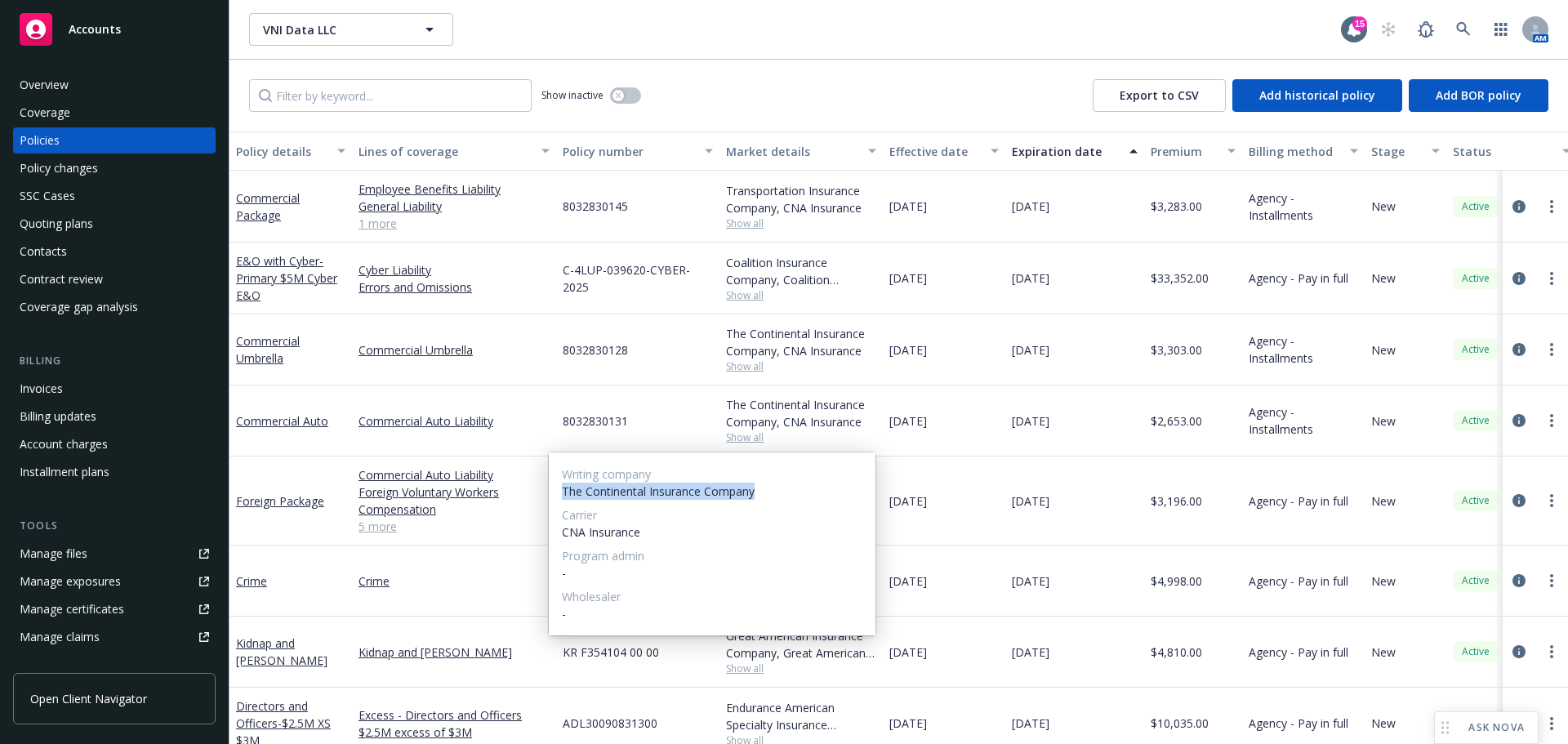 copy on "The Continental Insurance Company" 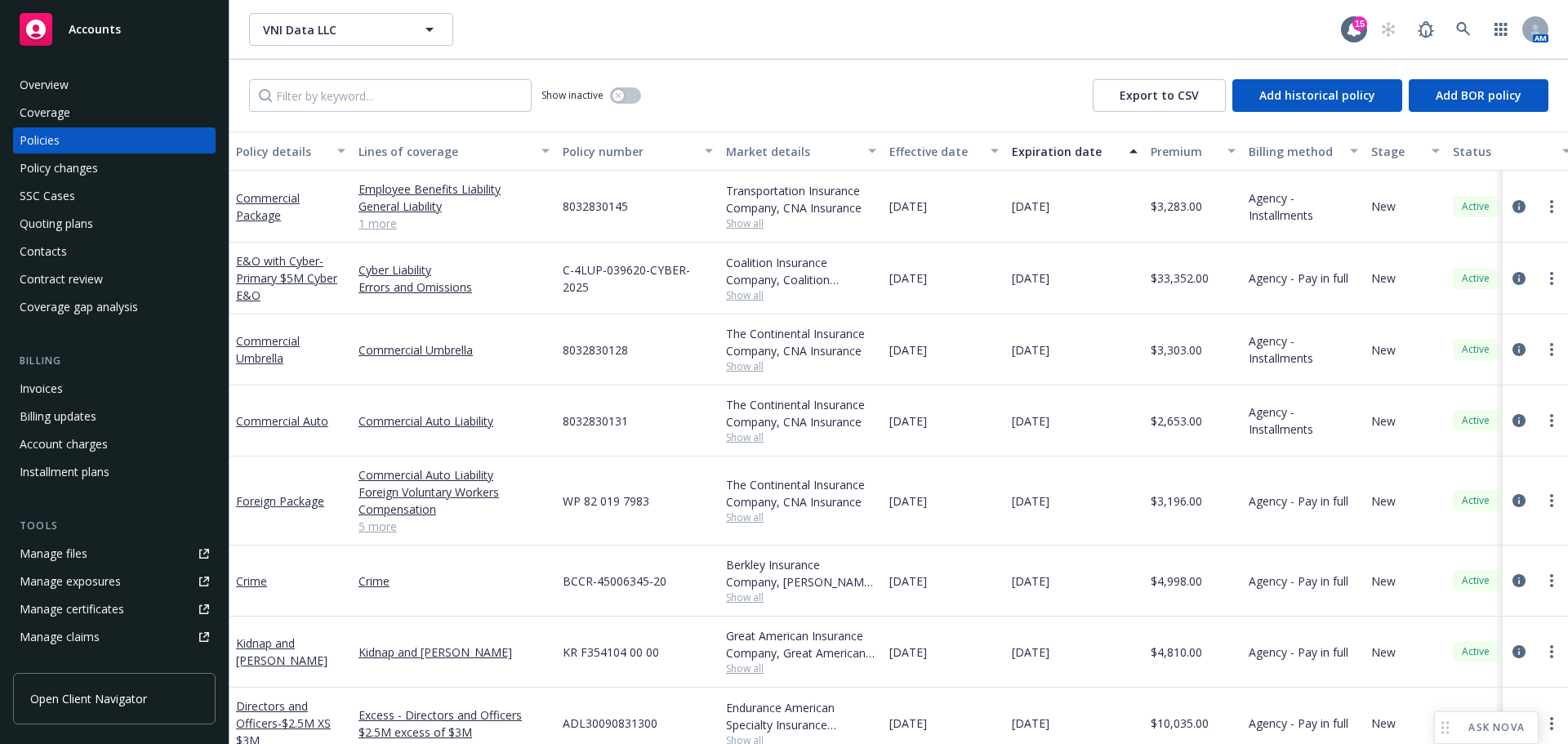 click on "[DATE]" at bounding box center (1075, 501) 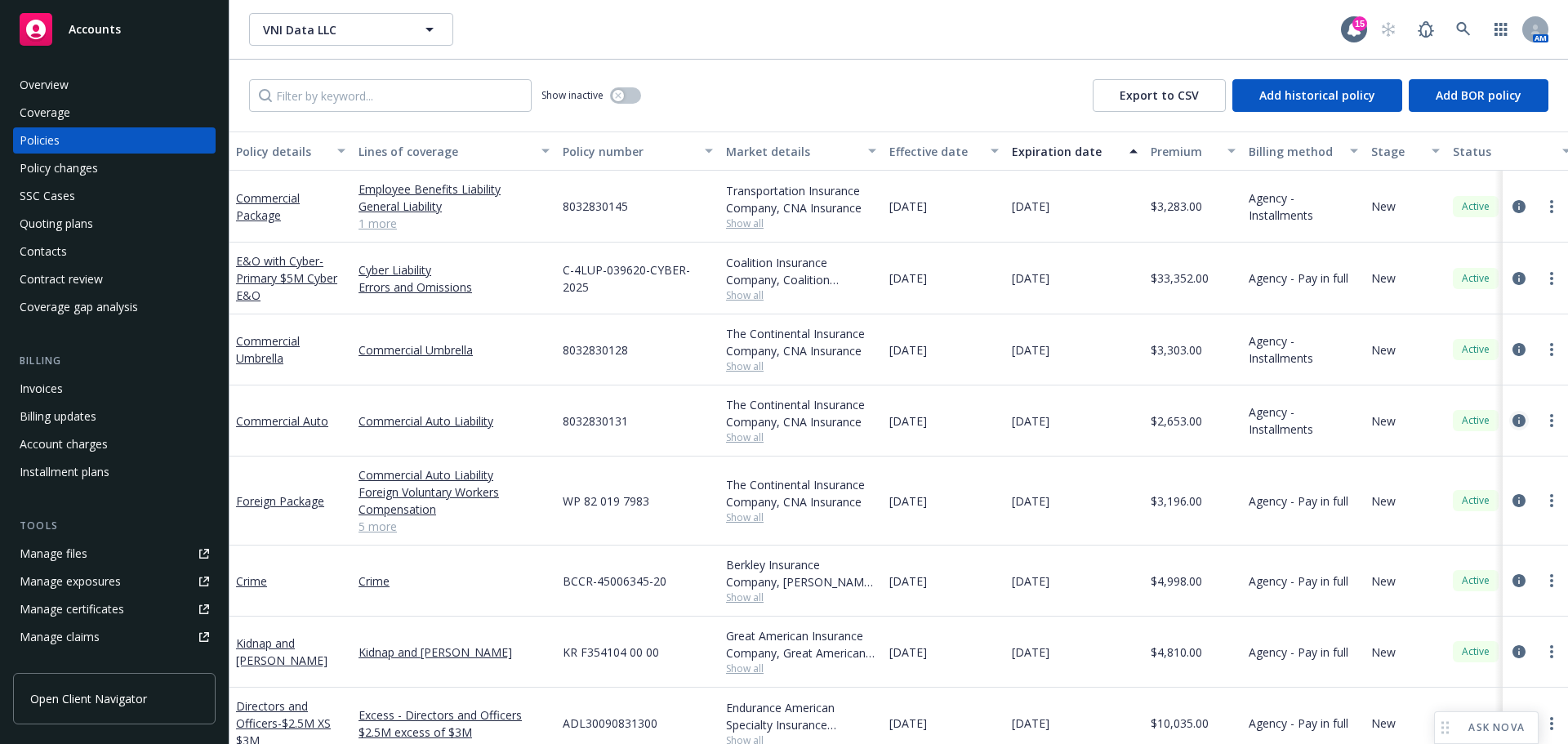 click 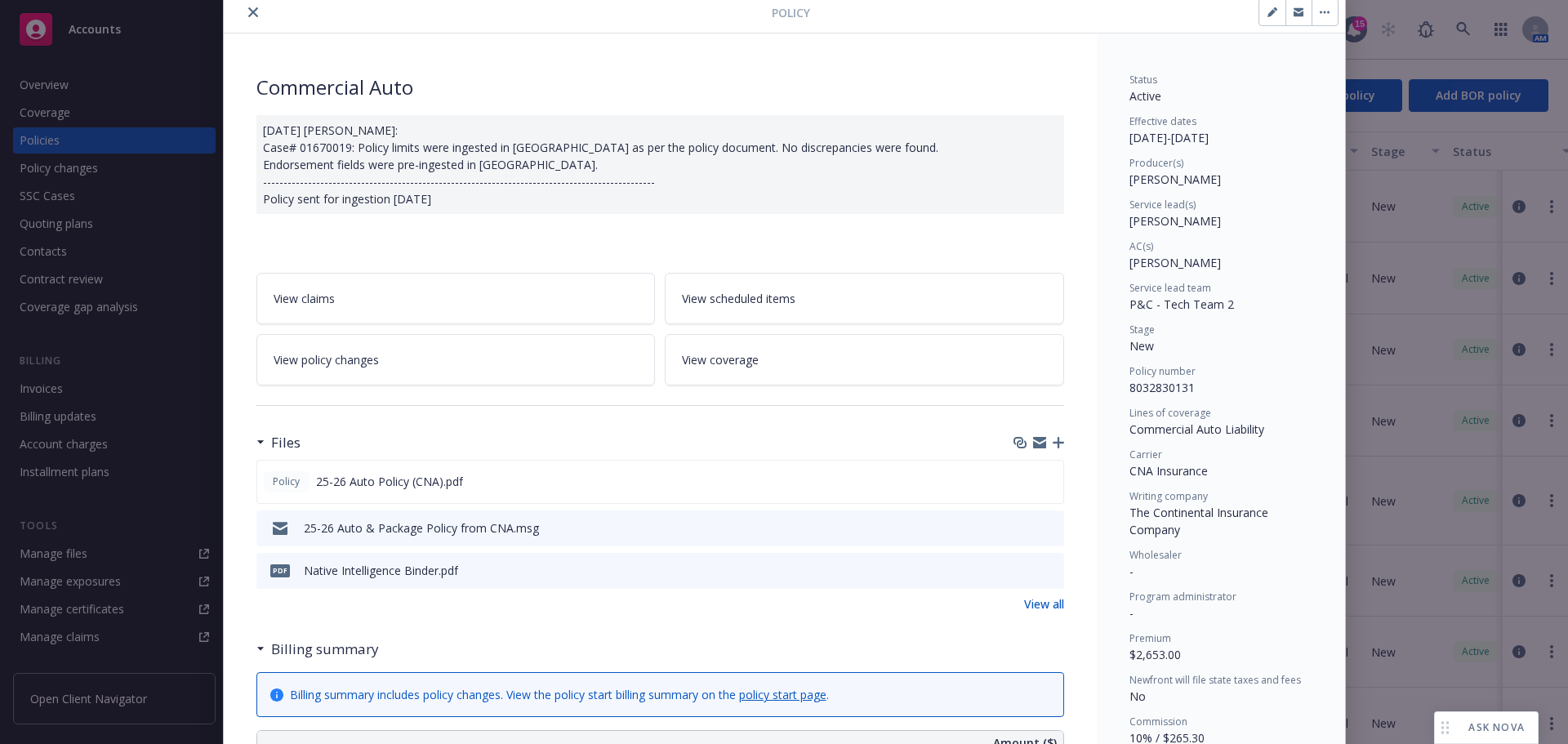 scroll, scrollTop: 0, scrollLeft: 0, axis: both 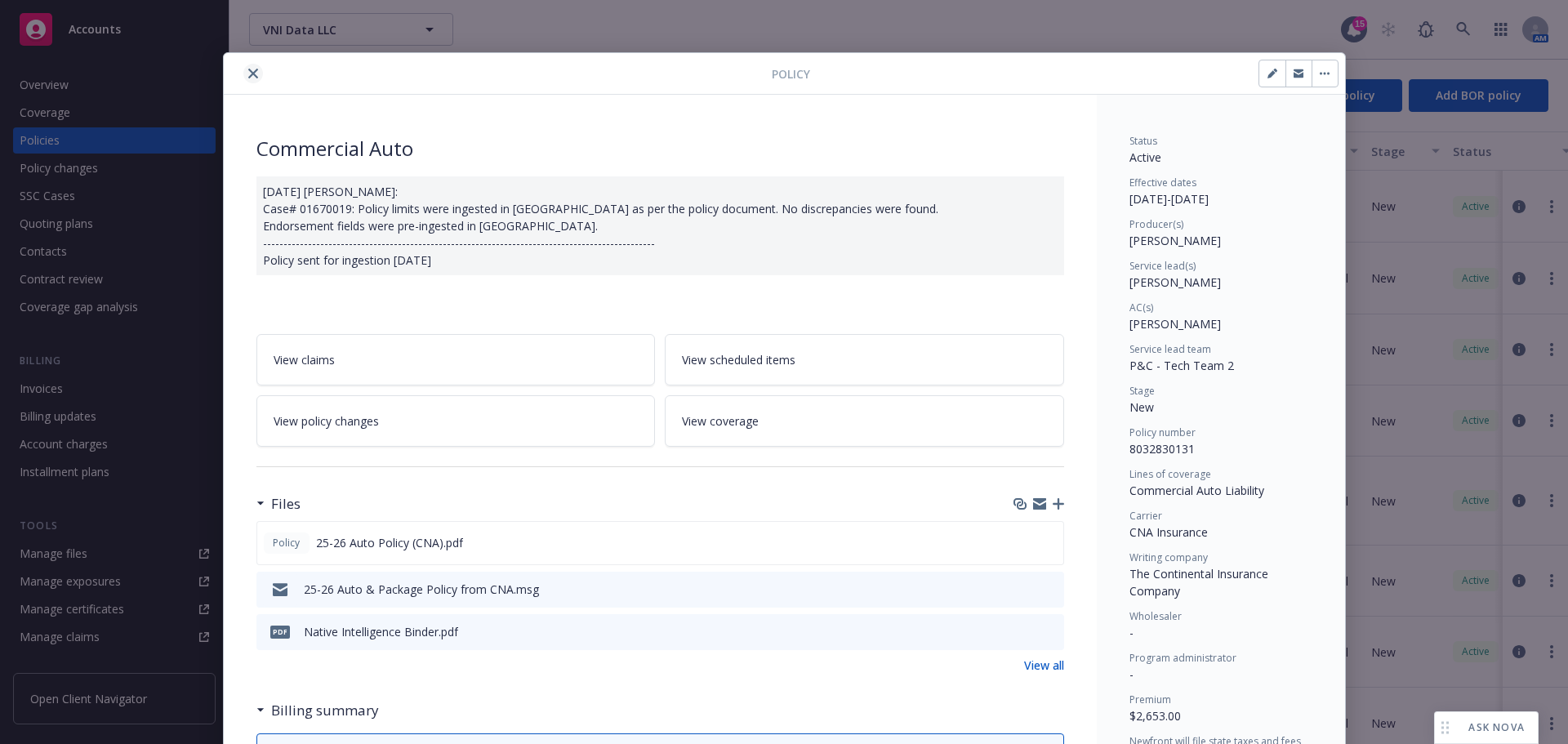 click 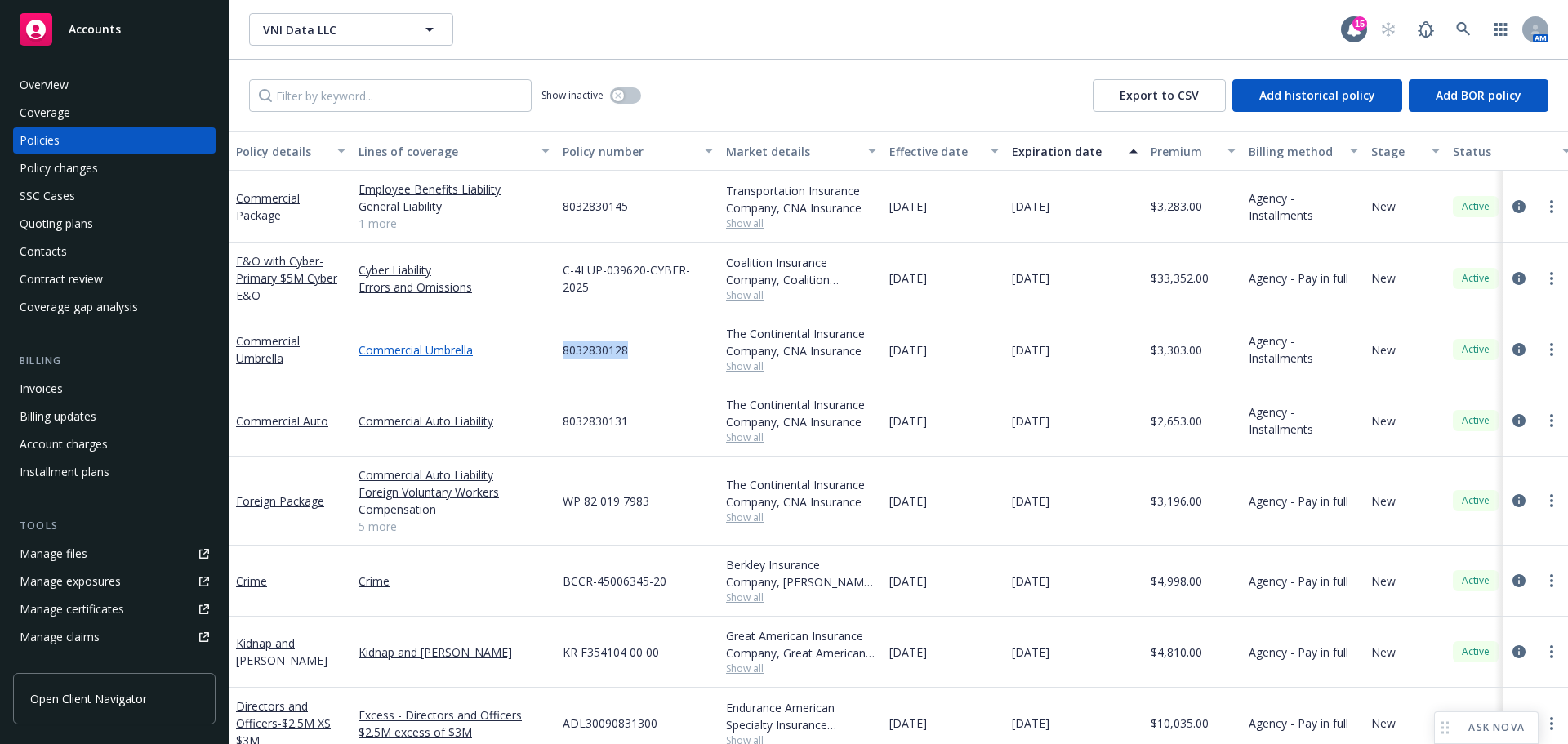 drag, startPoint x: 654, startPoint y: 344, endPoint x: 509, endPoint y: 341, distance: 145.03103 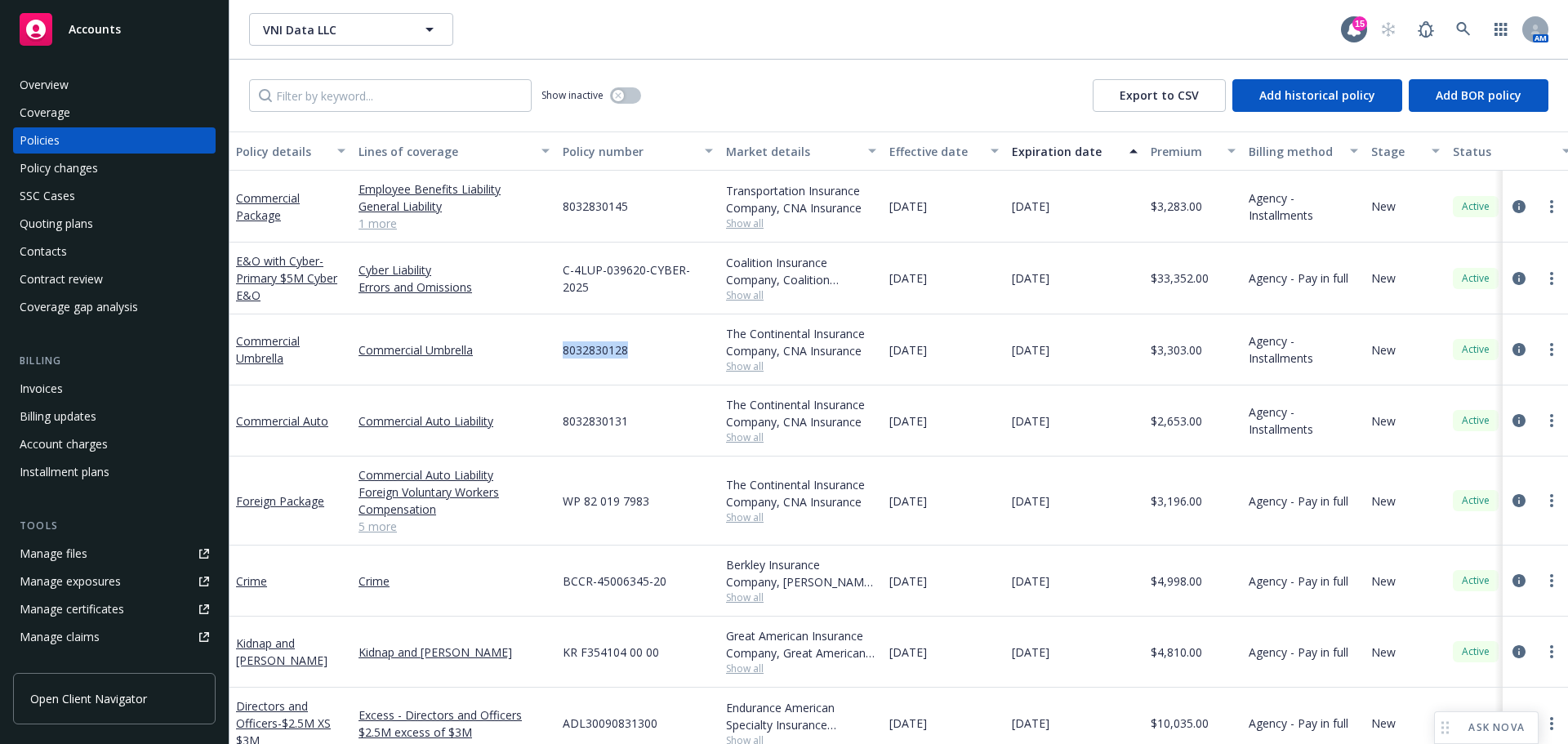 copy on "8032830128" 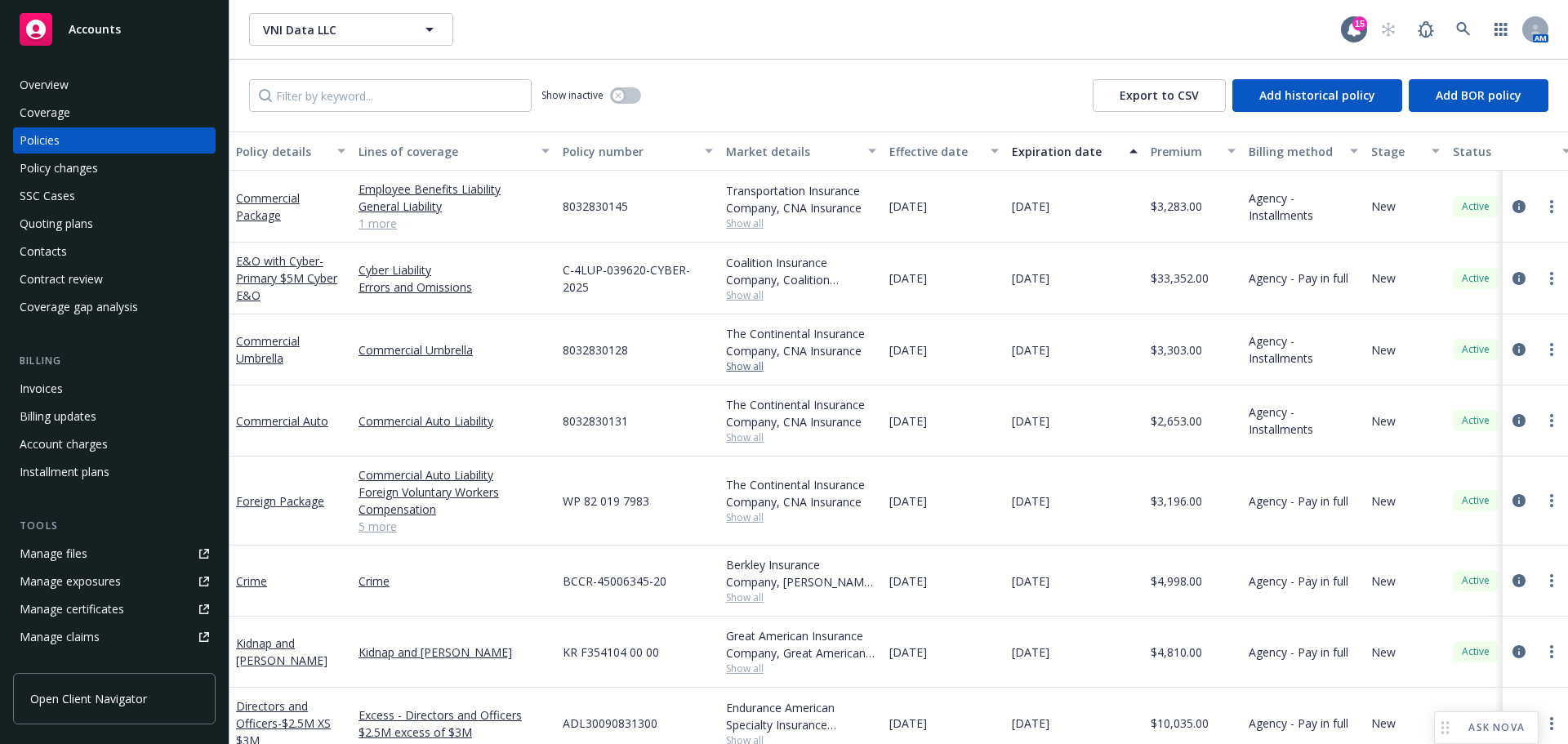 click on "Show all" at bounding box center [801, 367] 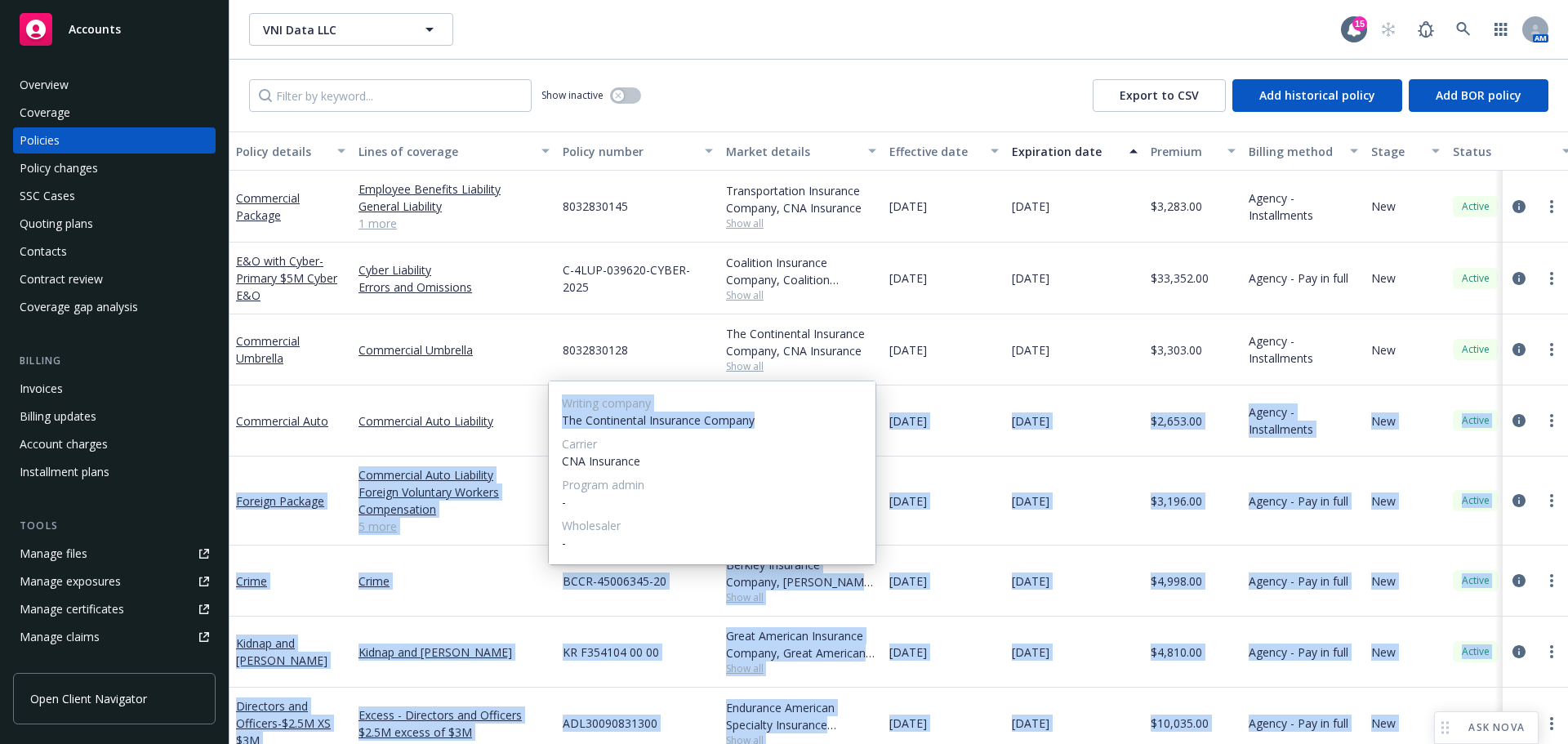 drag, startPoint x: 799, startPoint y: 419, endPoint x: 568, endPoint y: 425, distance: 231.07791 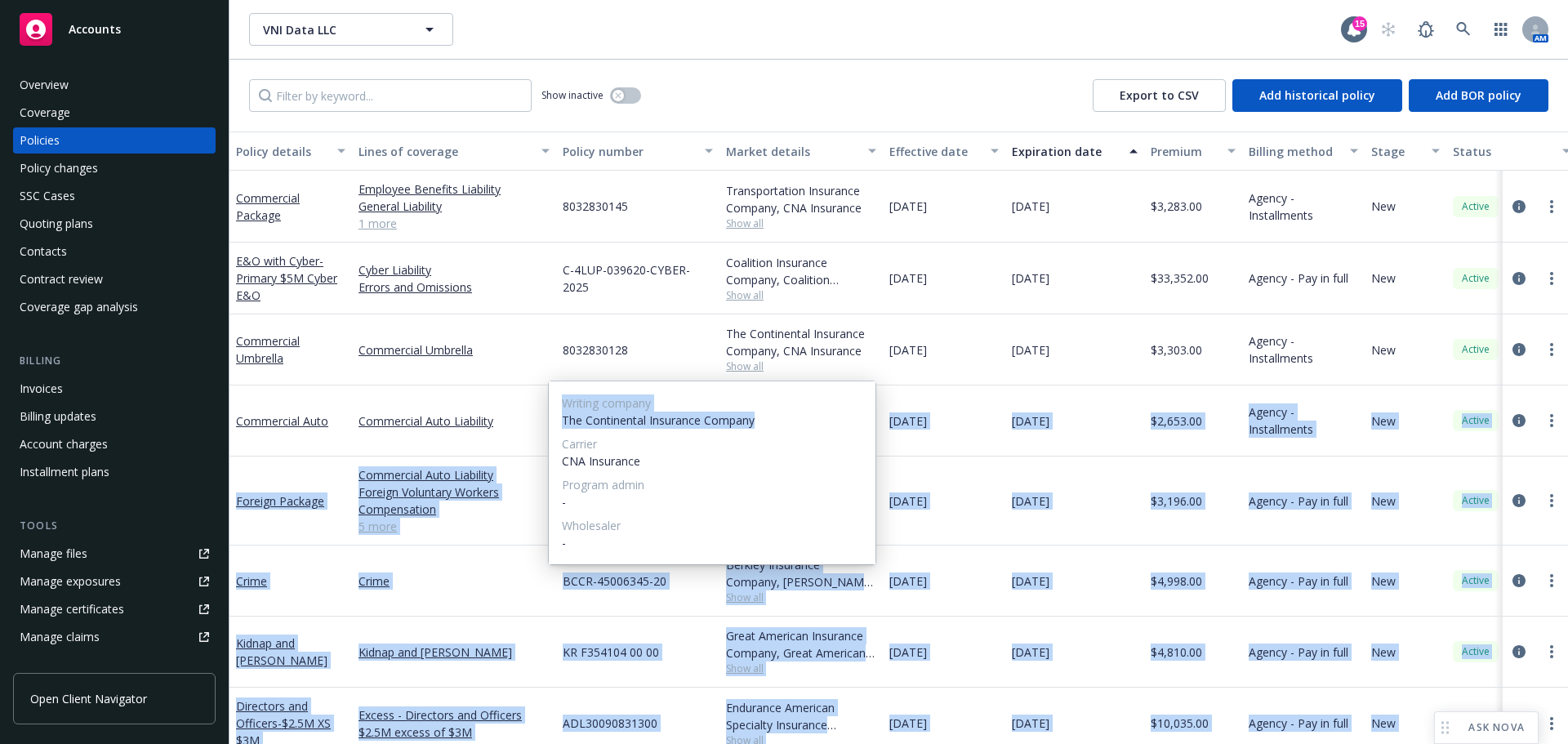 click on "Accounts Overview Coverage Policies Policy changes SSC Cases Quoting plans Contacts Contract review Coverage gap analysis Billing Invoices Billing updates Account charges Installment plans Tools Manage files Manage exposures Manage certificates Manage claims Manage BORs Summary of insurance Analytics hub Loss summary generator Account settings Service team Sales relationships Related accounts Client navigator features Client access Open Client Navigator VNI Data LLC VNI Data LLC 15 AM Show inactive Export to CSV Add historical policy Add BOR policy Policy details Lines of coverage Policy number Market details Effective date Expiration date Premium Billing method Stage Status Service team leaders Commercial Package Employee Benefits Liability General Liability Commercial Property 1 more 8032830145 Transportation Insurance Company, CNA Insurance Show all [DATE] [DATE] $3,283.00 Agency - Installments New Active [PERSON_NAME] AM [PERSON_NAME] PD E&O with Cyber  -  Primary $5M Cyber E&O Cyber Liability New AC" at bounding box center (784, 372) 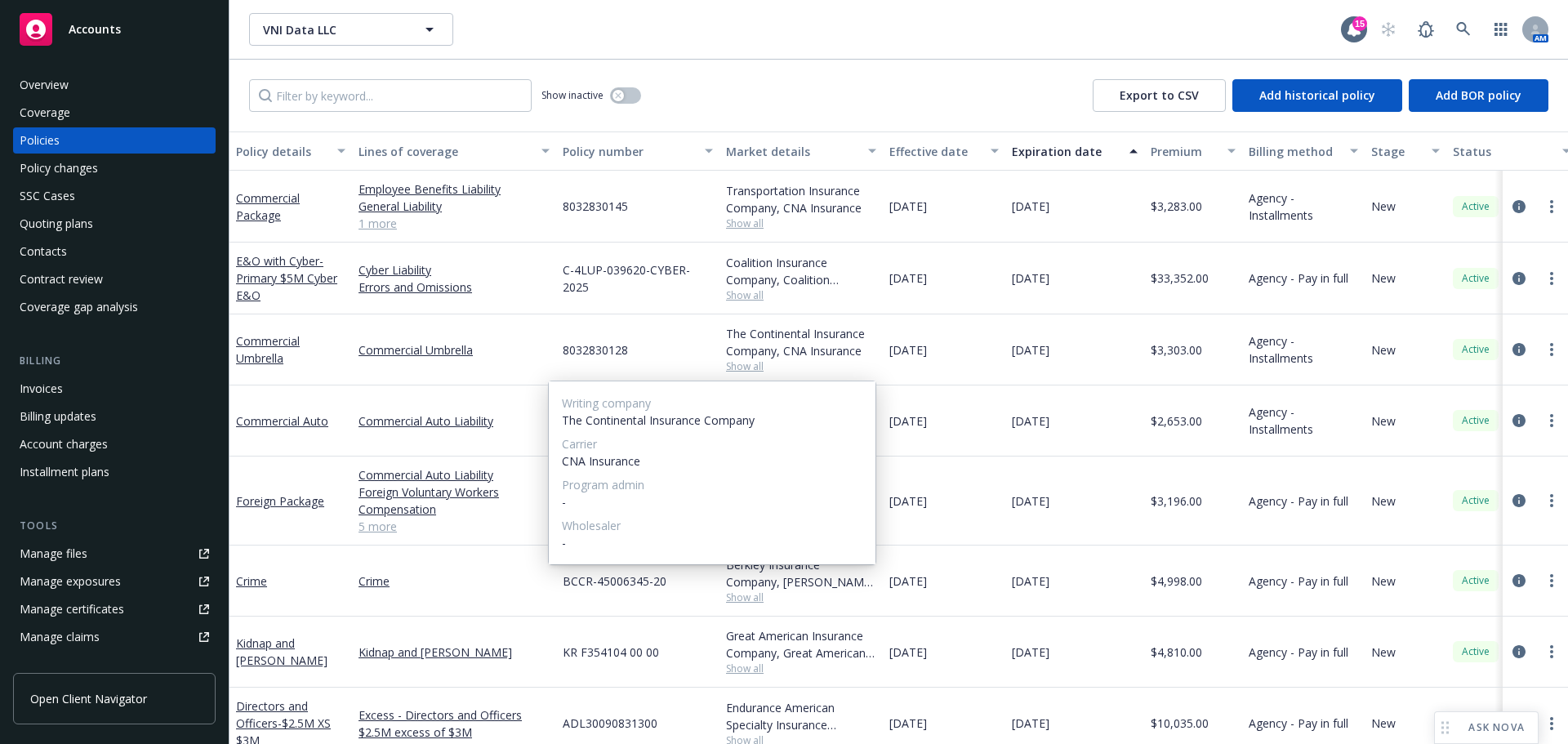 click on "Writing company The Continental Insurance Company Carrier CNA Insurance Program admin - Wholesaler -" at bounding box center (712, 473) 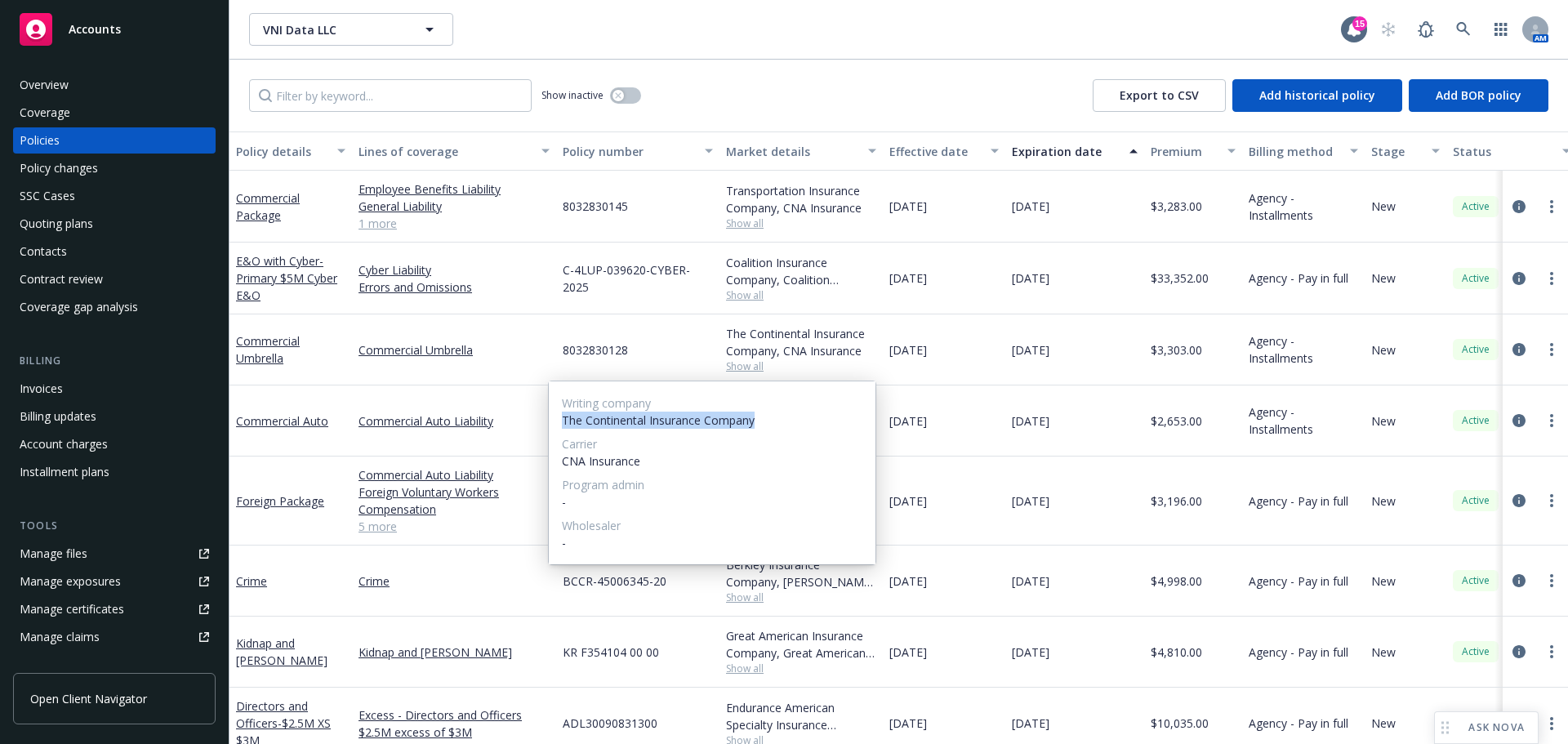 drag, startPoint x: 815, startPoint y: 415, endPoint x: 564, endPoint y: 421, distance: 251.0717 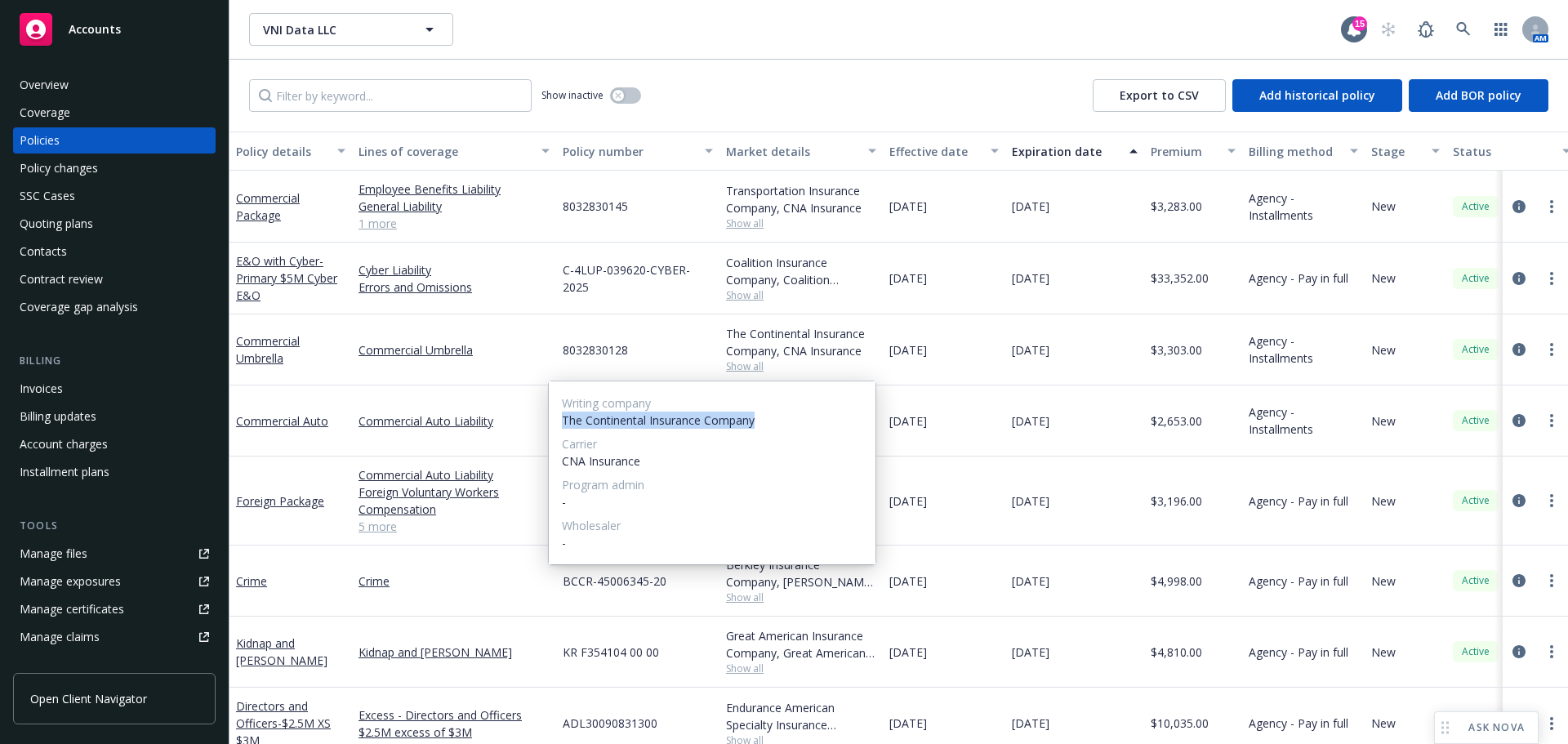 click on "The Continental Insurance Company" at bounding box center [712, 420] 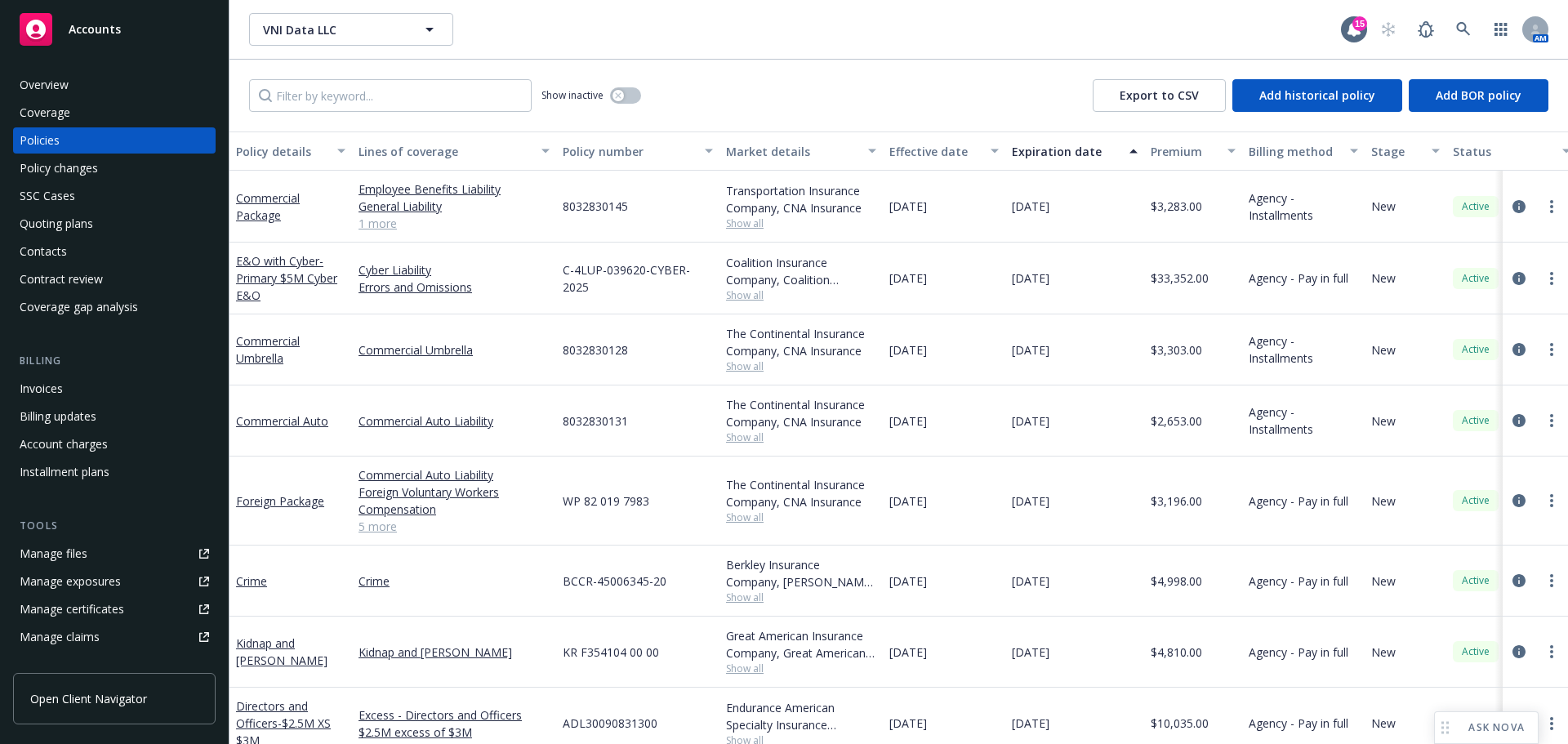 click at bounding box center (1535, 350) 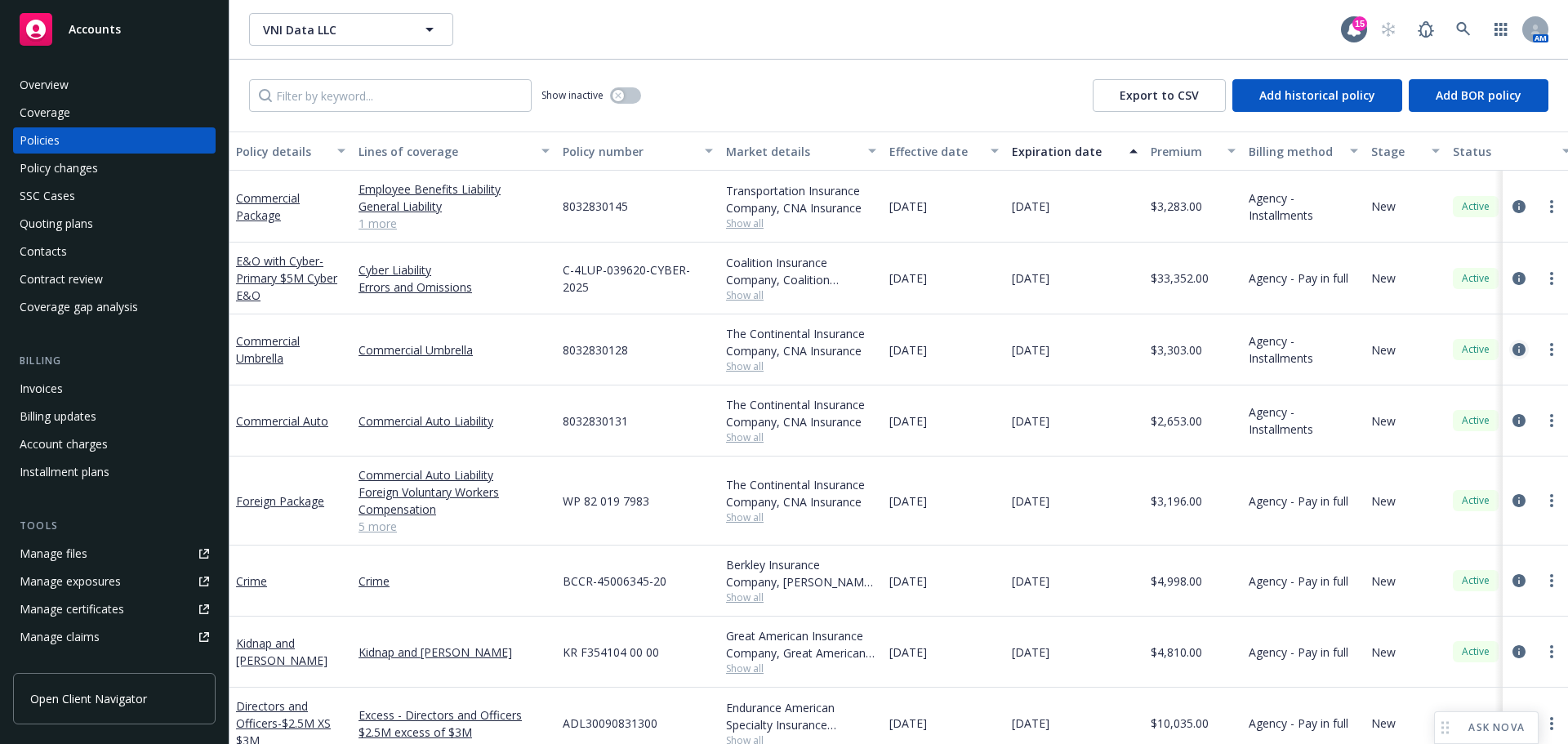 click at bounding box center [1519, 350] 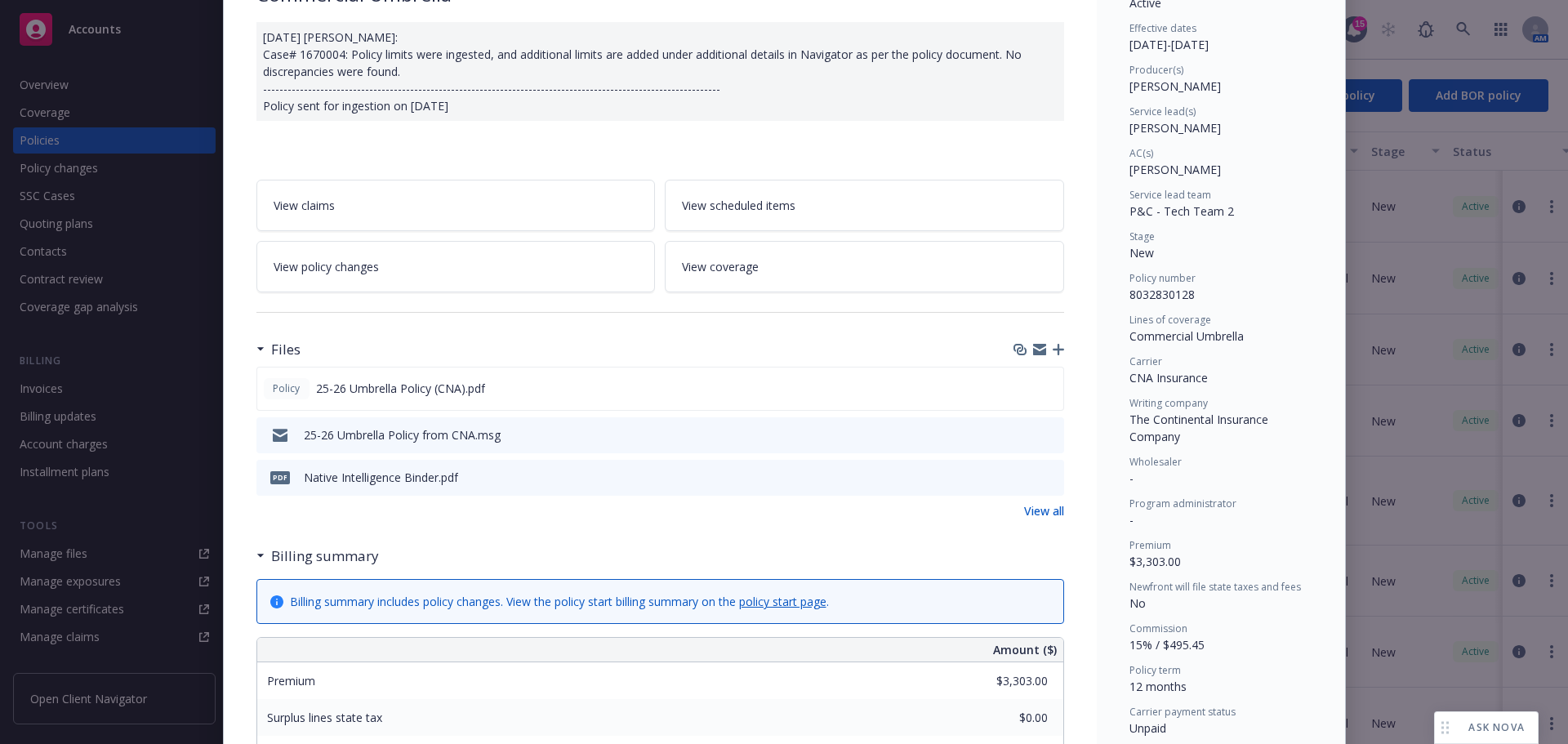 scroll, scrollTop: 0, scrollLeft: 0, axis: both 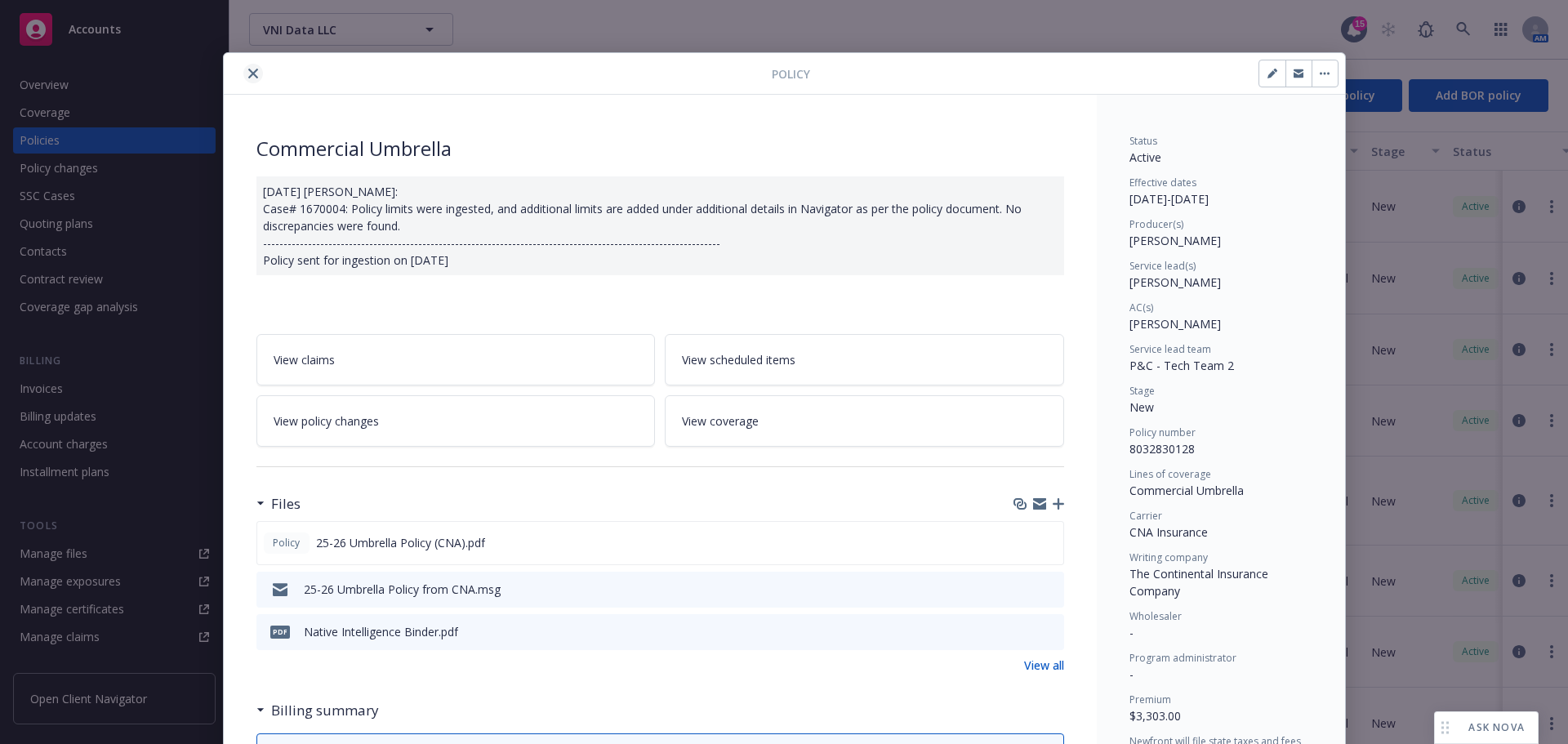 click 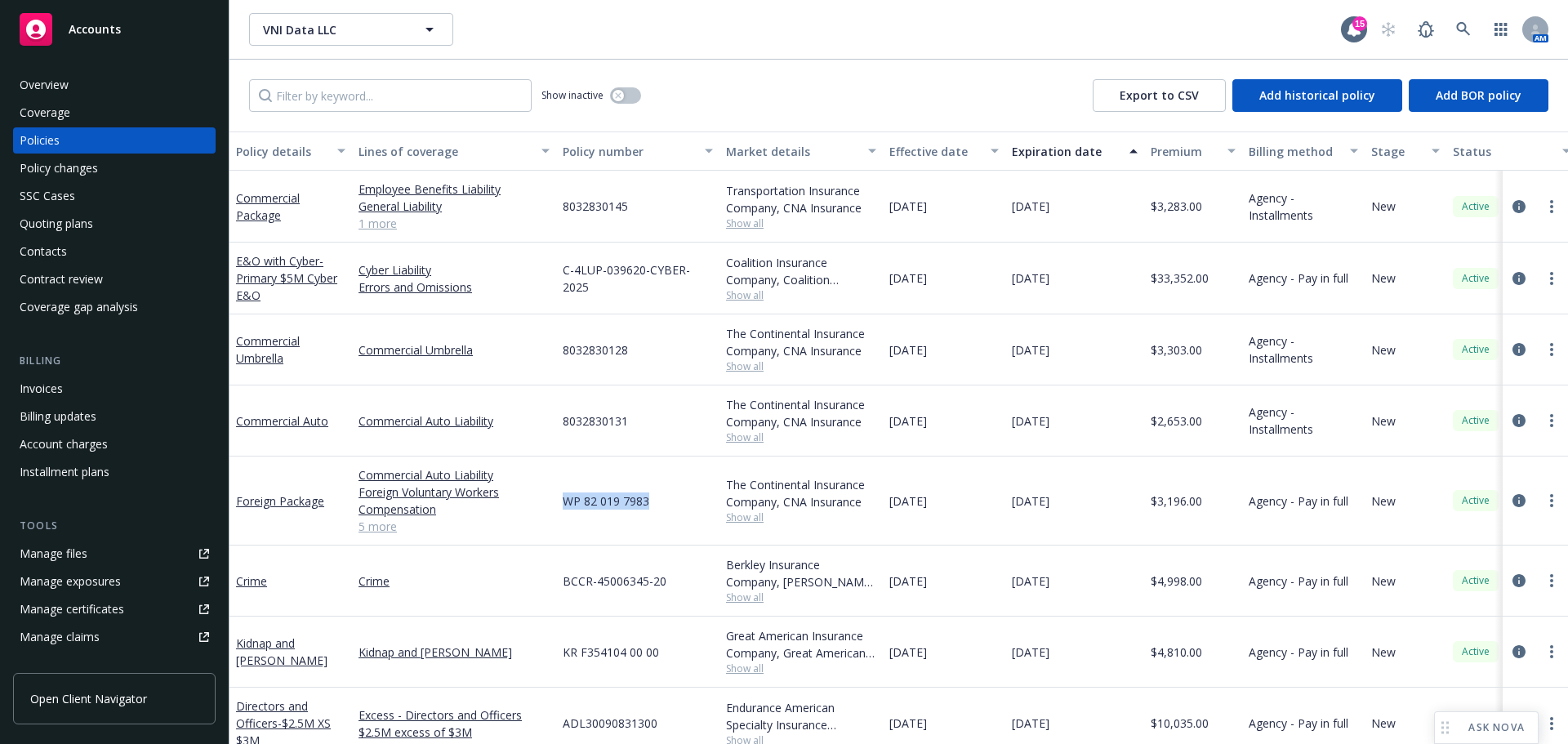 drag, startPoint x: 670, startPoint y: 500, endPoint x: 564, endPoint y: 514, distance: 106.92053 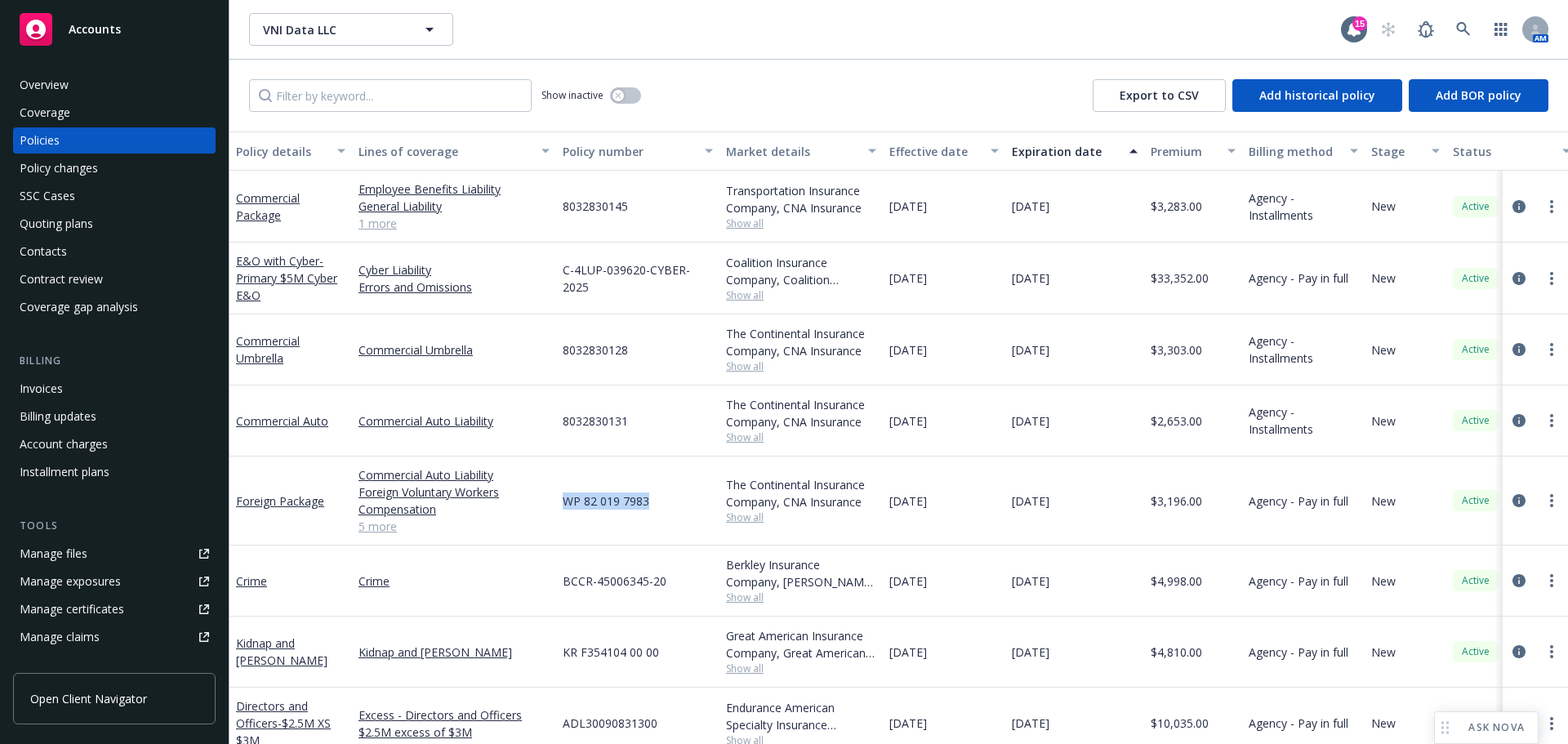 click on "WP 82 019 7983" at bounding box center [638, 501] 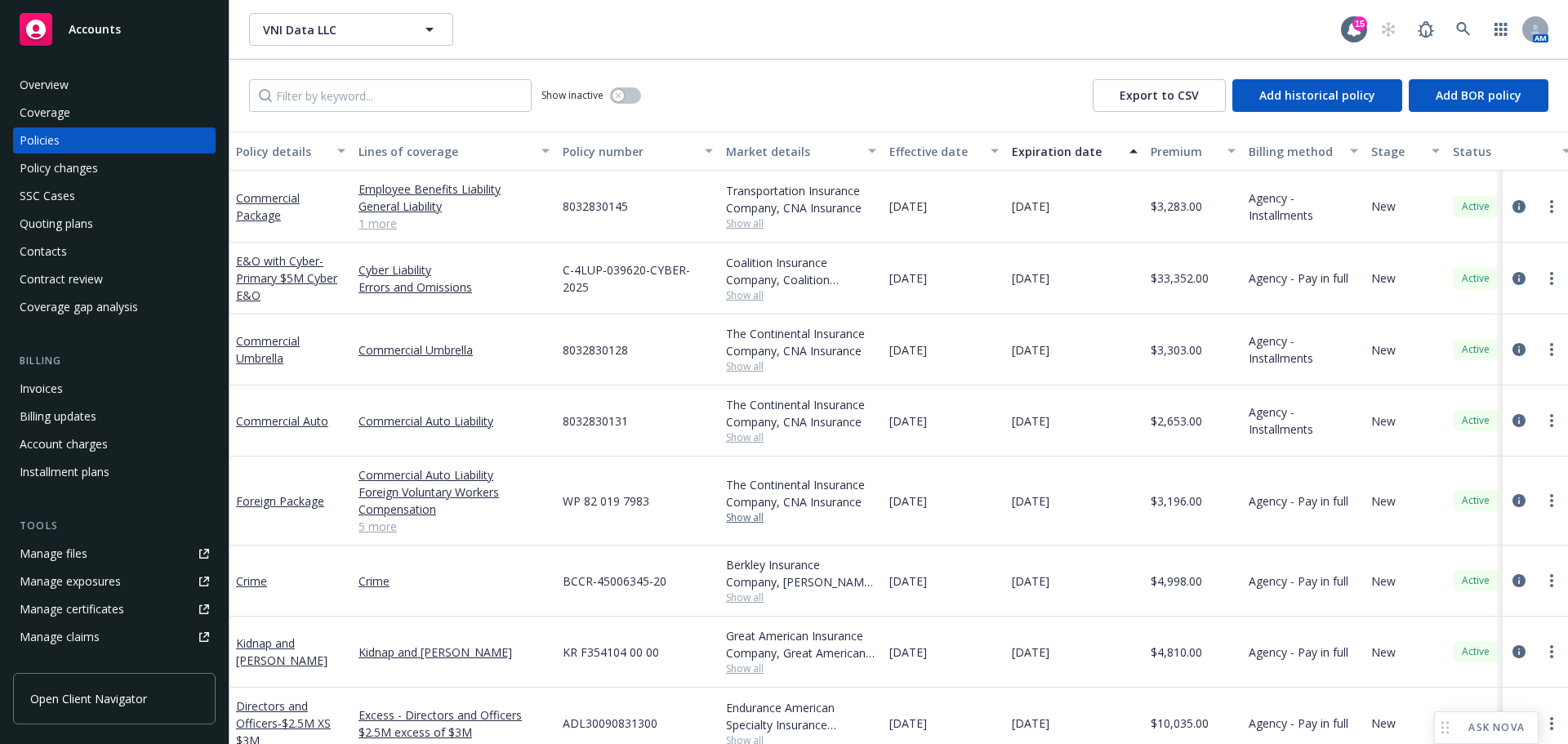click on "Show all" at bounding box center (801, 518) 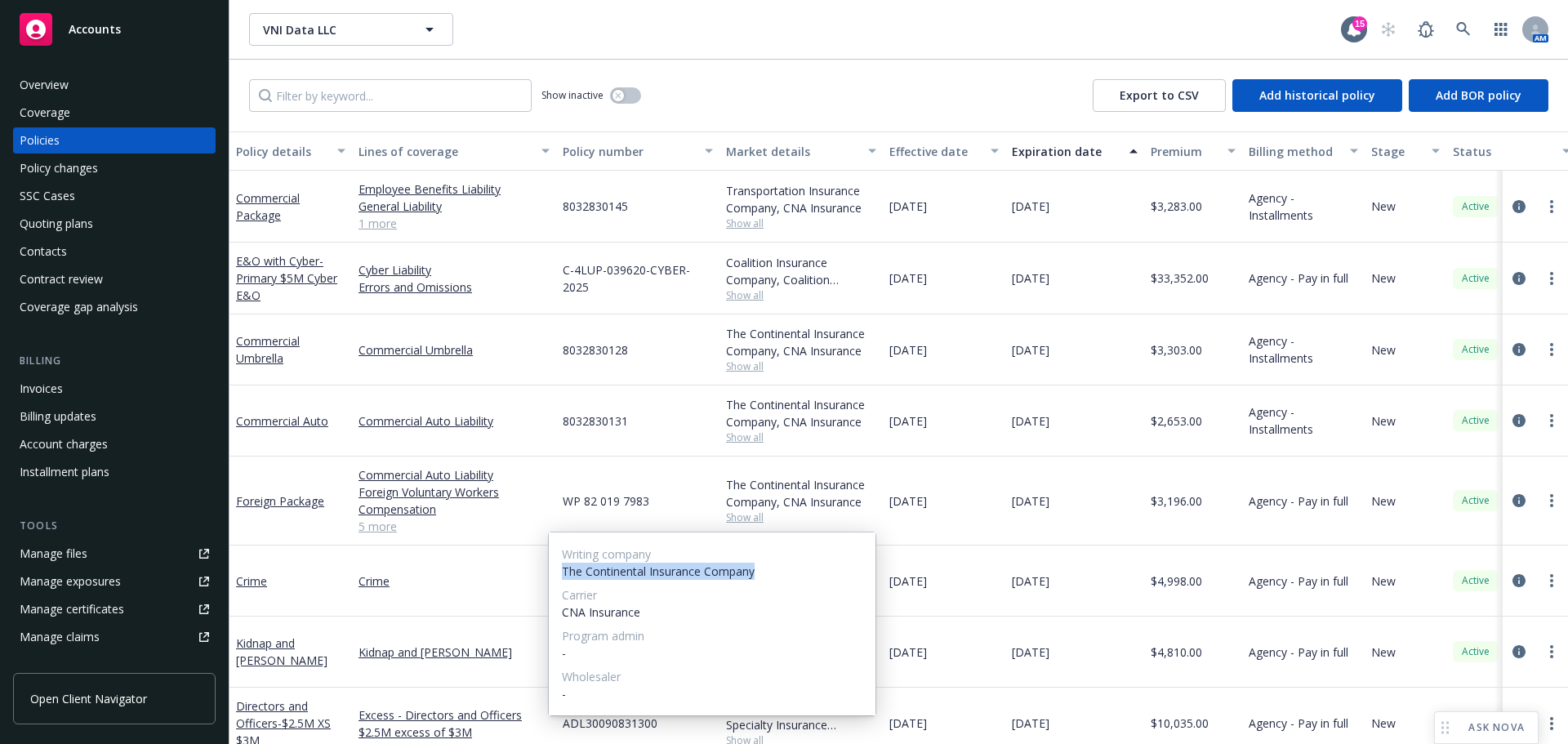 drag, startPoint x: 814, startPoint y: 570, endPoint x: 556, endPoint y: 570, distance: 258 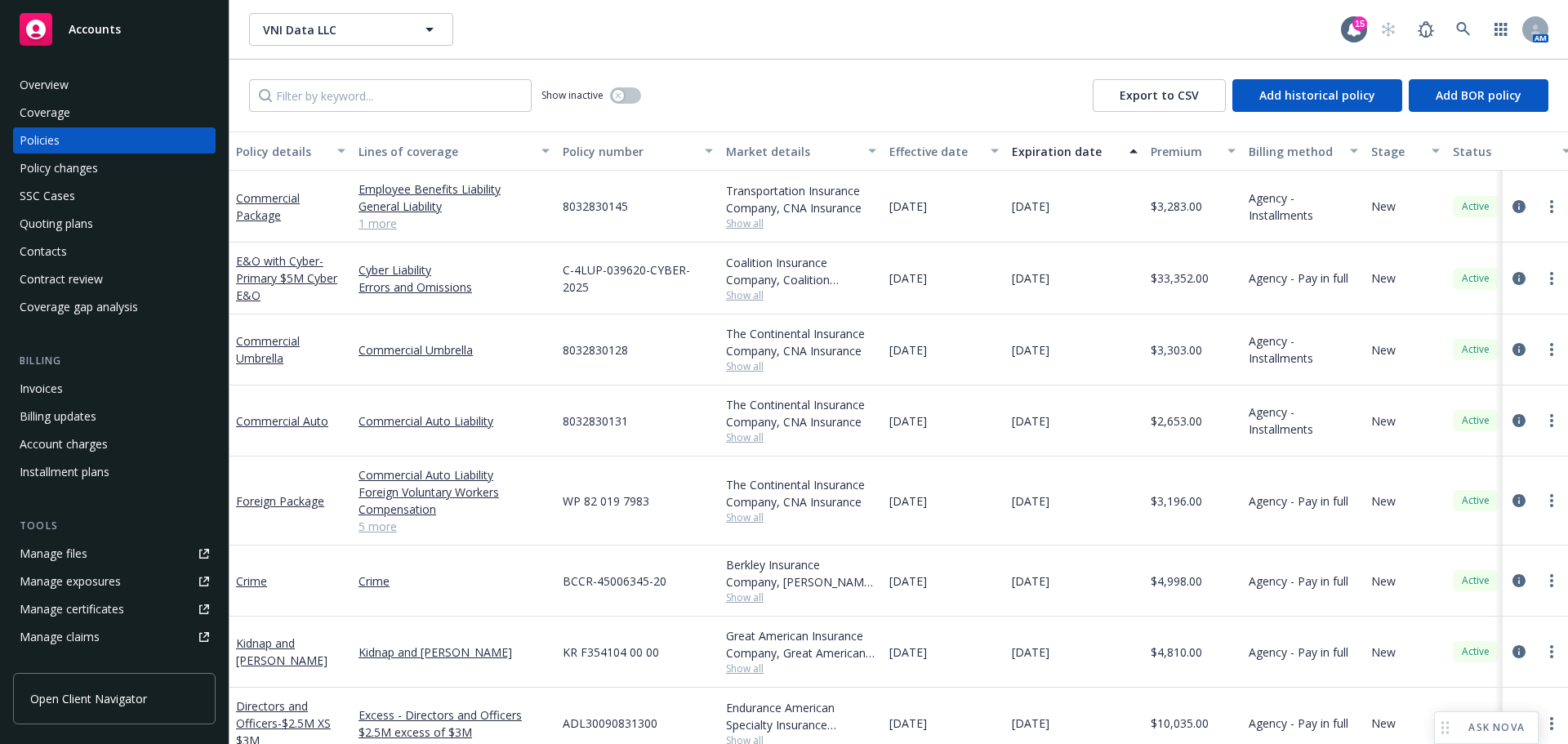 drag, startPoint x: 566, startPoint y: 573, endPoint x: 745, endPoint y: 350, distance: 285.9545 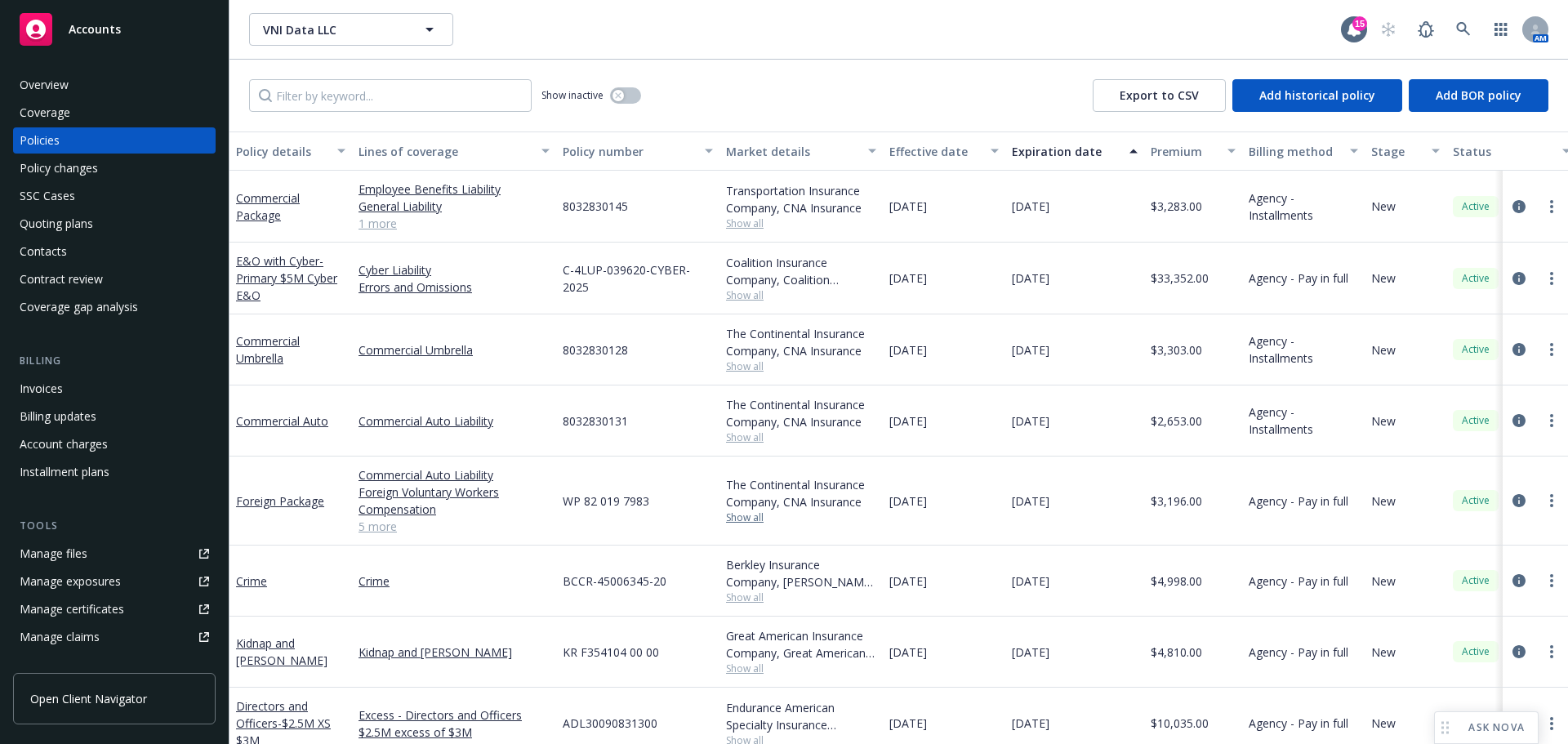 click on "Show all" at bounding box center [801, 518] 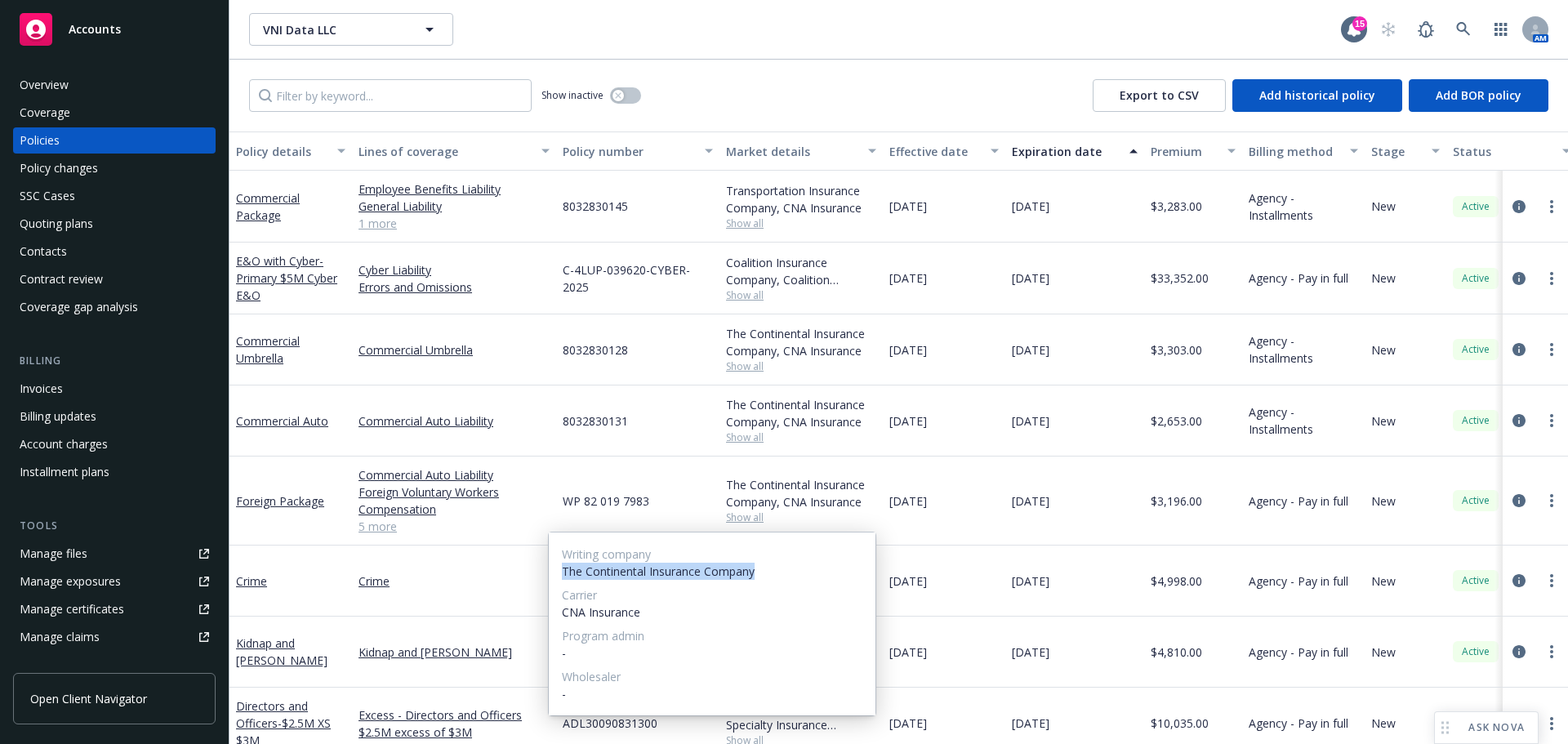 drag, startPoint x: 792, startPoint y: 568, endPoint x: 560, endPoint y: 567, distance: 232.00216 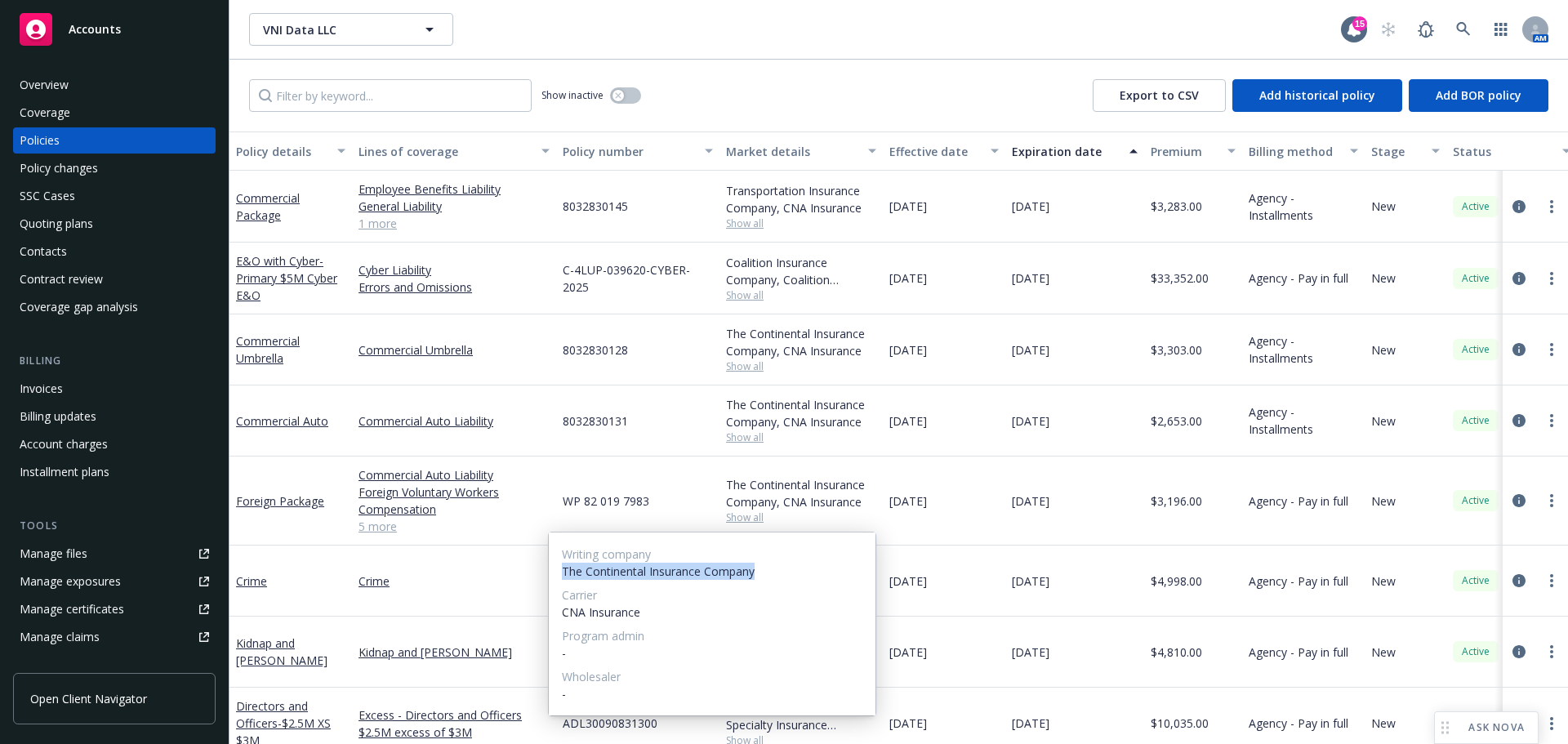 click on "Writing company The Continental Insurance Company Carrier CNA Insurance Program admin - Wholesaler -" at bounding box center (712, 624) 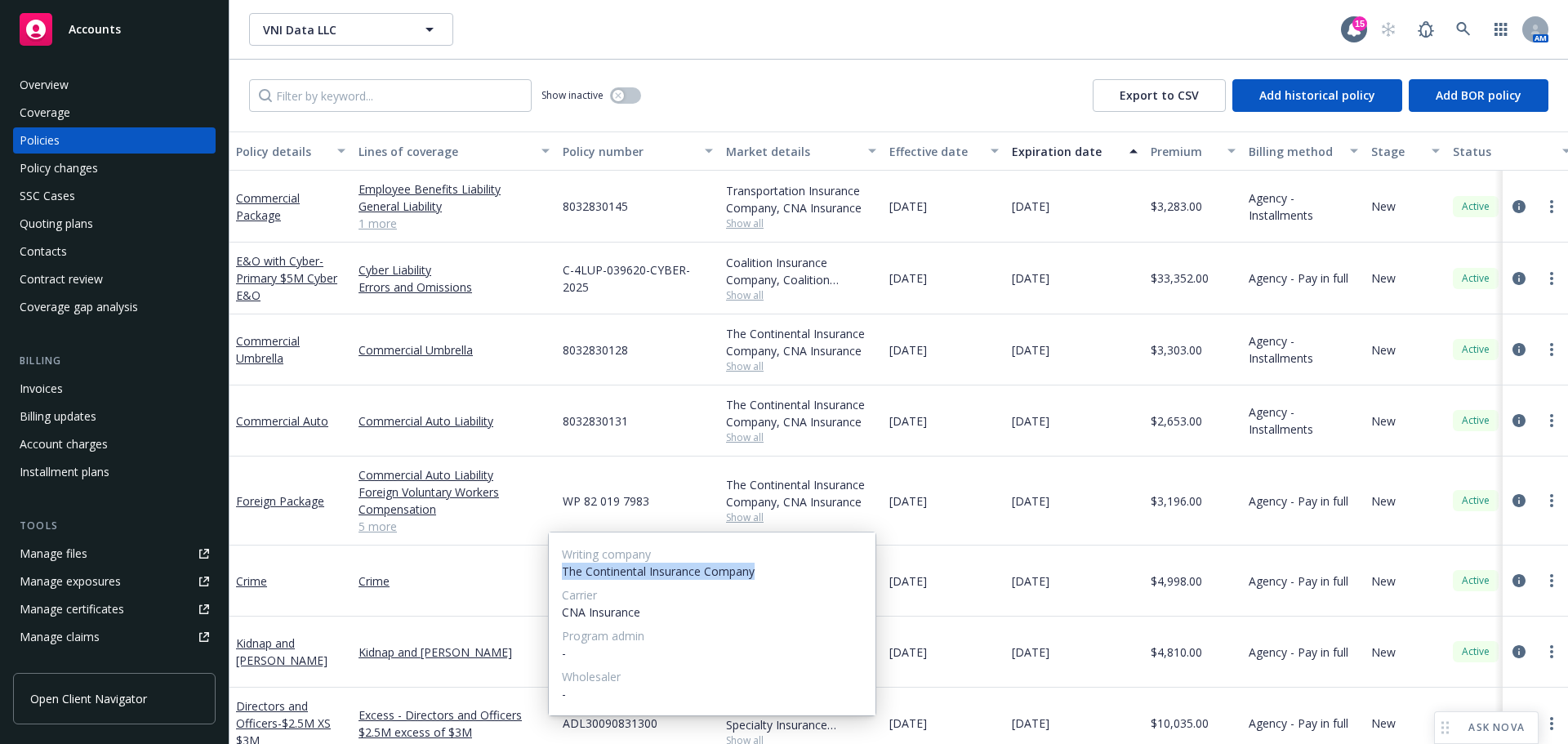 copy on "The Continental Insurance Company" 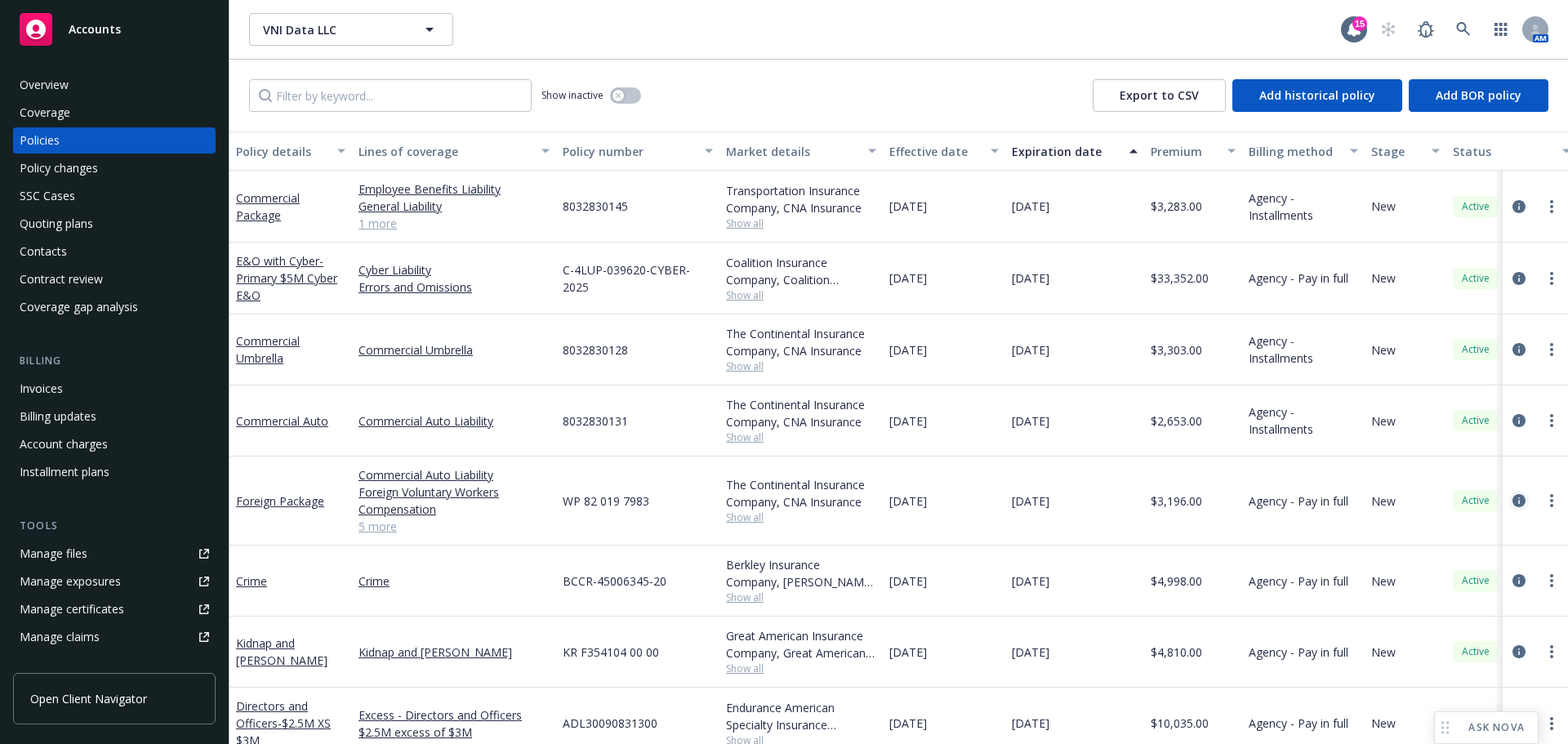 click 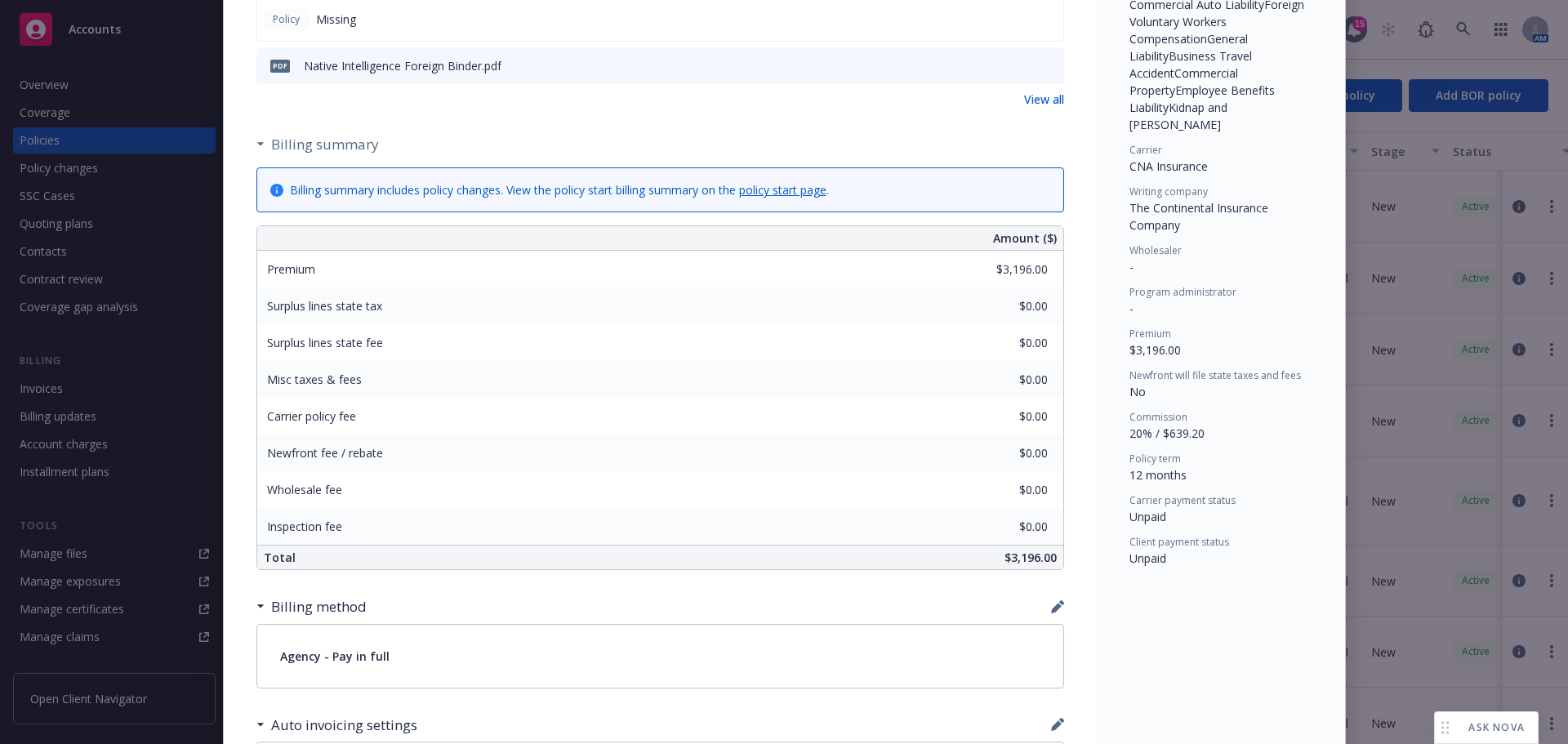 scroll, scrollTop: 0, scrollLeft: 0, axis: both 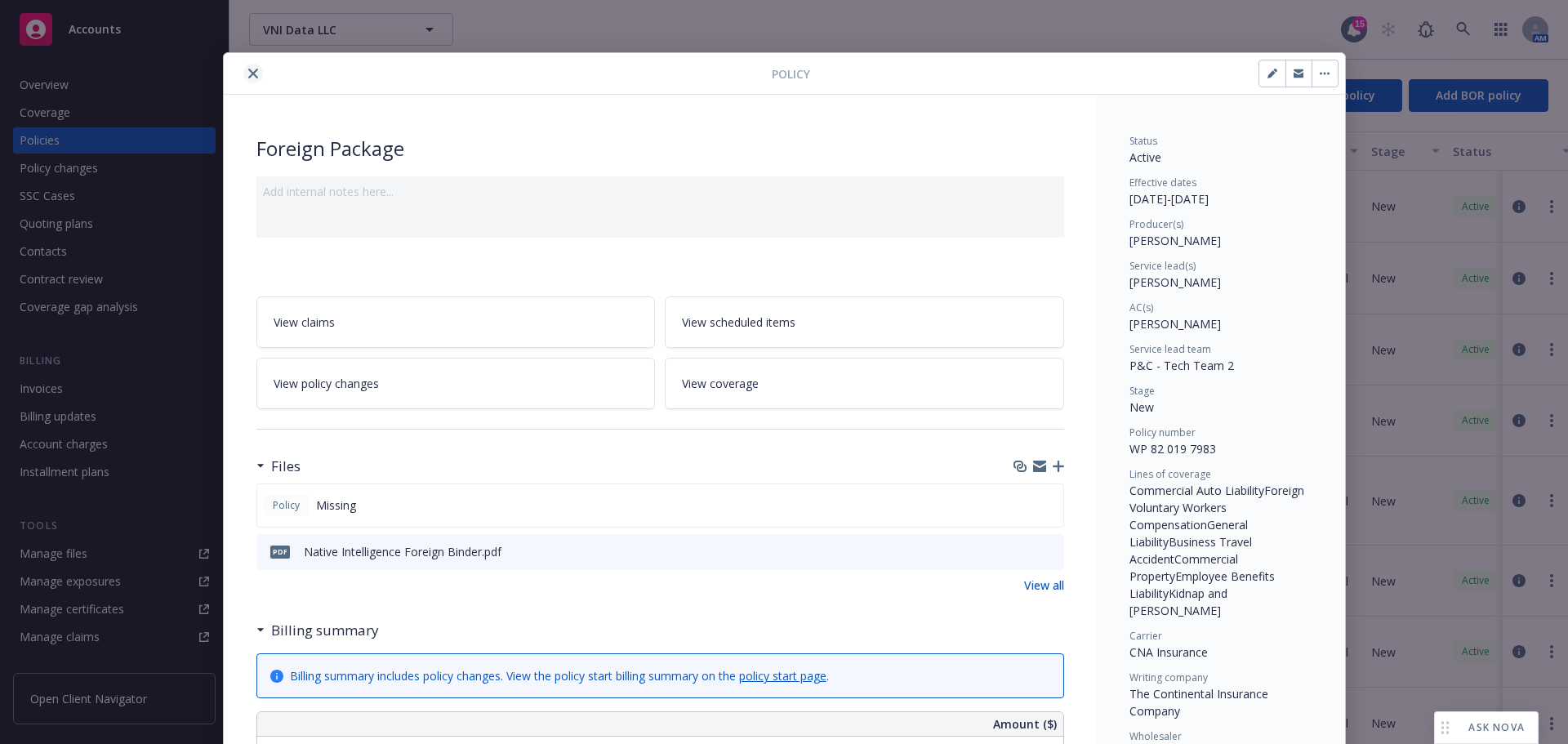 click at bounding box center (253, 74) 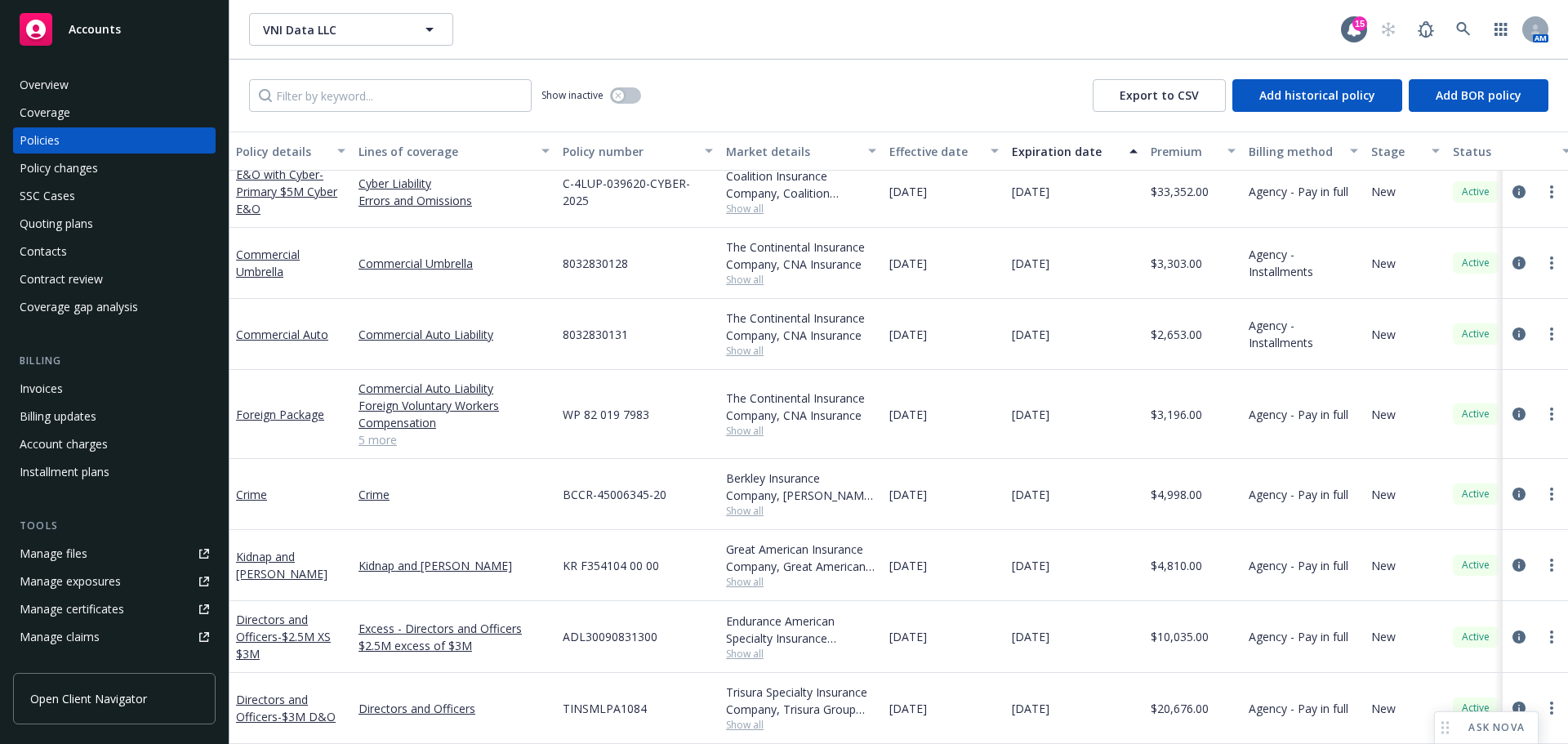 scroll, scrollTop: 0, scrollLeft: 0, axis: both 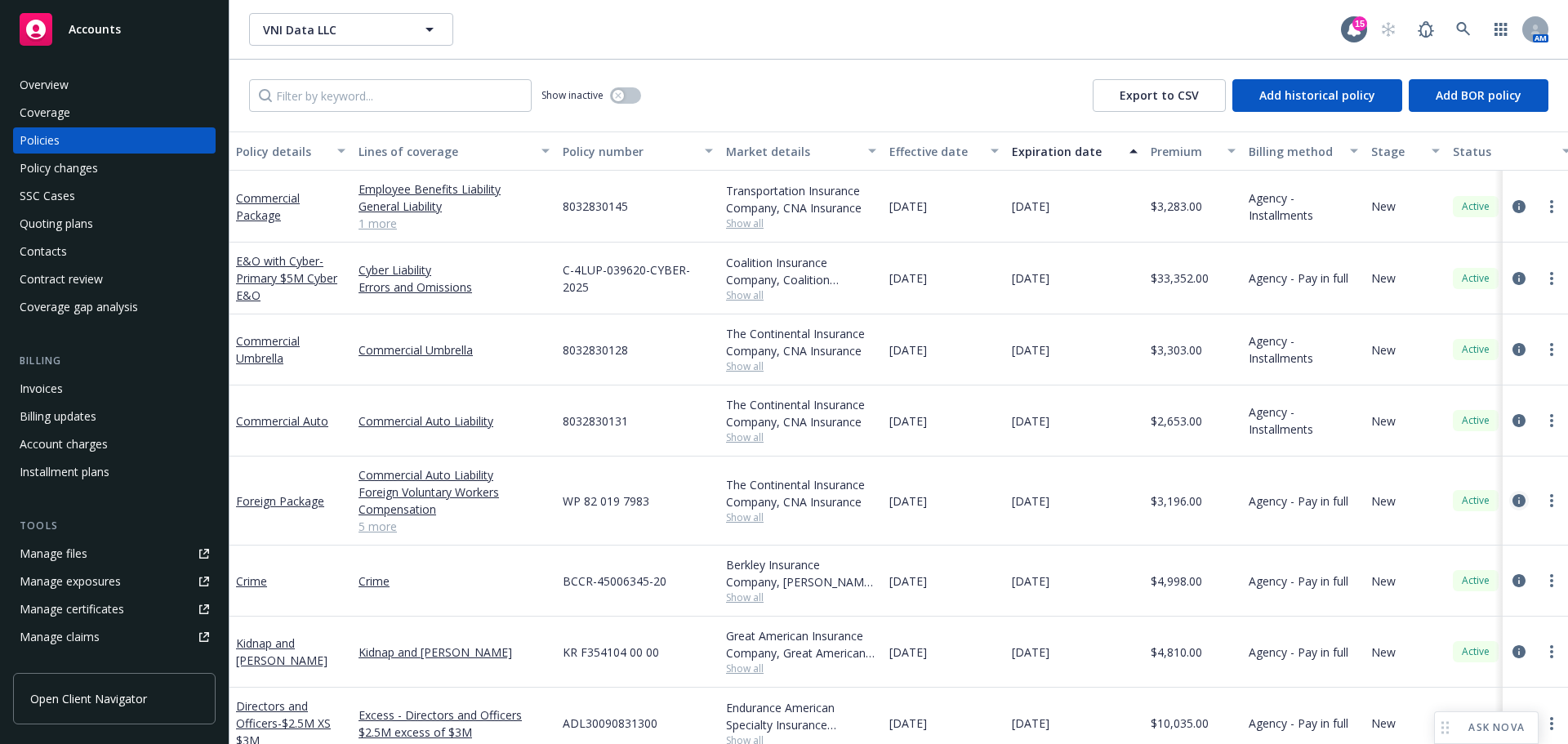click 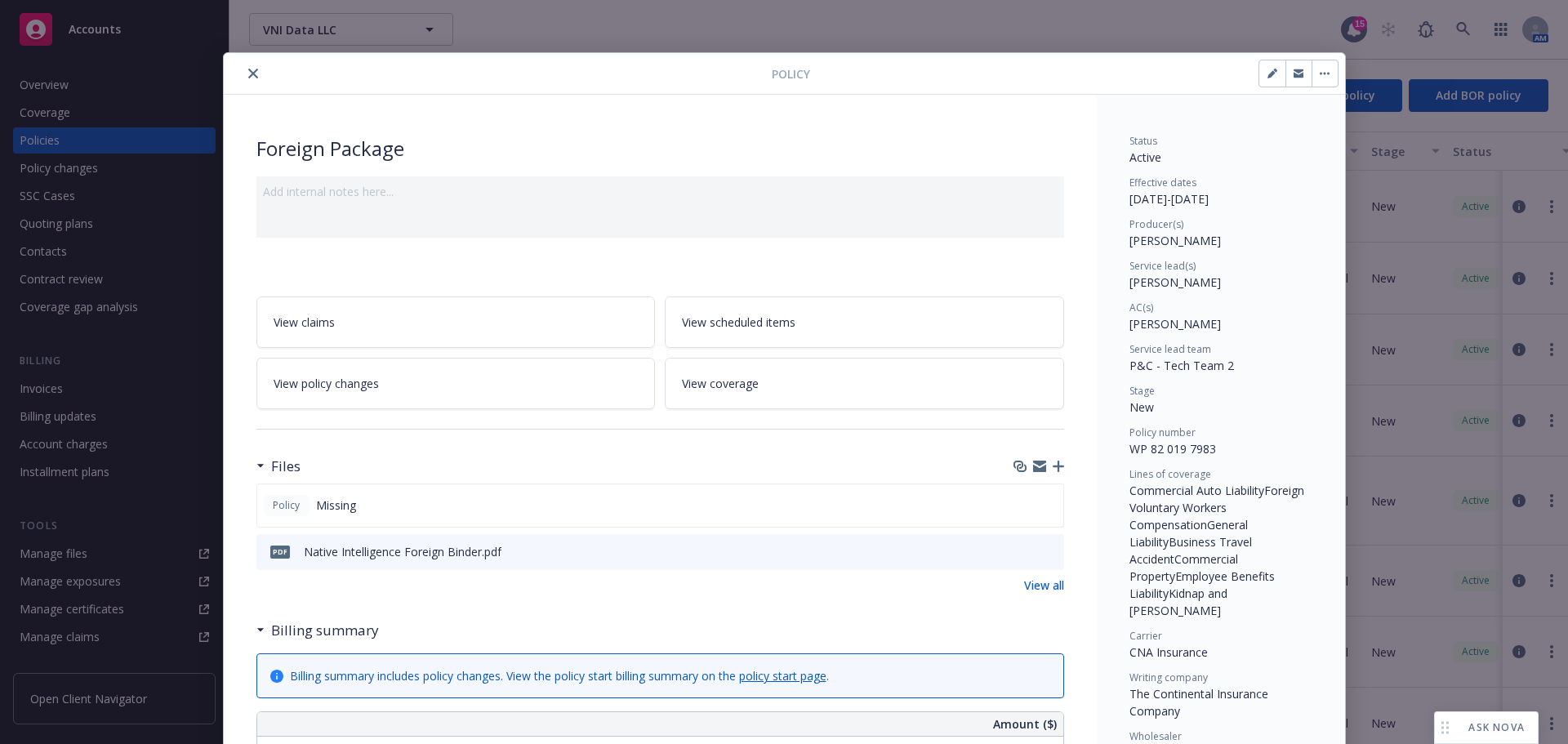 scroll, scrollTop: 49, scrollLeft: 0, axis: vertical 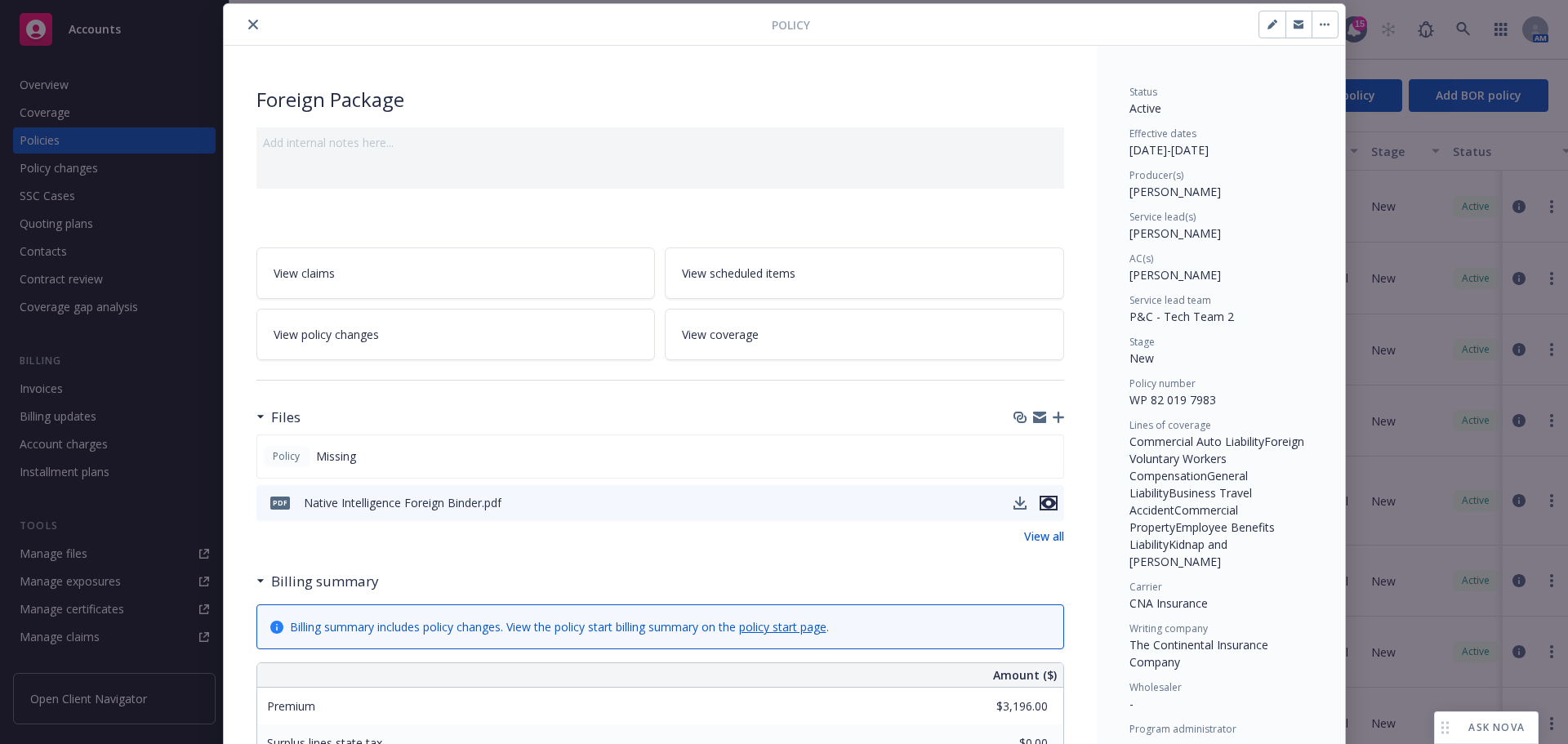 click 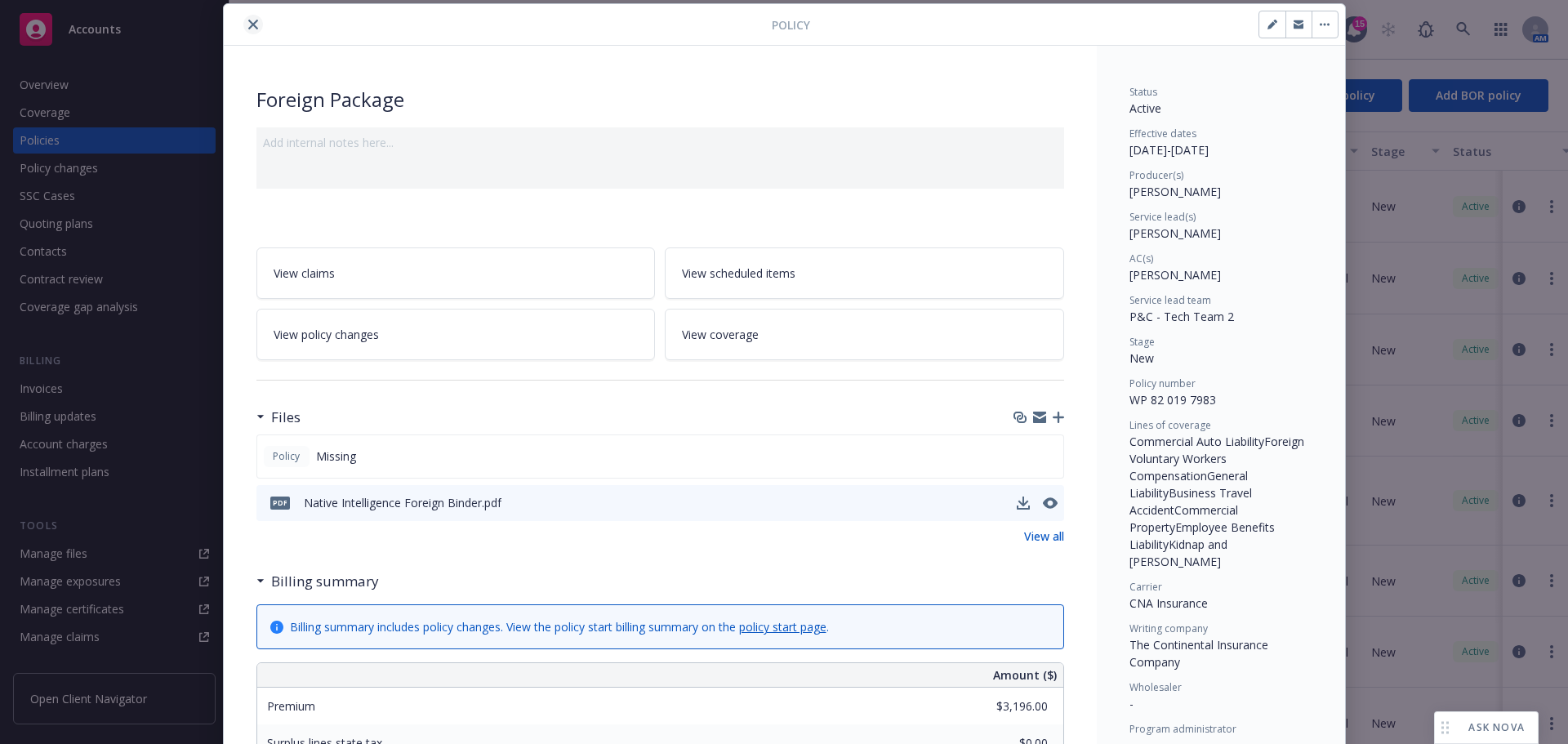 click at bounding box center [253, 25] 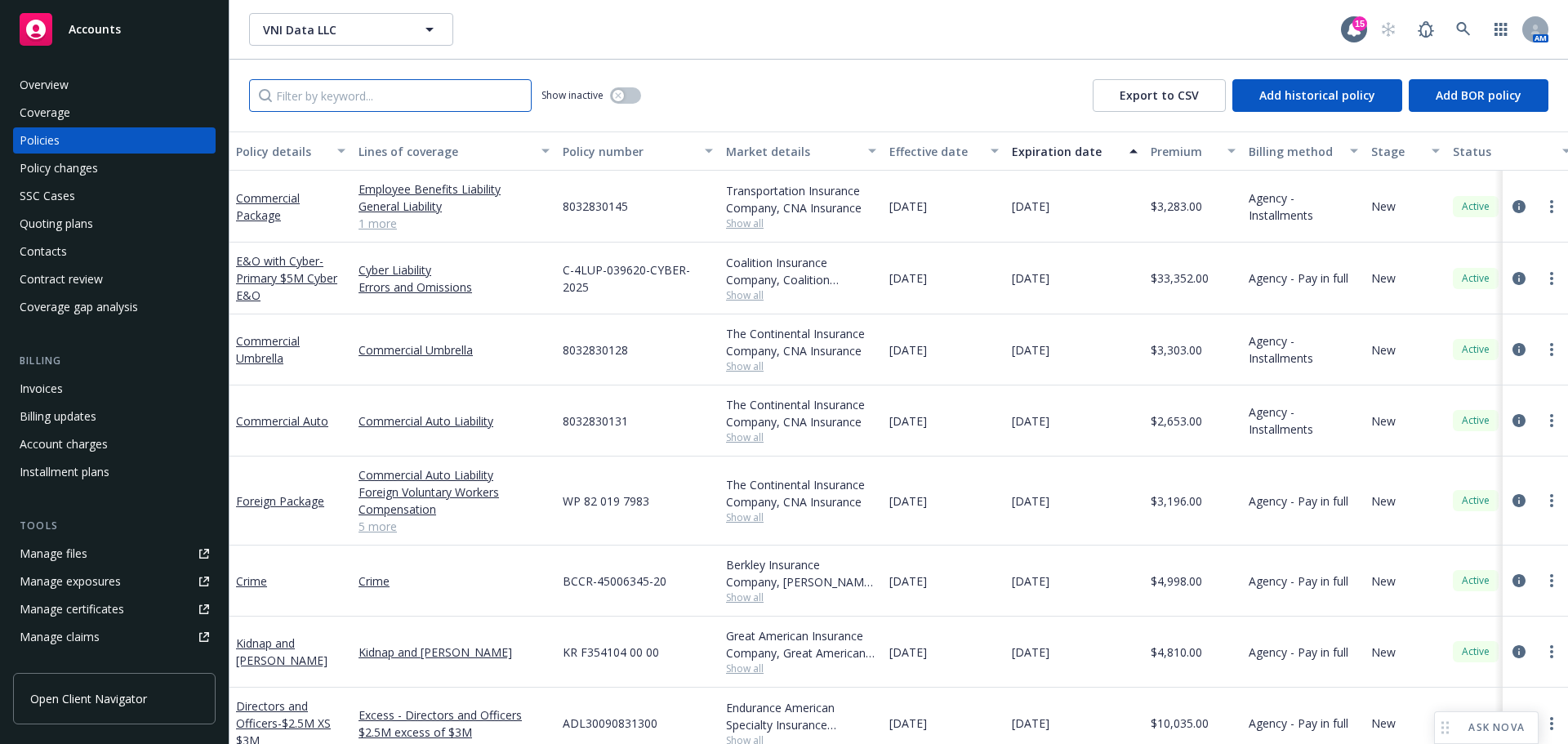 click at bounding box center (390, 96) 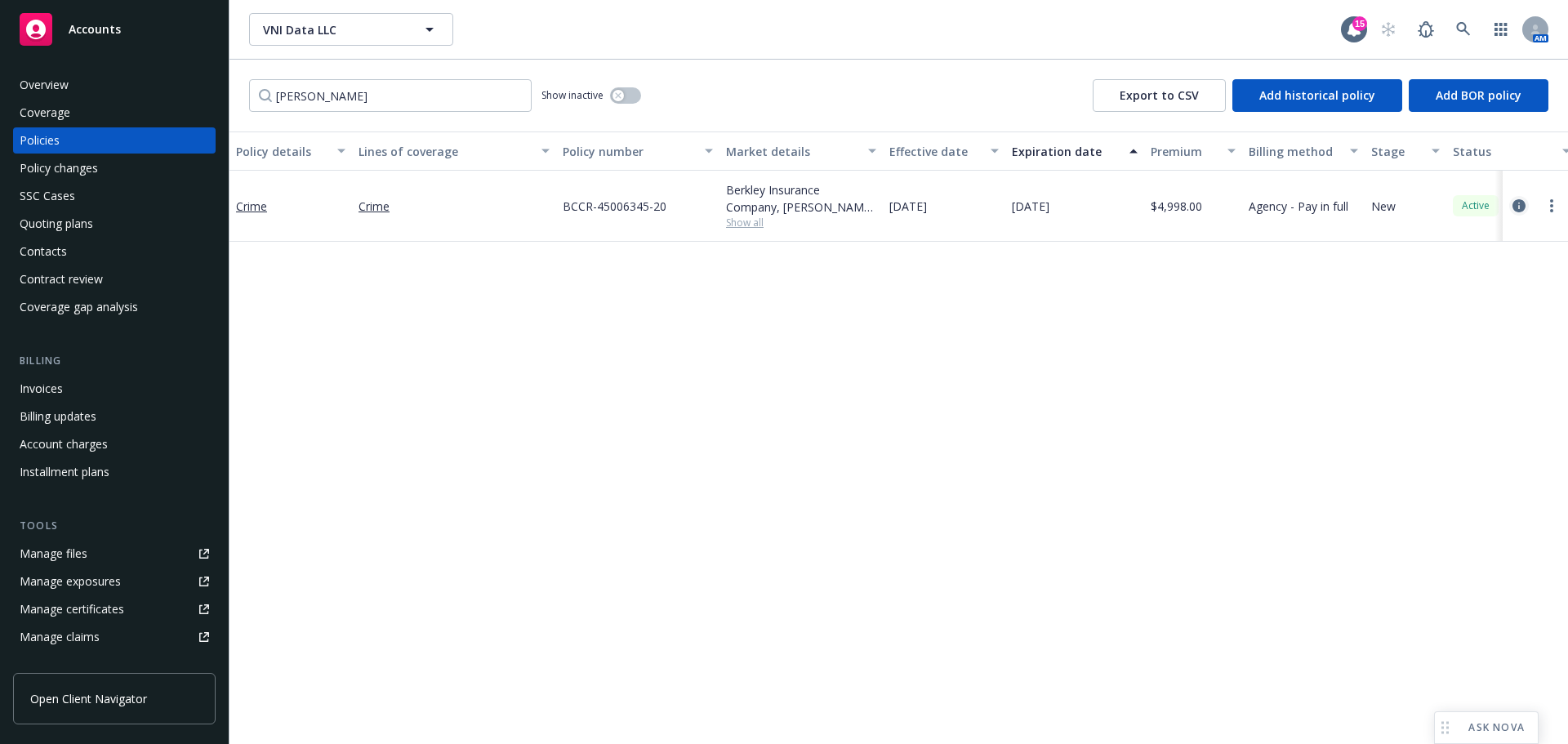 click 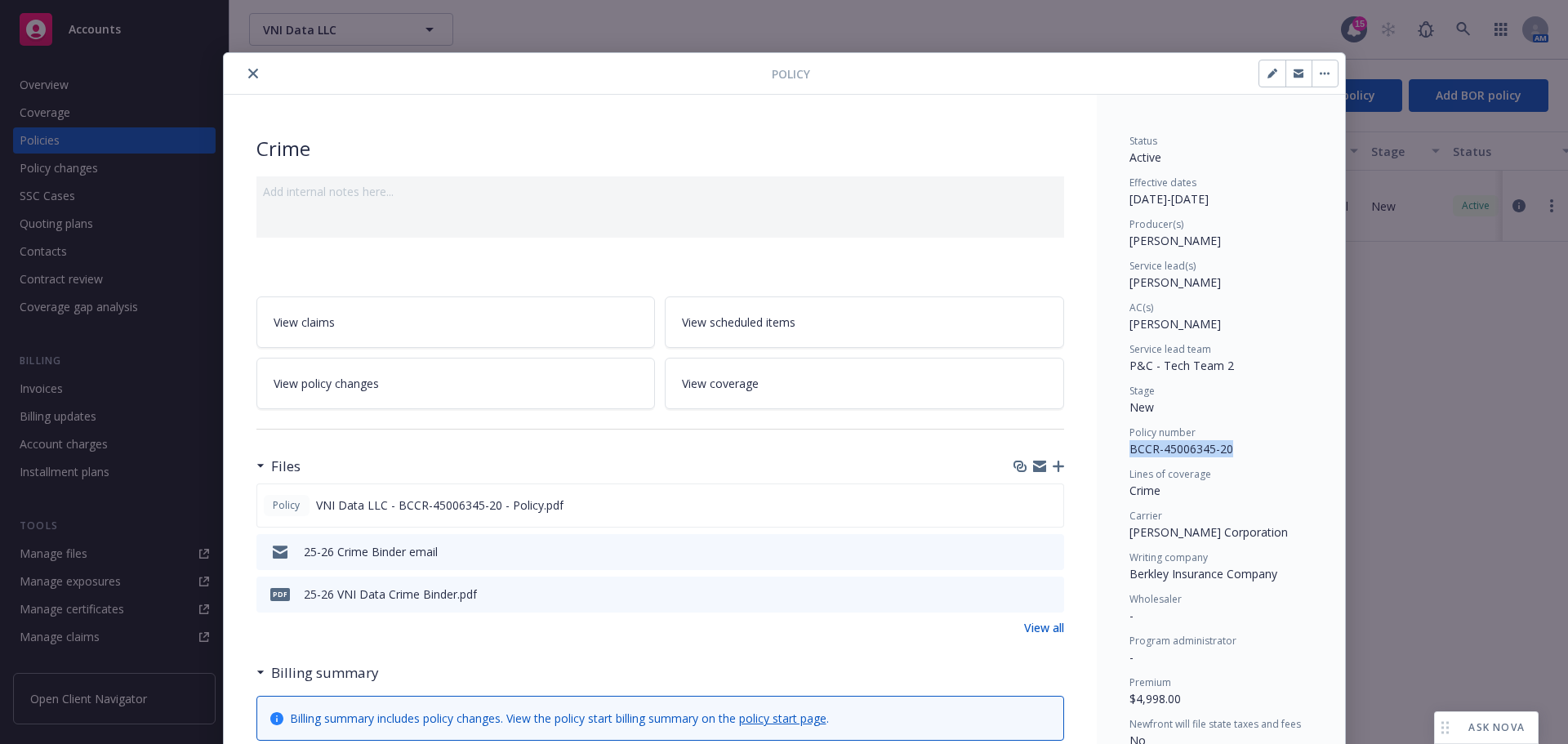 drag, startPoint x: 1245, startPoint y: 449, endPoint x: 1123, endPoint y: 452, distance: 122.0369 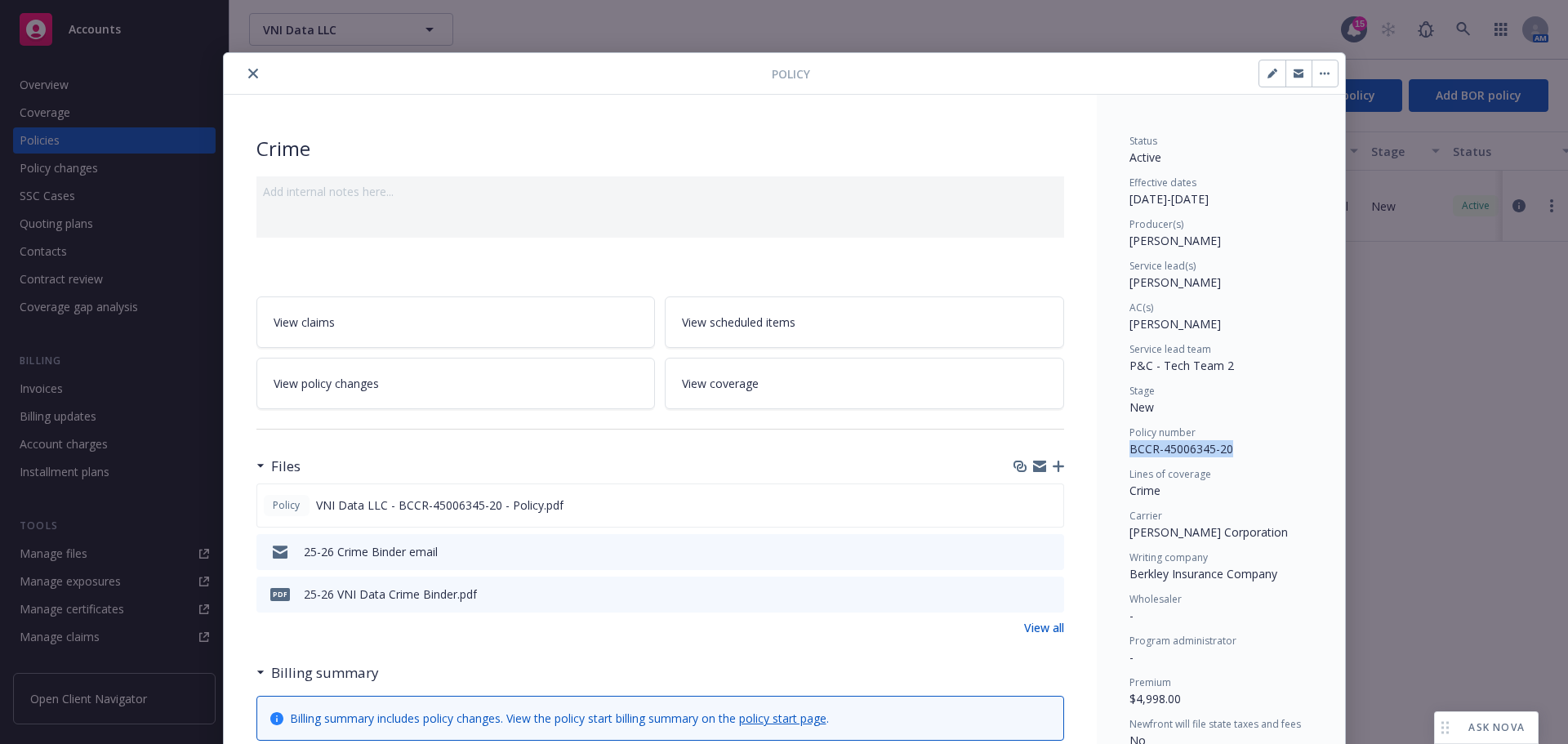click on "Policy number BCCR-45006345-20" at bounding box center [1221, 441] 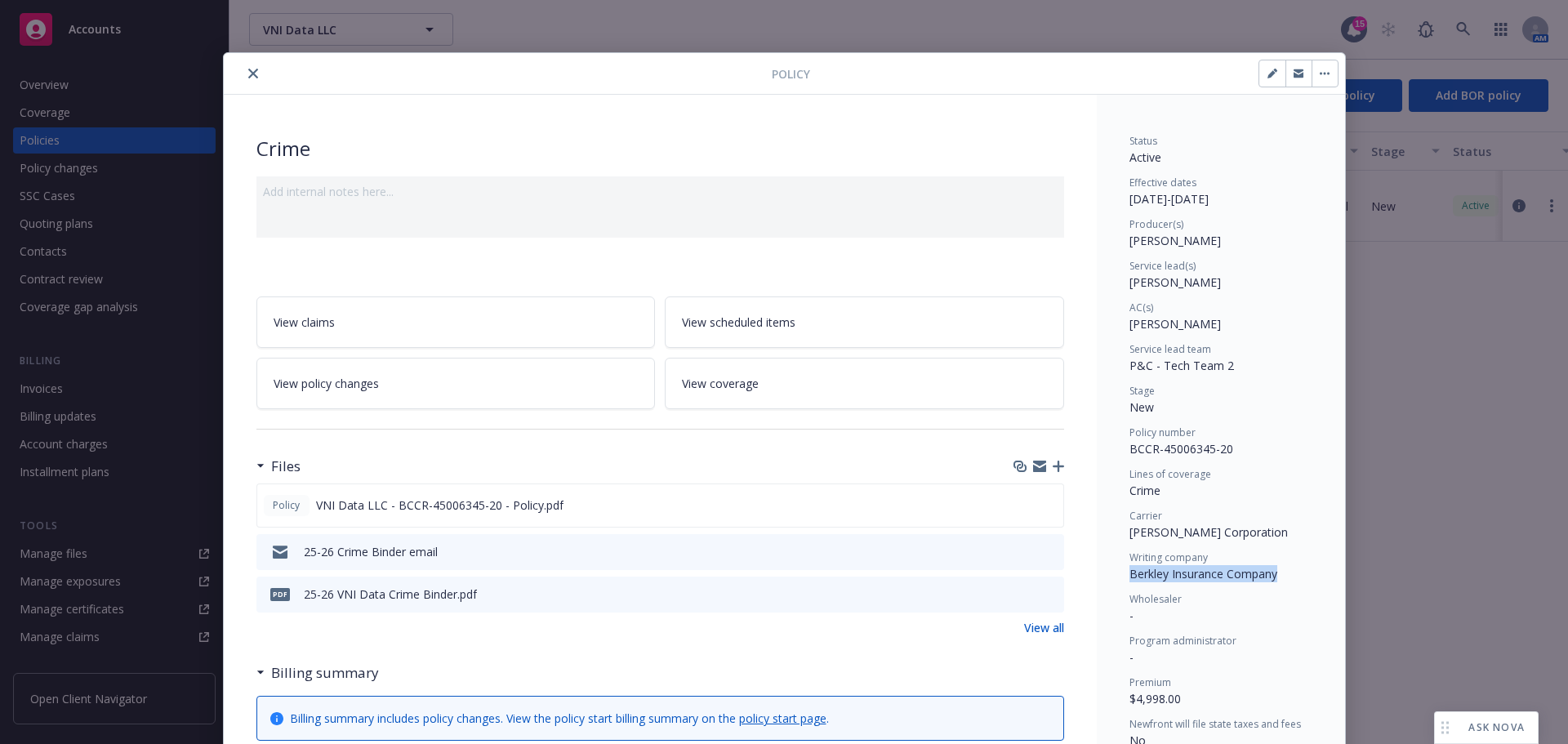 drag, startPoint x: 1289, startPoint y: 578, endPoint x: 1107, endPoint y: 581, distance: 182.02472 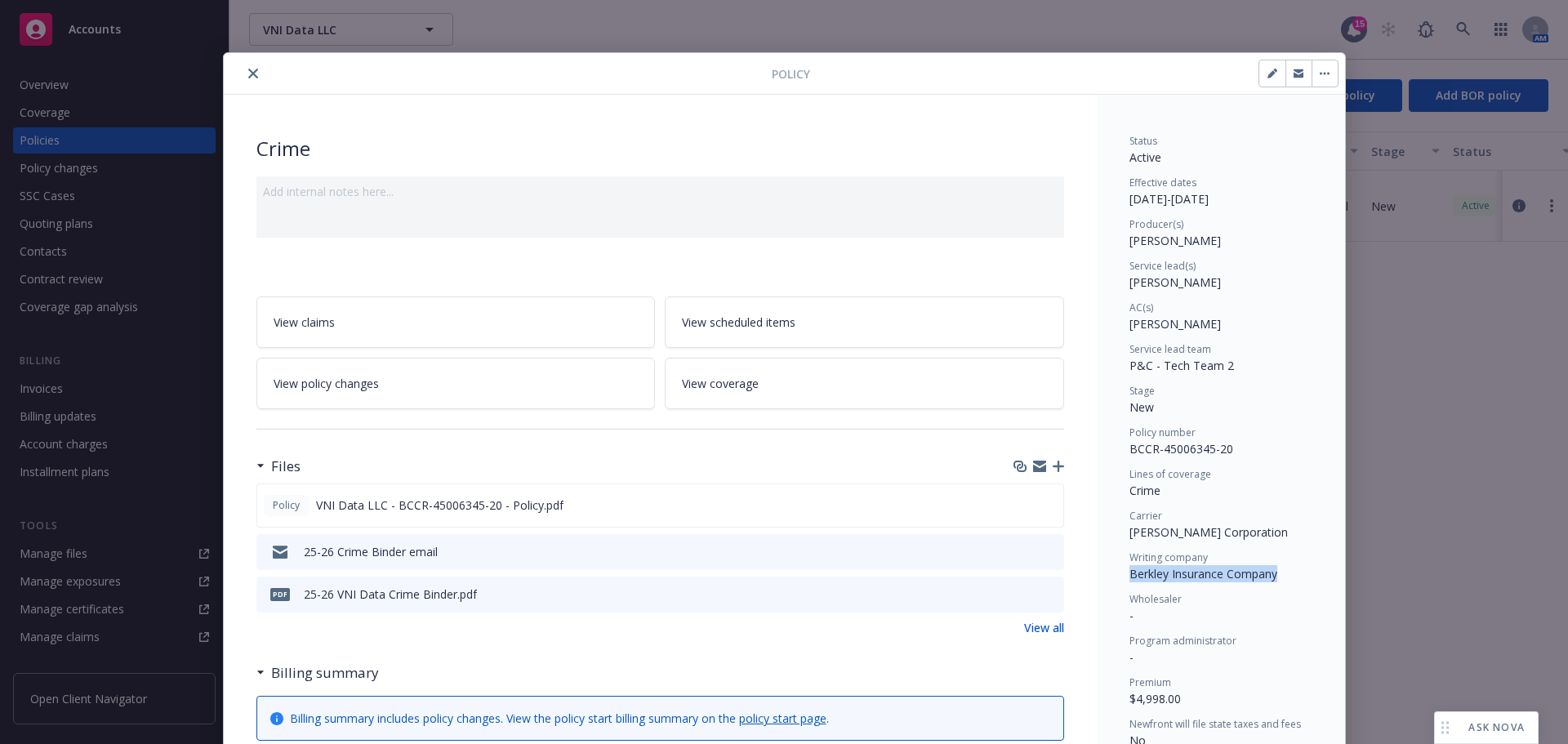 click on "Status Active Effective dates [DATE]  -  [DATE] Producer(s) [PERSON_NAME] Service lead(s) [PERSON_NAME] AC(s) [PERSON_NAME] Service lead team P&C - Tech Team 2 Stage New Policy number BCCR-45006345-20 Lines of coverage Crime Carrier [PERSON_NAME] Corporation Writing company Berkley Insurance Company Wholesaler - Program administrator - Premium $4,998.00 Newfront will file state taxes and fees No Commission 15% / $749.70 Policy term 12 months Carrier payment status Unpaid Client payment status Unpaid" at bounding box center (1221, 919) 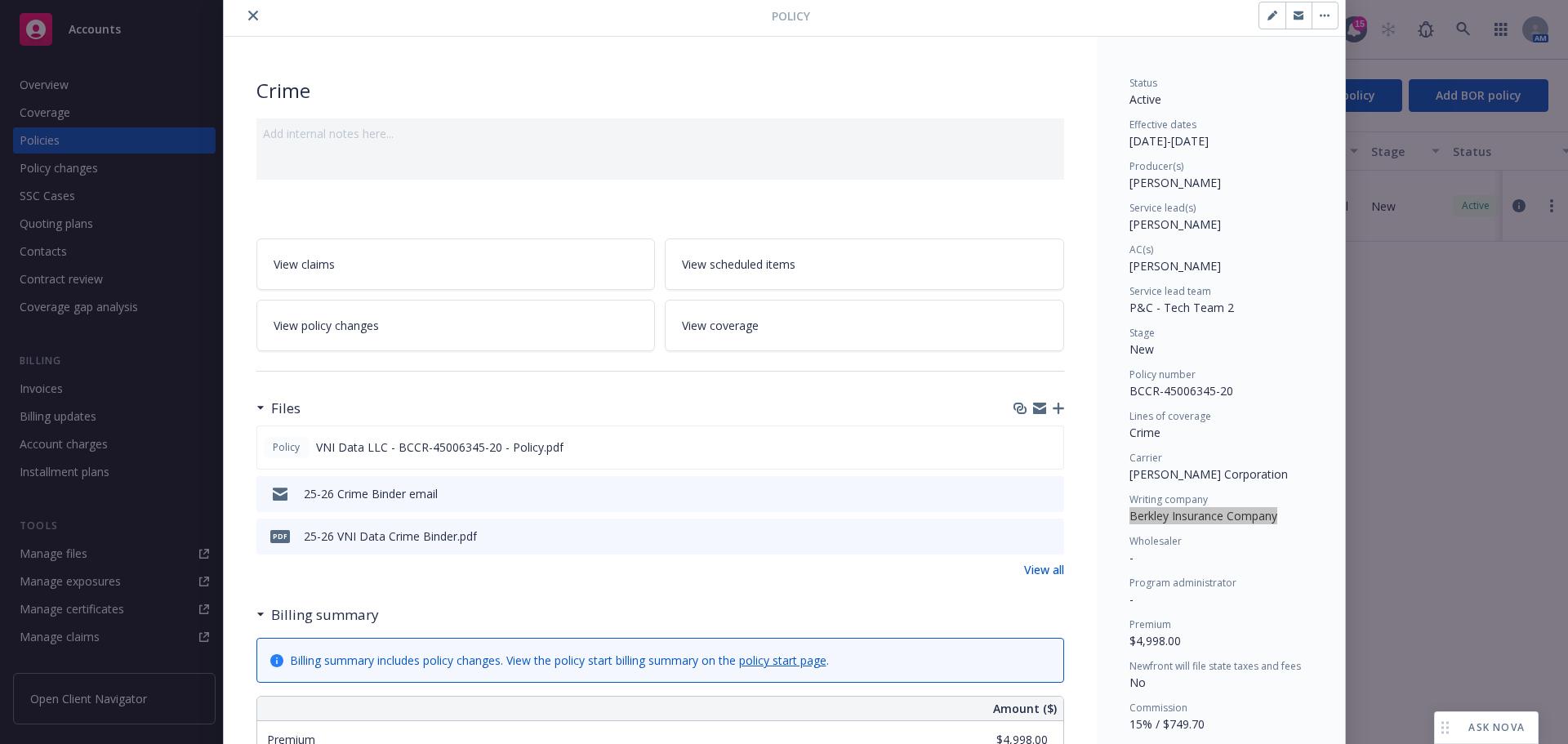 scroll, scrollTop: 12, scrollLeft: 0, axis: vertical 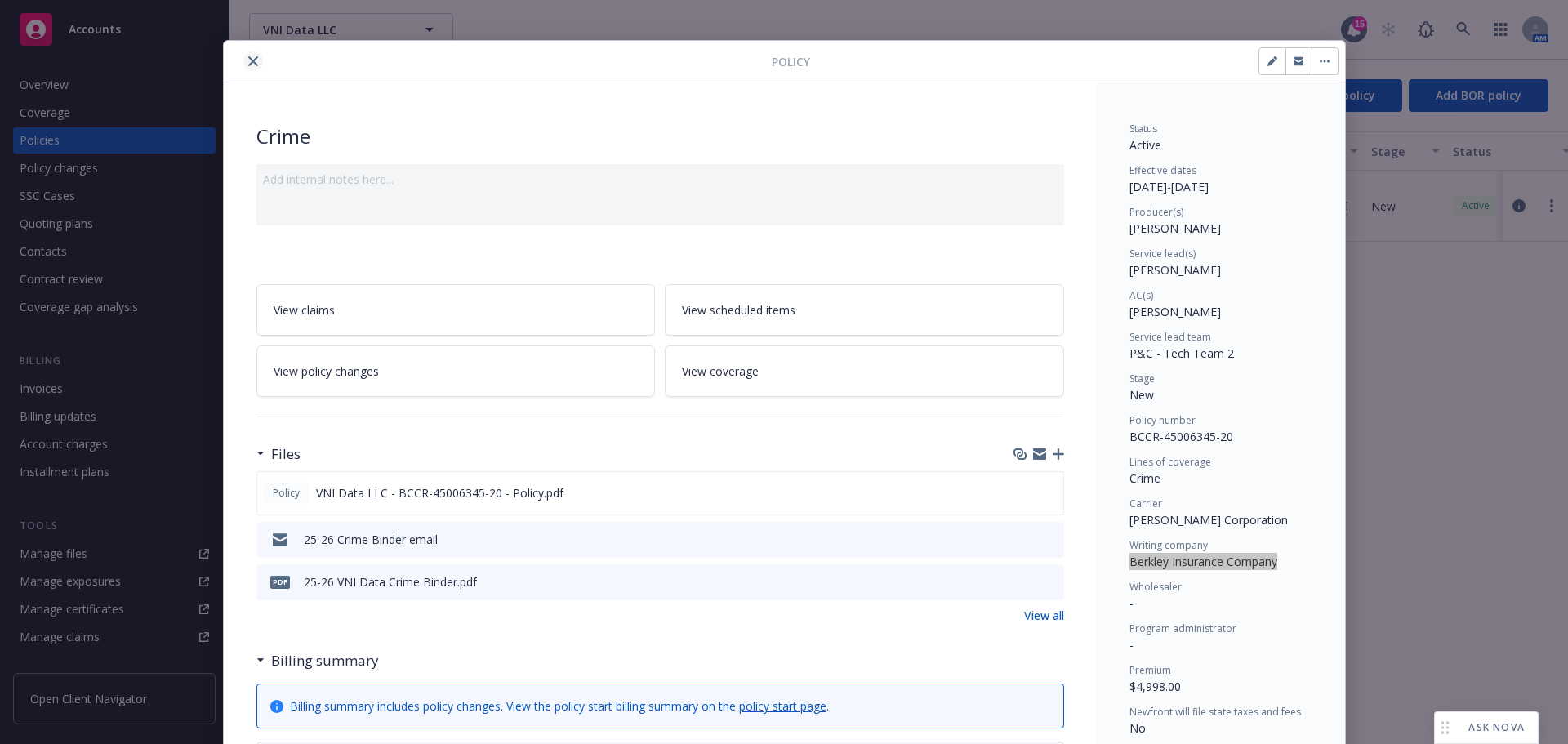 click at bounding box center (253, 61) 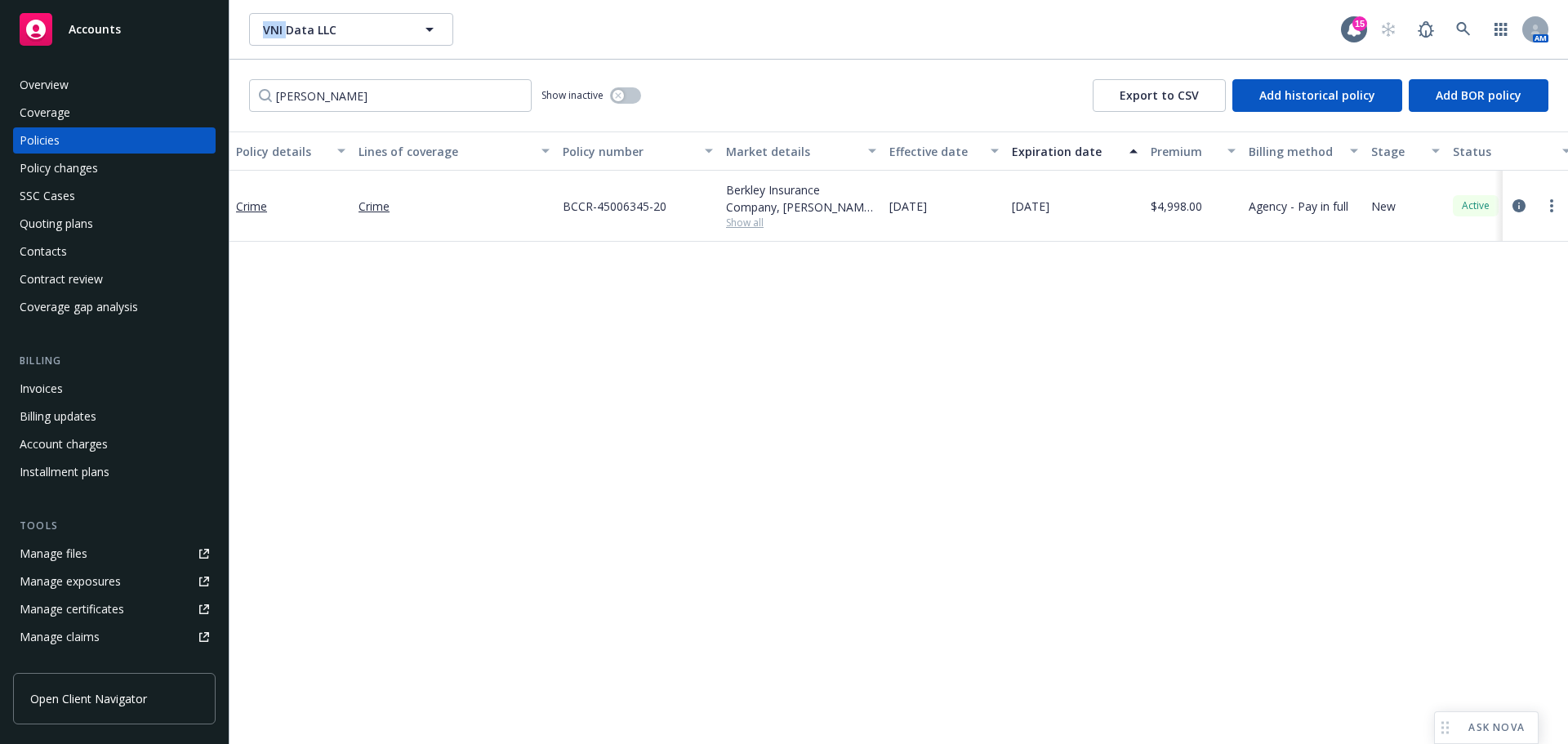 click on "VNI Data LLC VNI Data LLC 15 AM" at bounding box center (898, 29) 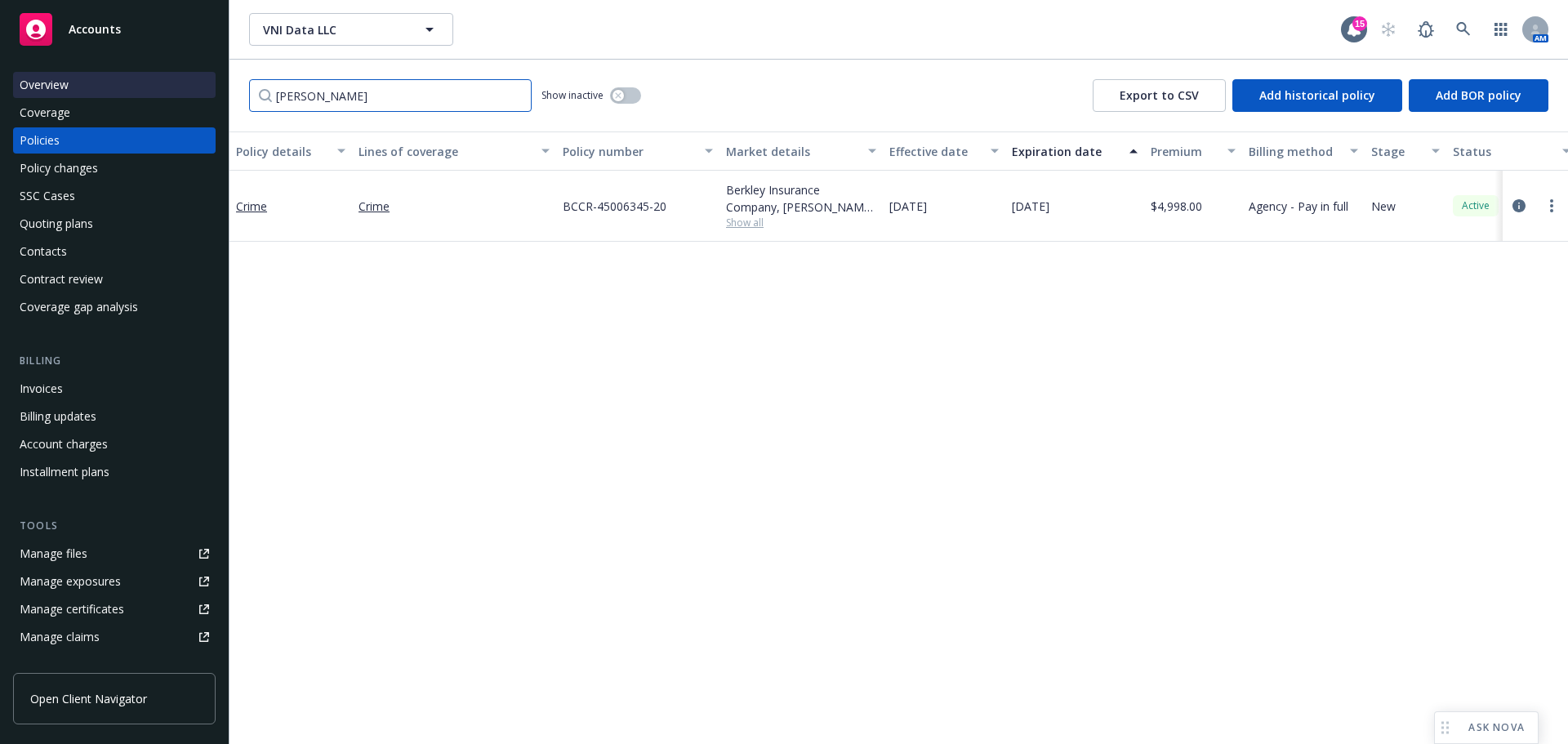 drag, startPoint x: 324, startPoint y: 98, endPoint x: 55, endPoint y: 85, distance: 269.31394 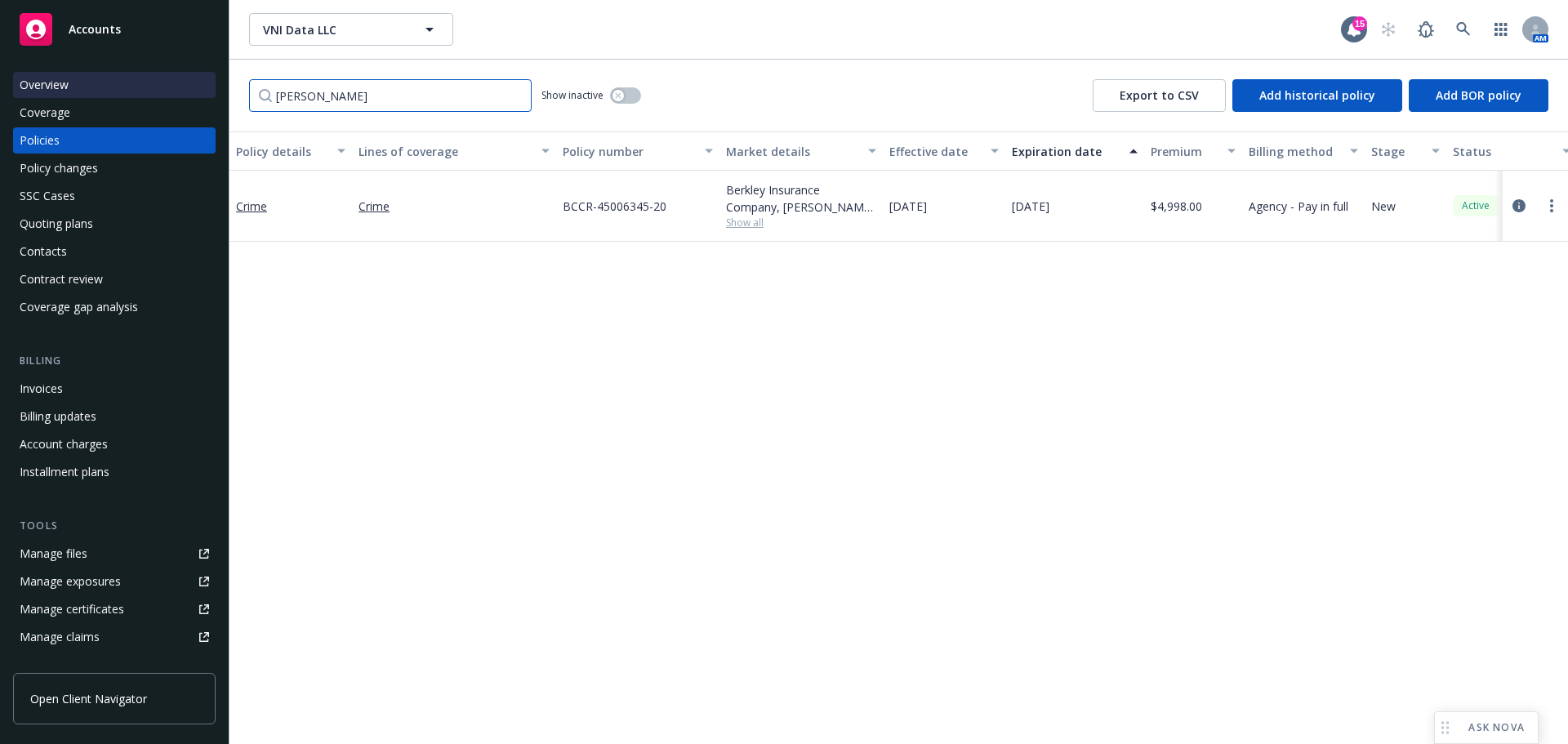 click on "Accounts Overview Coverage Policies Policy changes SSC Cases Quoting plans Contacts Contract review Coverage gap analysis Billing Invoices Billing updates Account charges Installment plans Tools Manage files Manage exposures Manage certificates Manage claims Manage BORs Summary of insurance Analytics hub Loss summary generator Account settings Service team Sales relationships Related accounts Client navigator features Client access Open Client Navigator VNI Data LLC VNI Data LLC 15 AM [PERSON_NAME] Show inactive Export to CSV Add historical policy Add BOR policy Policy details Lines of coverage Policy number Market details Effective date Expiration date Premium Billing method Stage Status Service team leaders Crime Crime BCCR-45006345-20 Berkley Insurance Company, [PERSON_NAME] Corporation Show all [DATE] [DATE] $4,998.00 Agency - Pay in full New Active [PERSON_NAME] AC Yamato Seki AM 1 more" at bounding box center [784, 372] 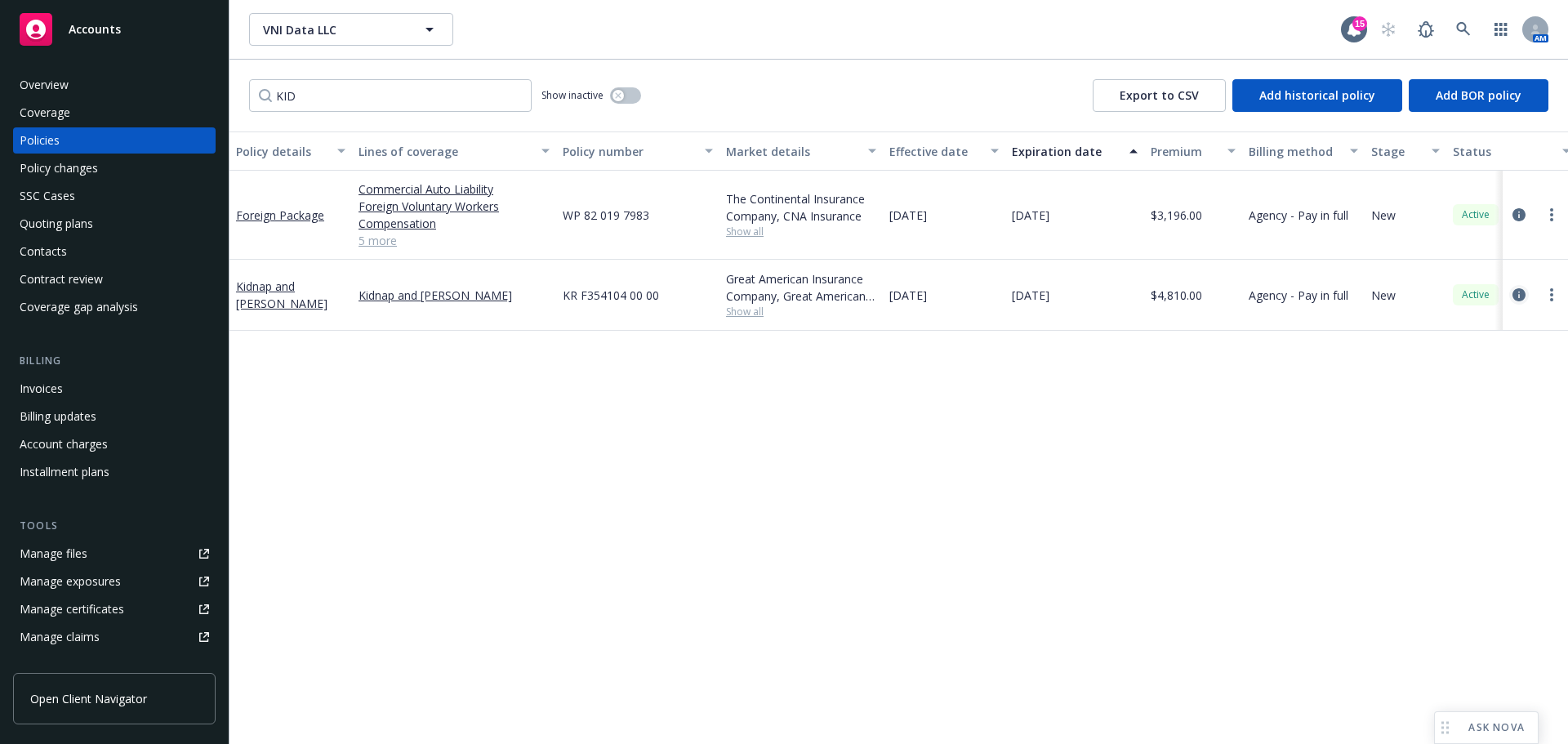 click 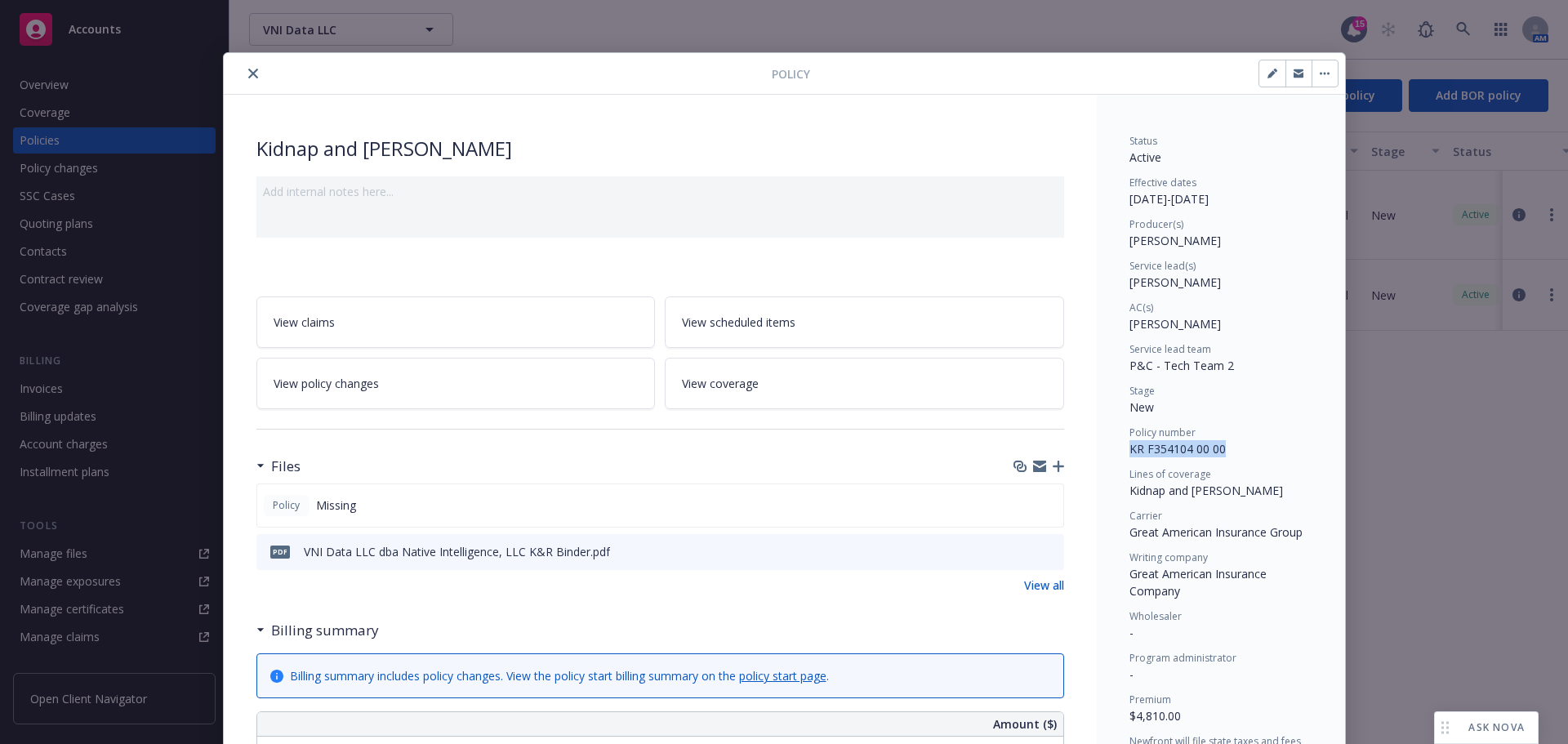 drag, startPoint x: 1249, startPoint y: 444, endPoint x: 1116, endPoint y: 450, distance: 133.13527 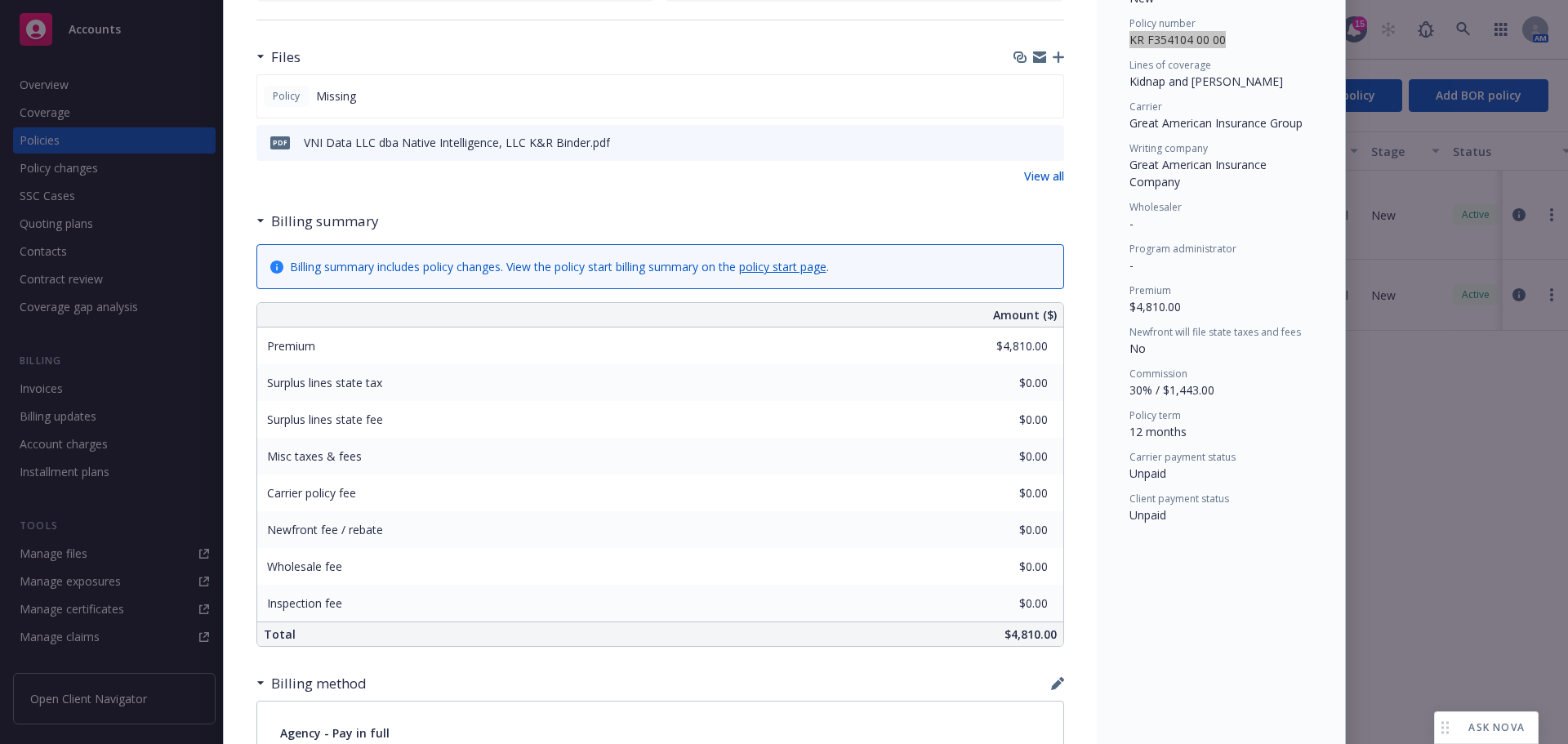 scroll, scrollTop: 0, scrollLeft: 0, axis: both 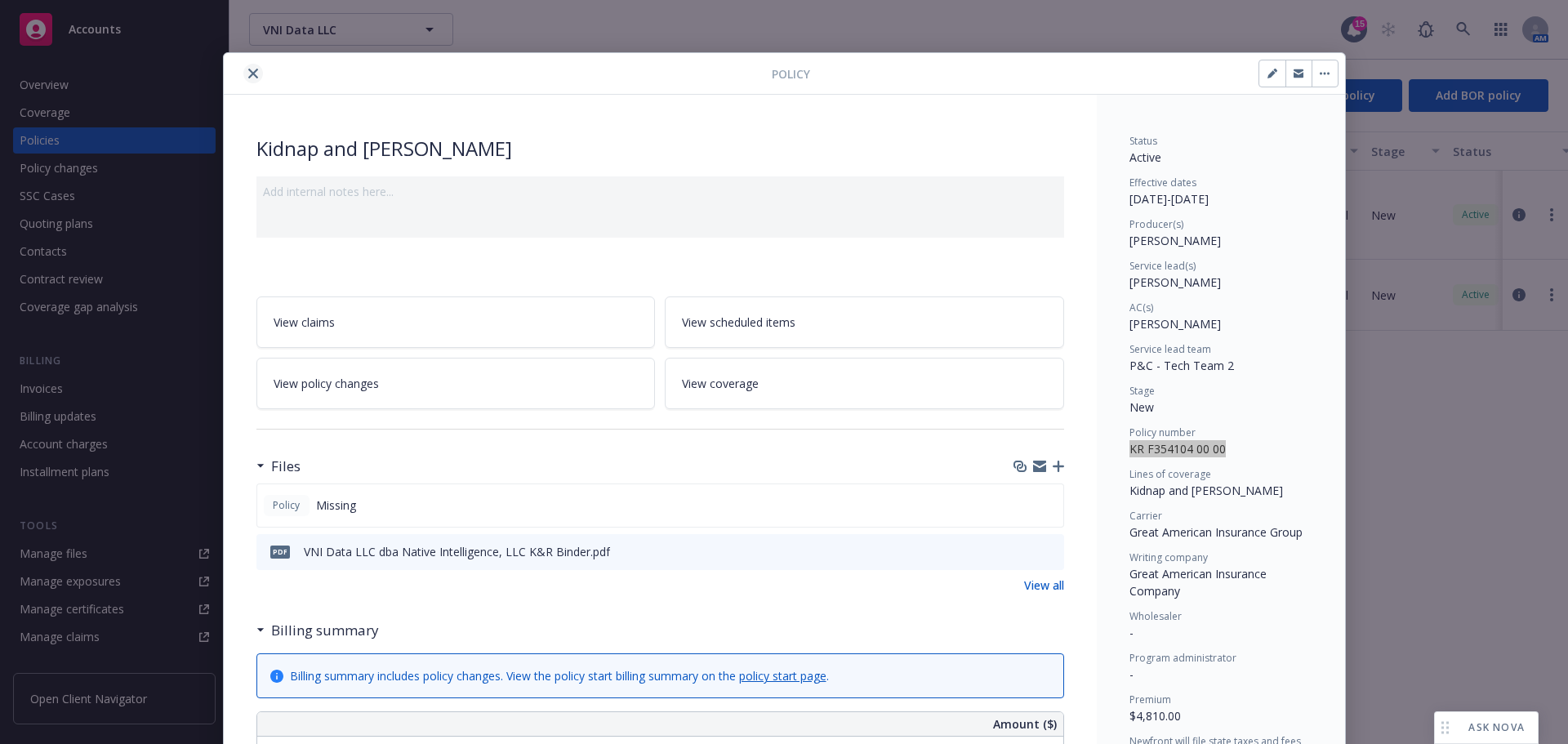 click 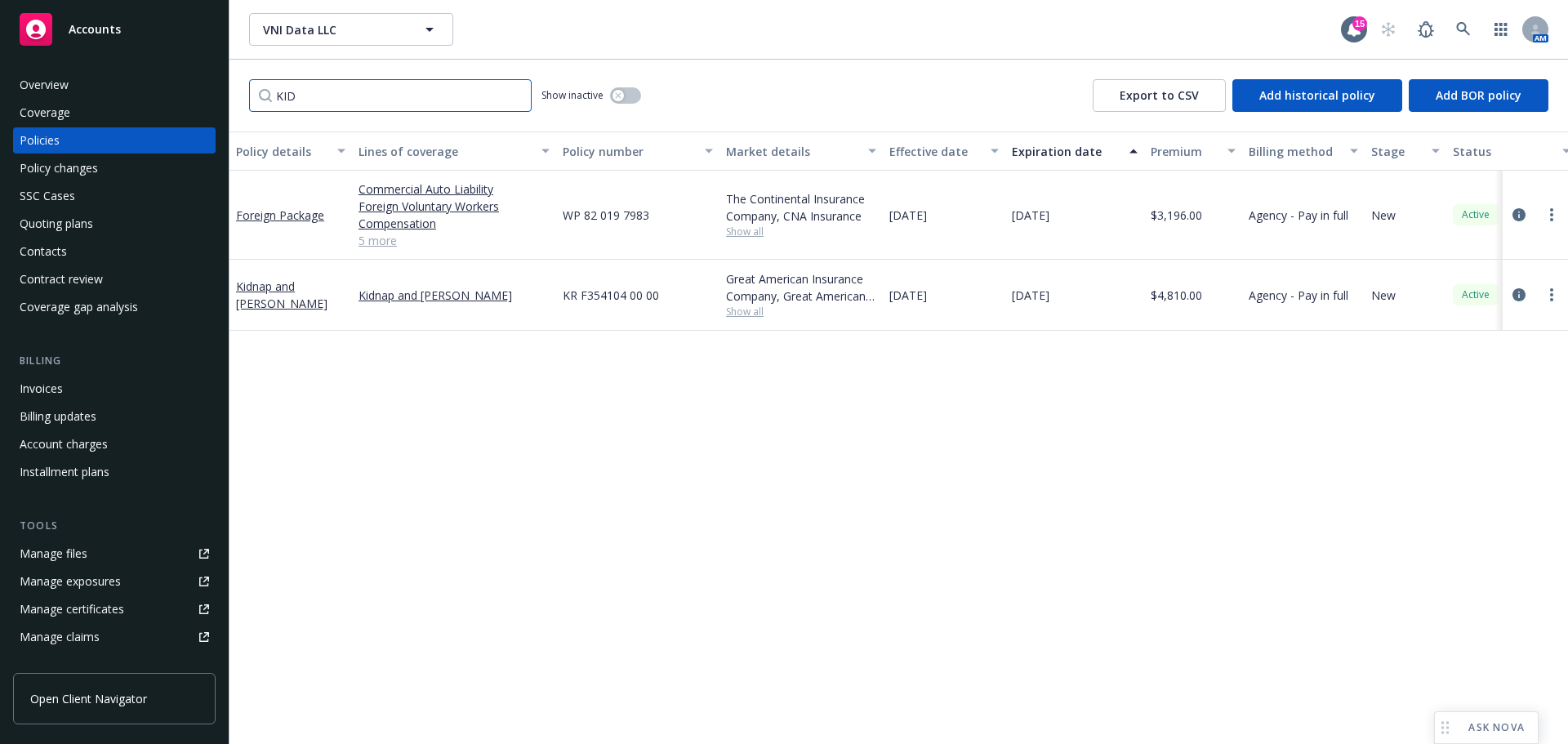 drag, startPoint x: 354, startPoint y: 92, endPoint x: -76, endPoint y: 68, distance: 430.6692 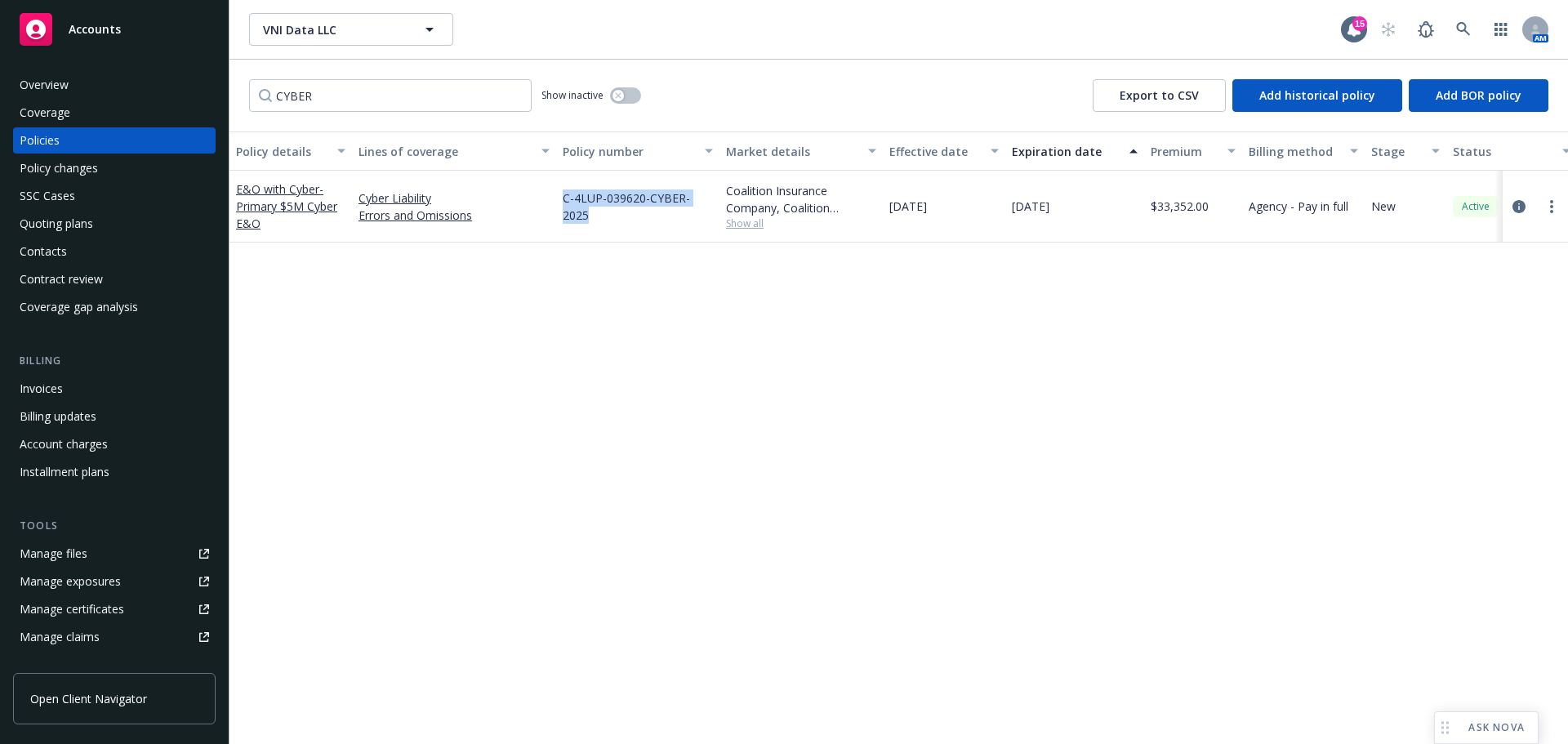 drag, startPoint x: 718, startPoint y: 210, endPoint x: 564, endPoint y: 203, distance: 154.15901 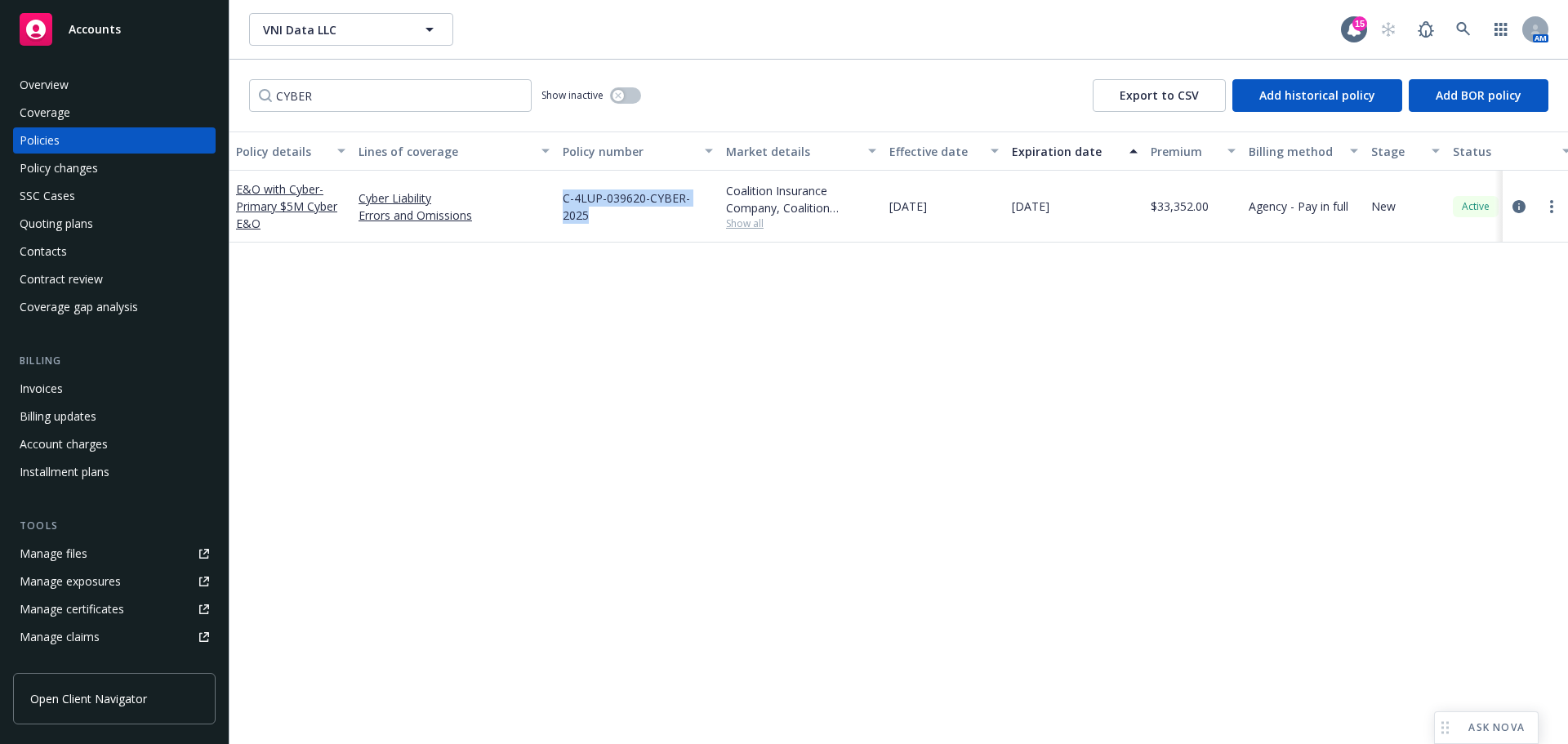 click on "C-4LUP-039620-CYBER-2025" at bounding box center [638, 207] 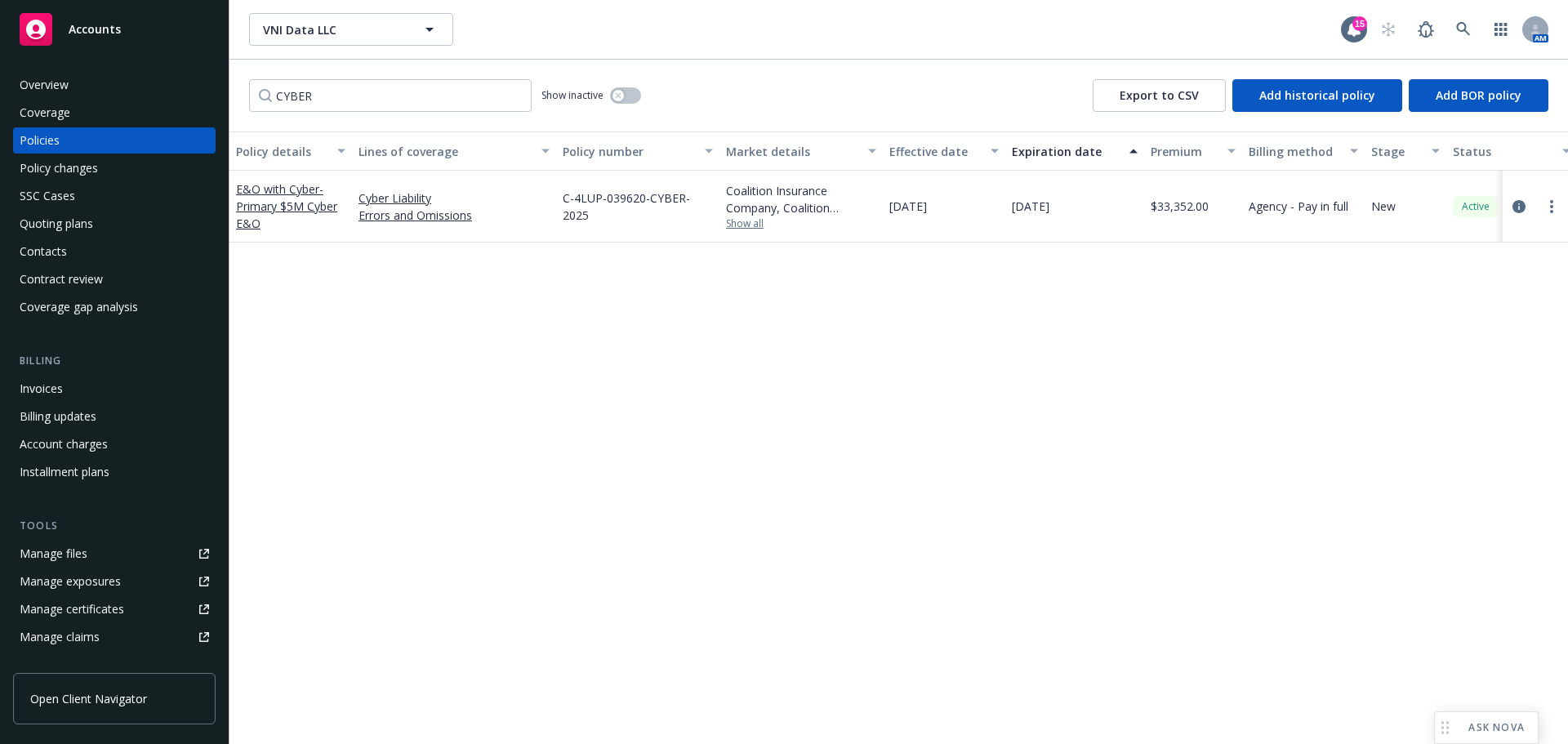 click on "Show all" at bounding box center (801, 224) 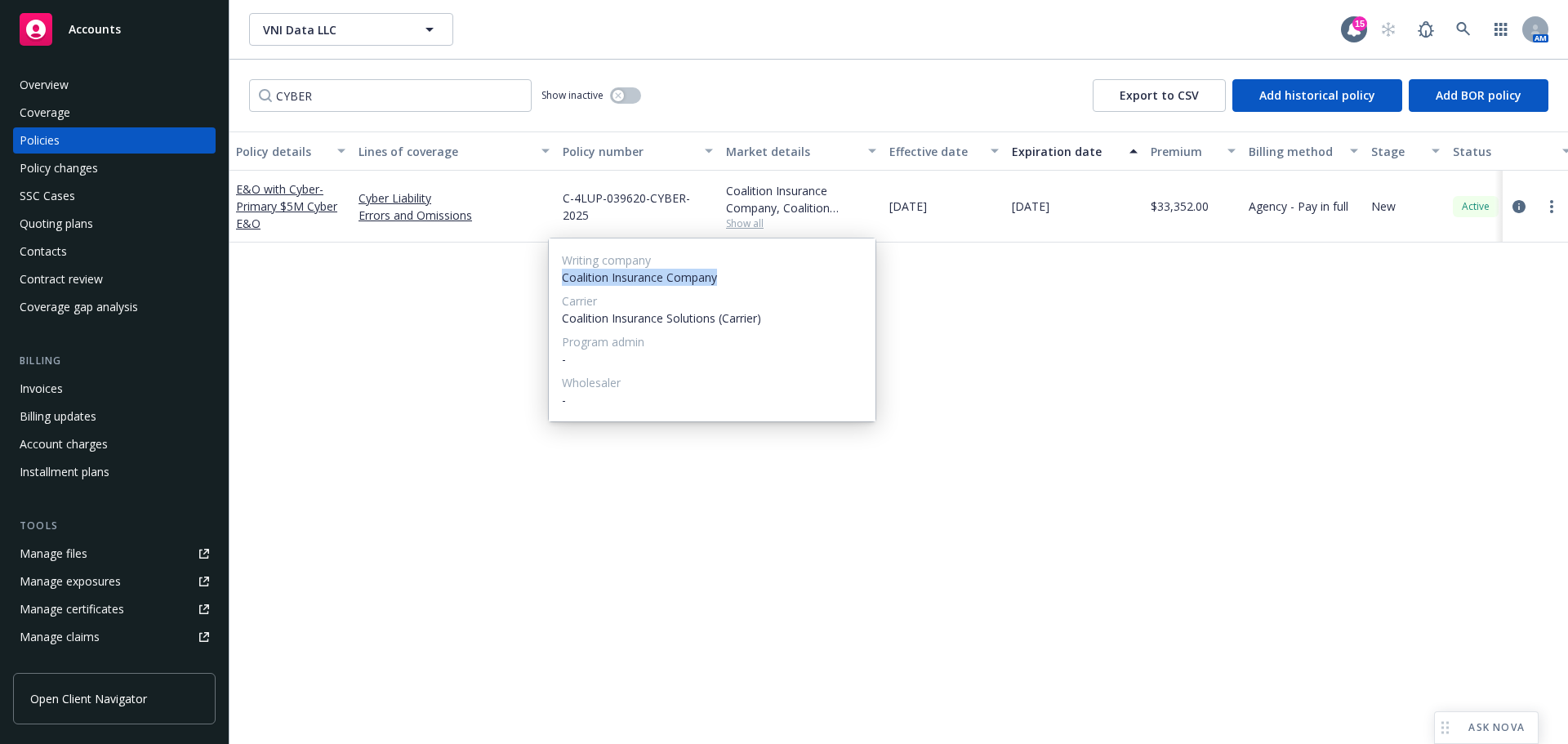 drag, startPoint x: 730, startPoint y: 283, endPoint x: 574, endPoint y: 277, distance: 156.11534 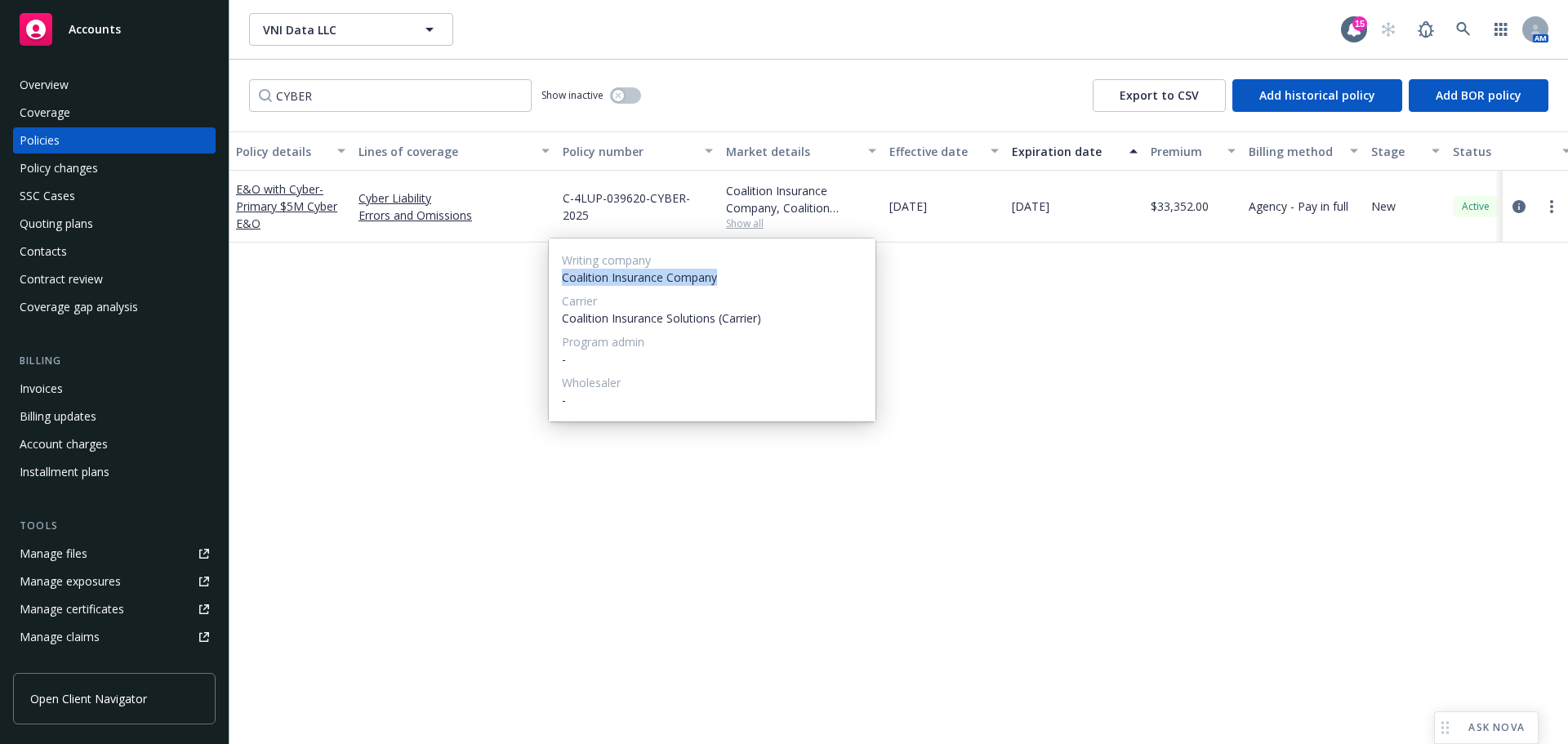 click on "Writing company Coalition Insurance Company Carrier Coalition Insurance Solutions (Carrier) Program admin - Wholesaler -" at bounding box center (712, 330) 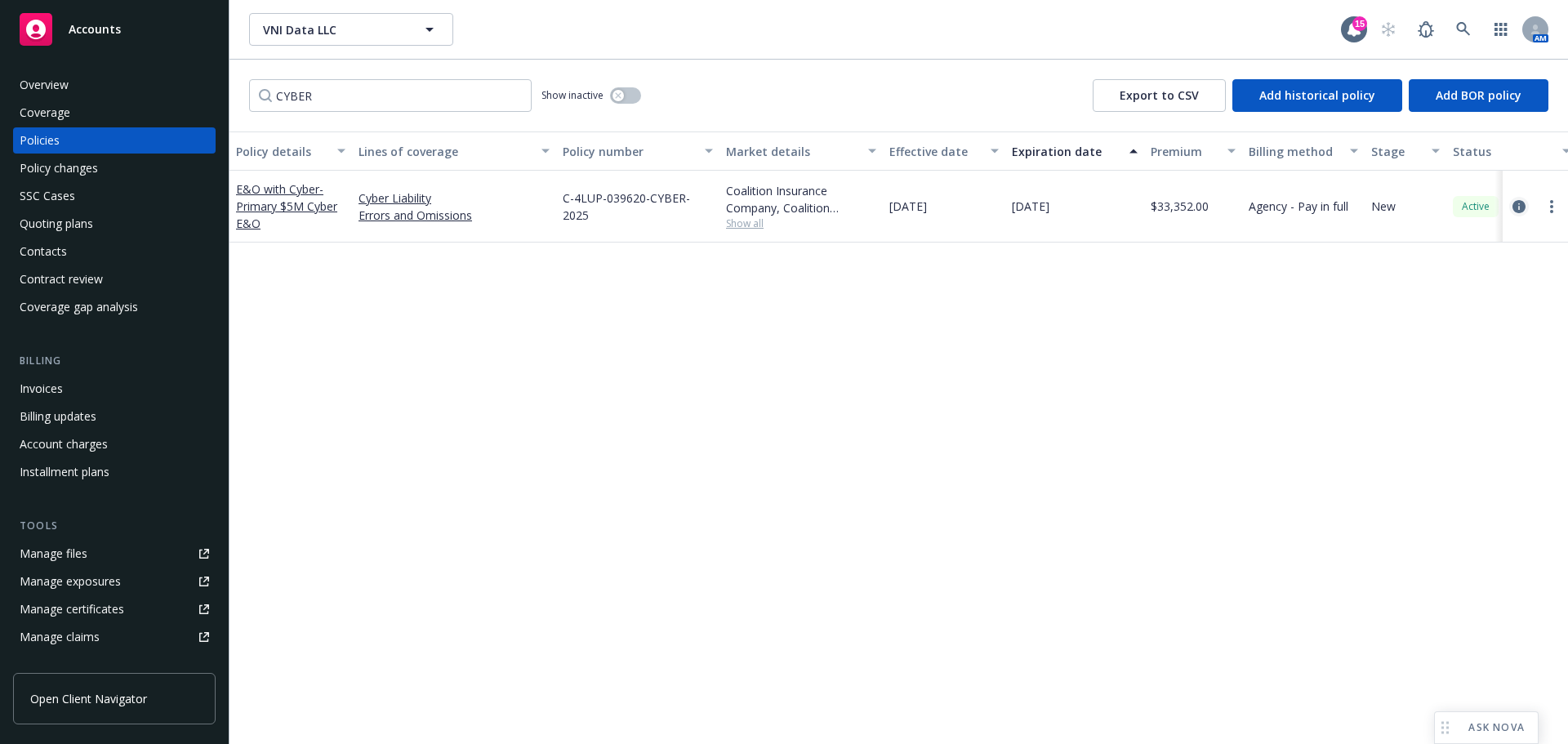 click 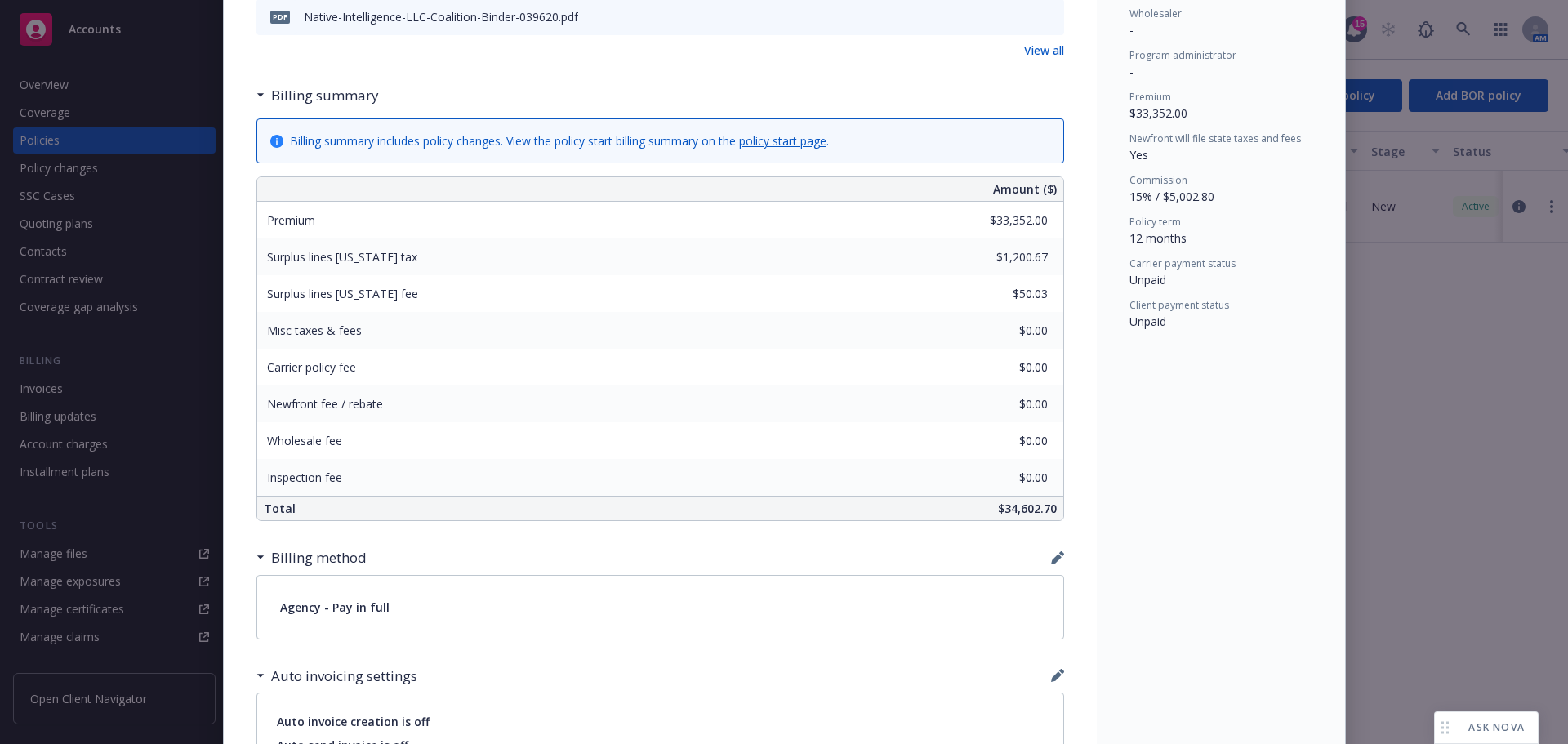 scroll, scrollTop: 0, scrollLeft: 0, axis: both 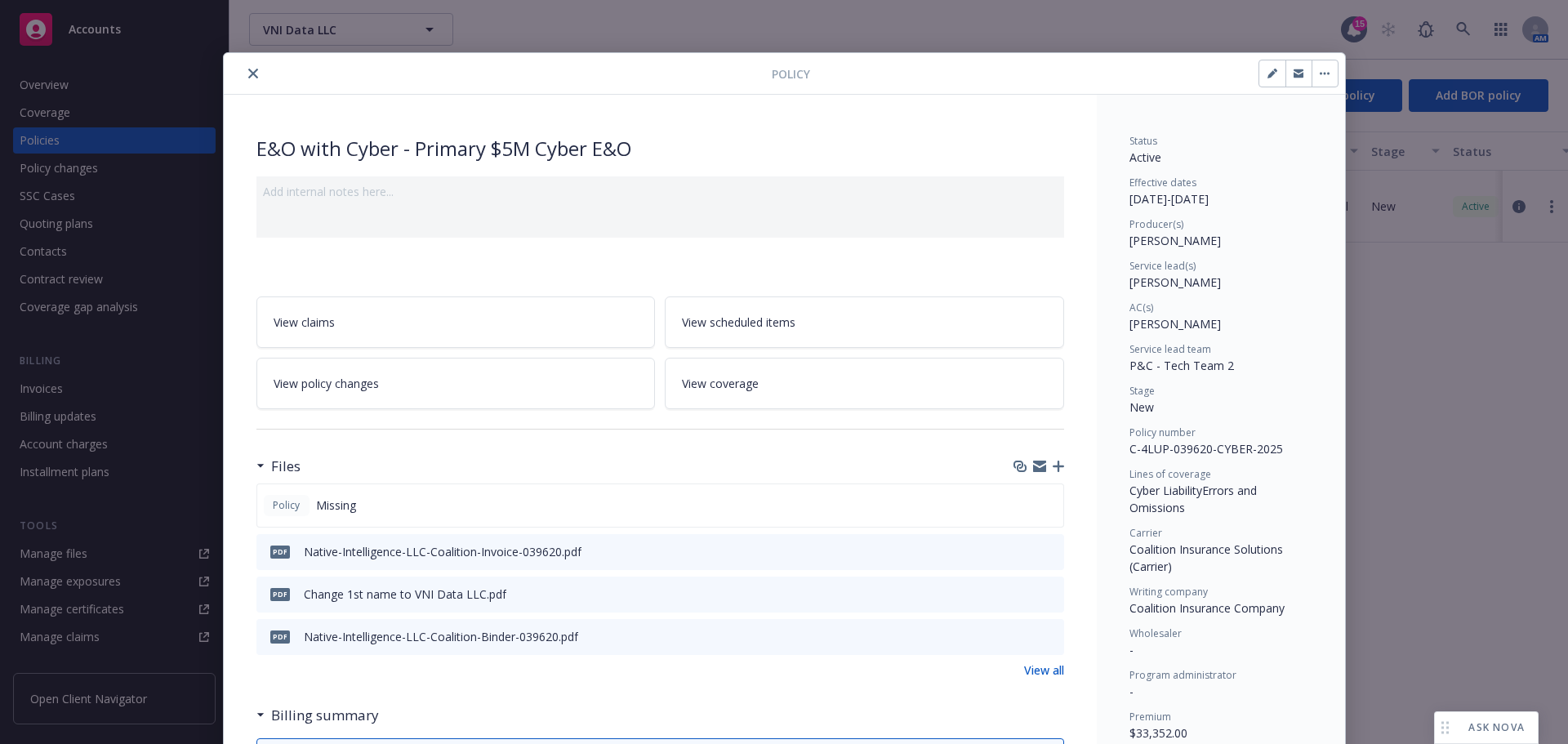 click on "Policy" at bounding box center (784, 74) 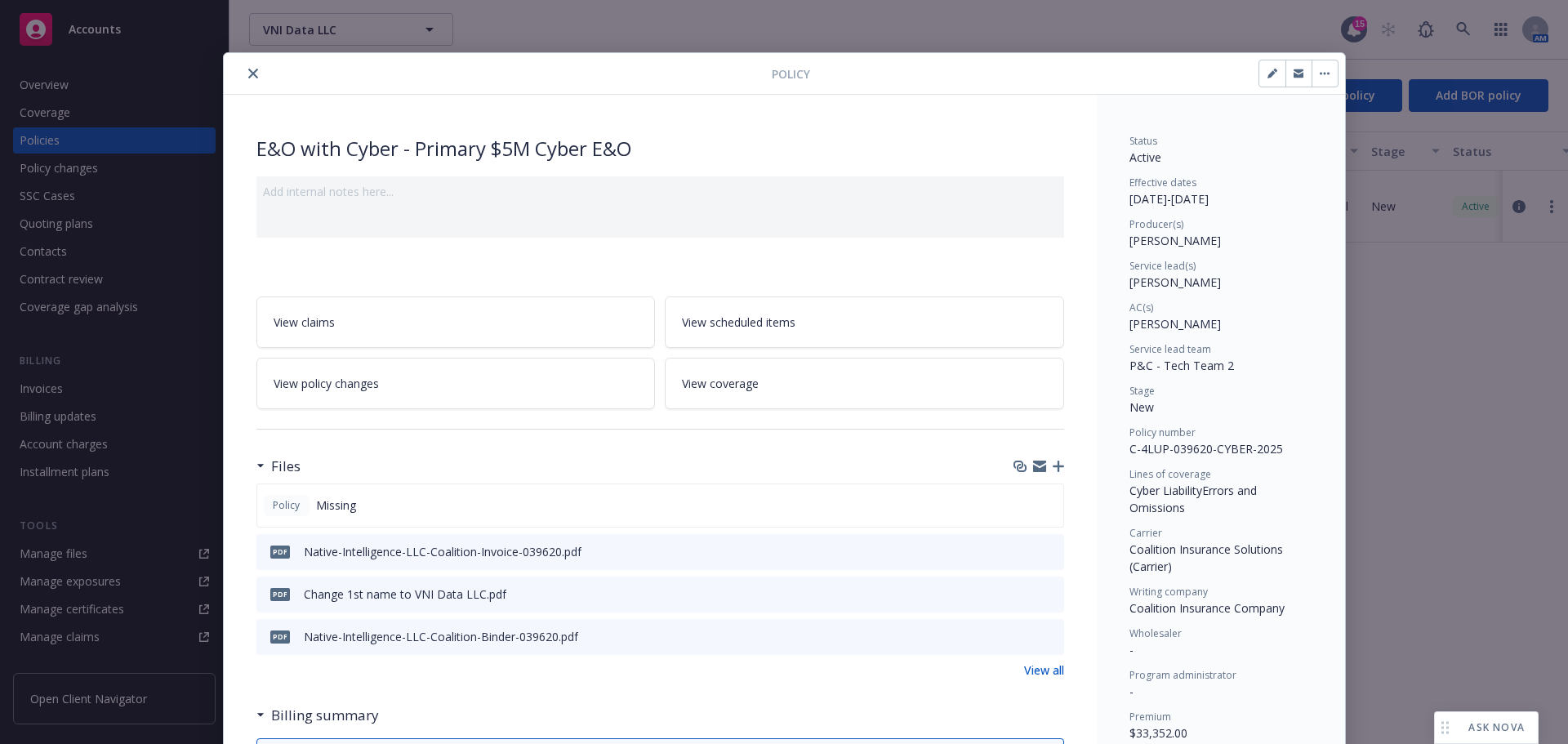 click at bounding box center [253, 74] 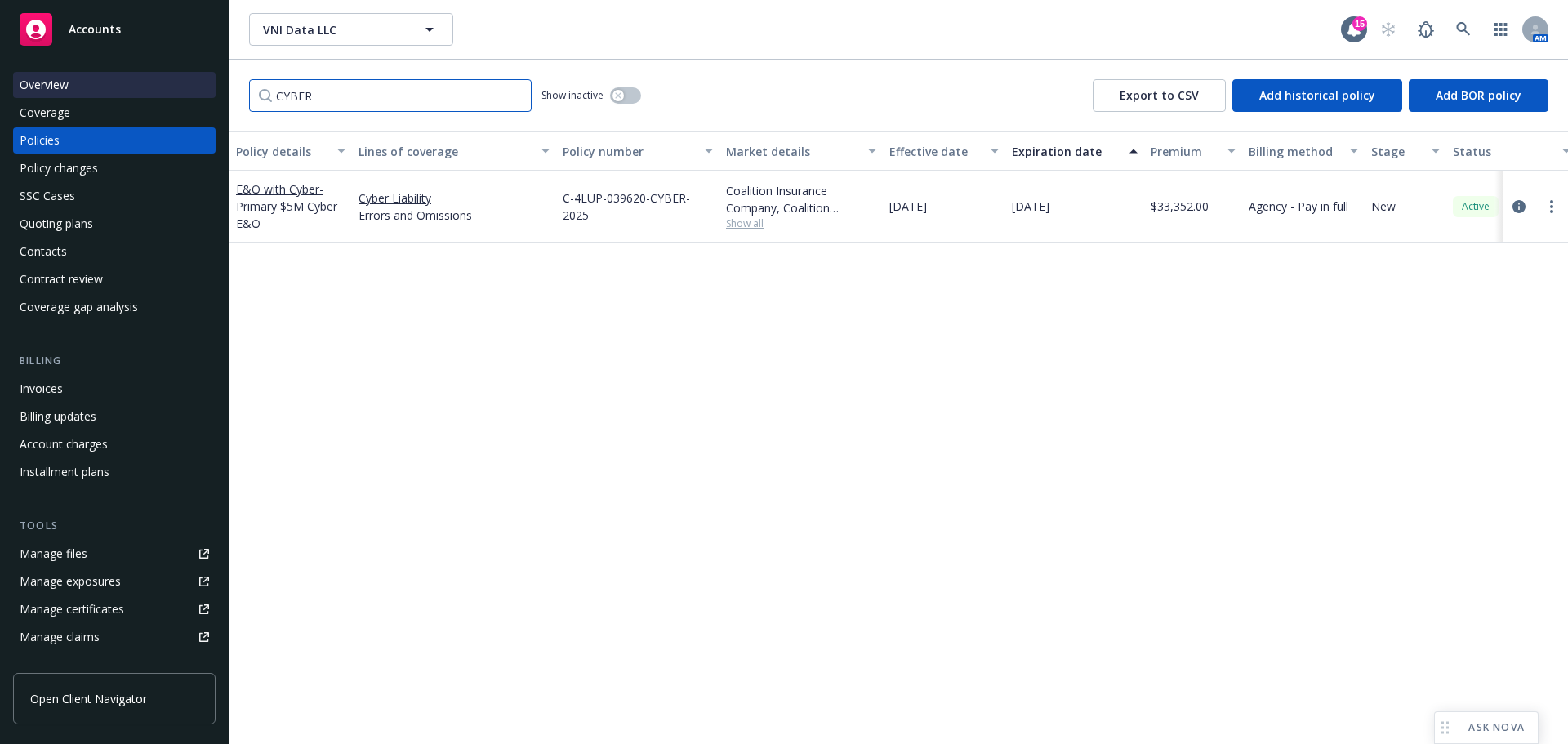 drag, startPoint x: 356, startPoint y: 99, endPoint x: 28, endPoint y: 89, distance: 328.1524 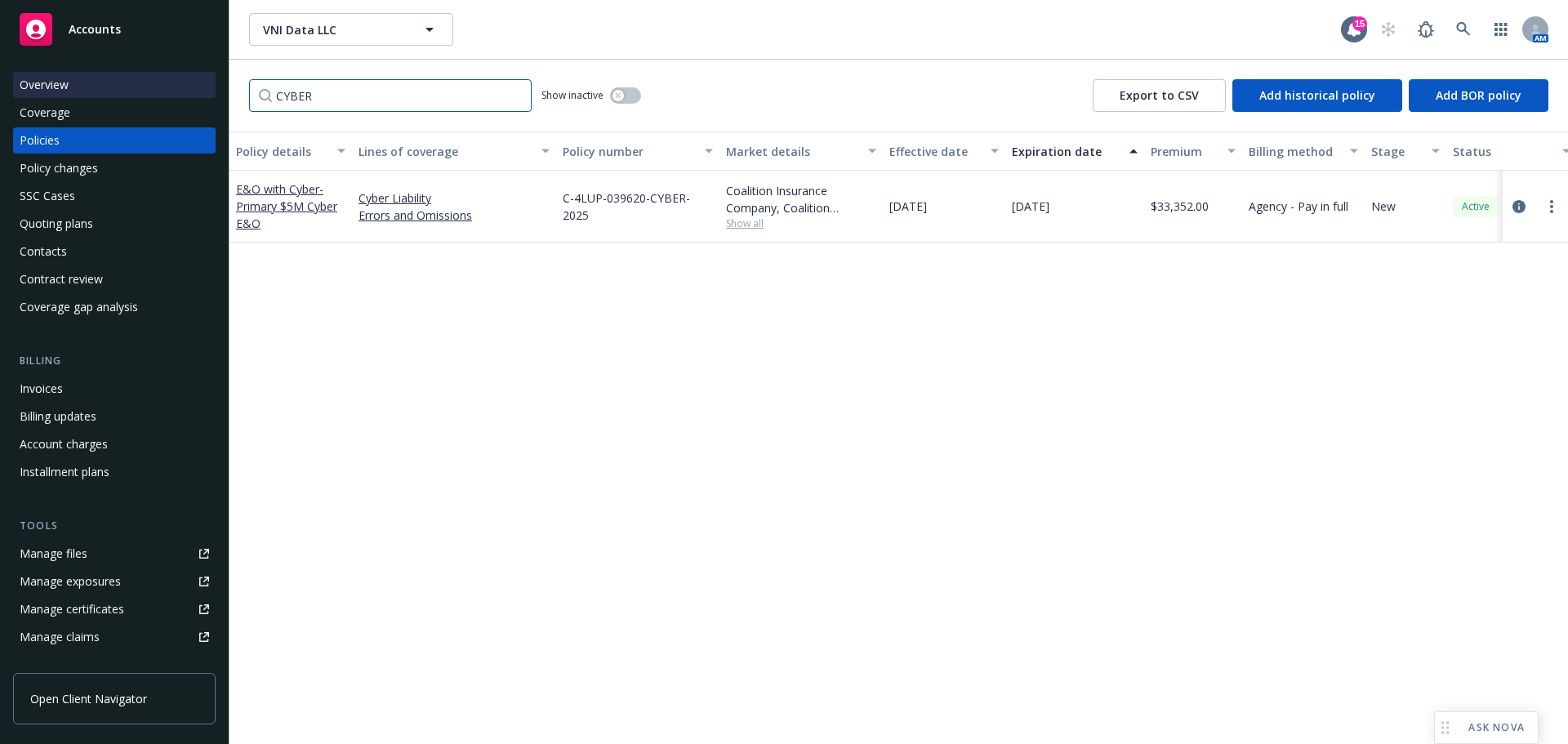 click on "Accounts Overview Coverage Policies Policy changes SSC Cases Quoting plans Contacts Contract review Coverage gap analysis Billing Invoices Billing updates Account charges Installment plans Tools Manage files Manage exposures Manage certificates Manage claims Manage BORs Summary of insurance Analytics hub Loss summary generator Account settings Service team Sales relationships Related accounts Client navigator features Client access Open Client Navigator VNI Data LLC VNI Data LLC 15 AM CYBER Show inactive Export to CSV Add historical policy Add BOR policy Policy details Lines of coverage Policy number Market details Effective date Expiration date Premium Billing method Stage Status Service team leaders E&O with Cyber  -  Primary $5M Cyber E&O Cyber Liability Errors and Omissions C-4LUP-039620-CYBER-2025 Coalition Insurance Company, Coalition Insurance Solutions (Carrier) Show all [DATE] [DATE] $33,352.00 Agency - Pay in full New Active [PERSON_NAME] AC Yamato Seki AM 1 more" at bounding box center [784, 372] 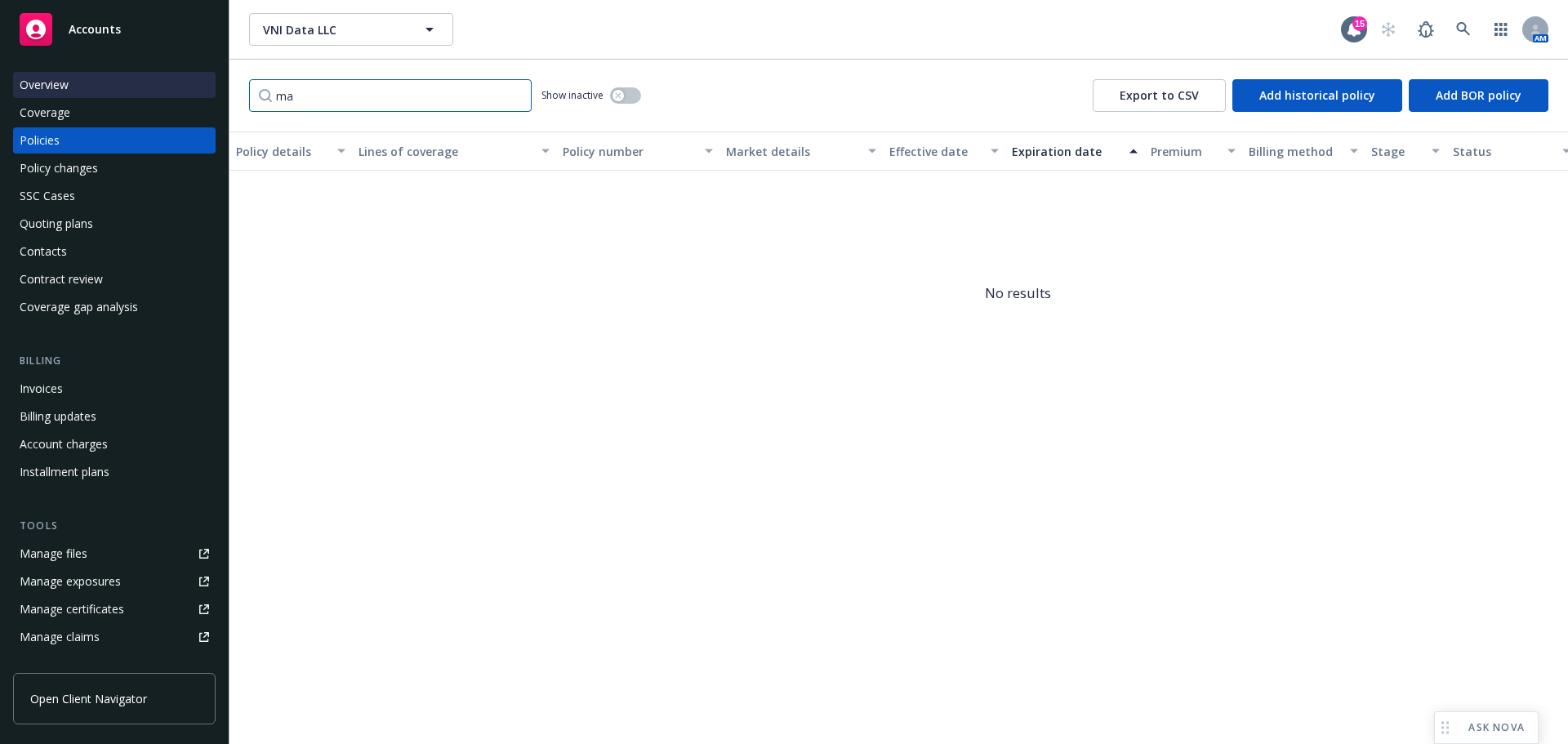type on "m" 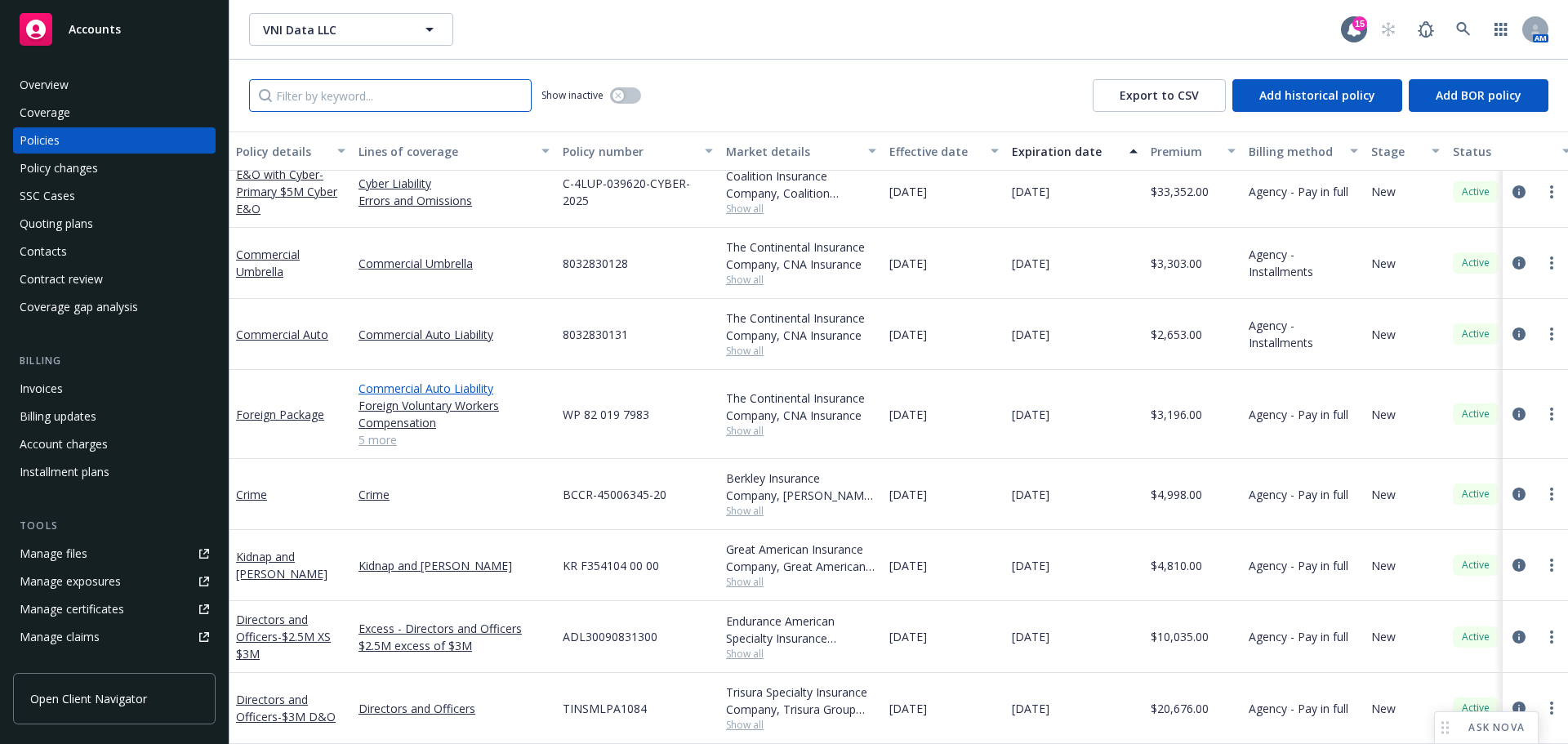scroll, scrollTop: 99, scrollLeft: 0, axis: vertical 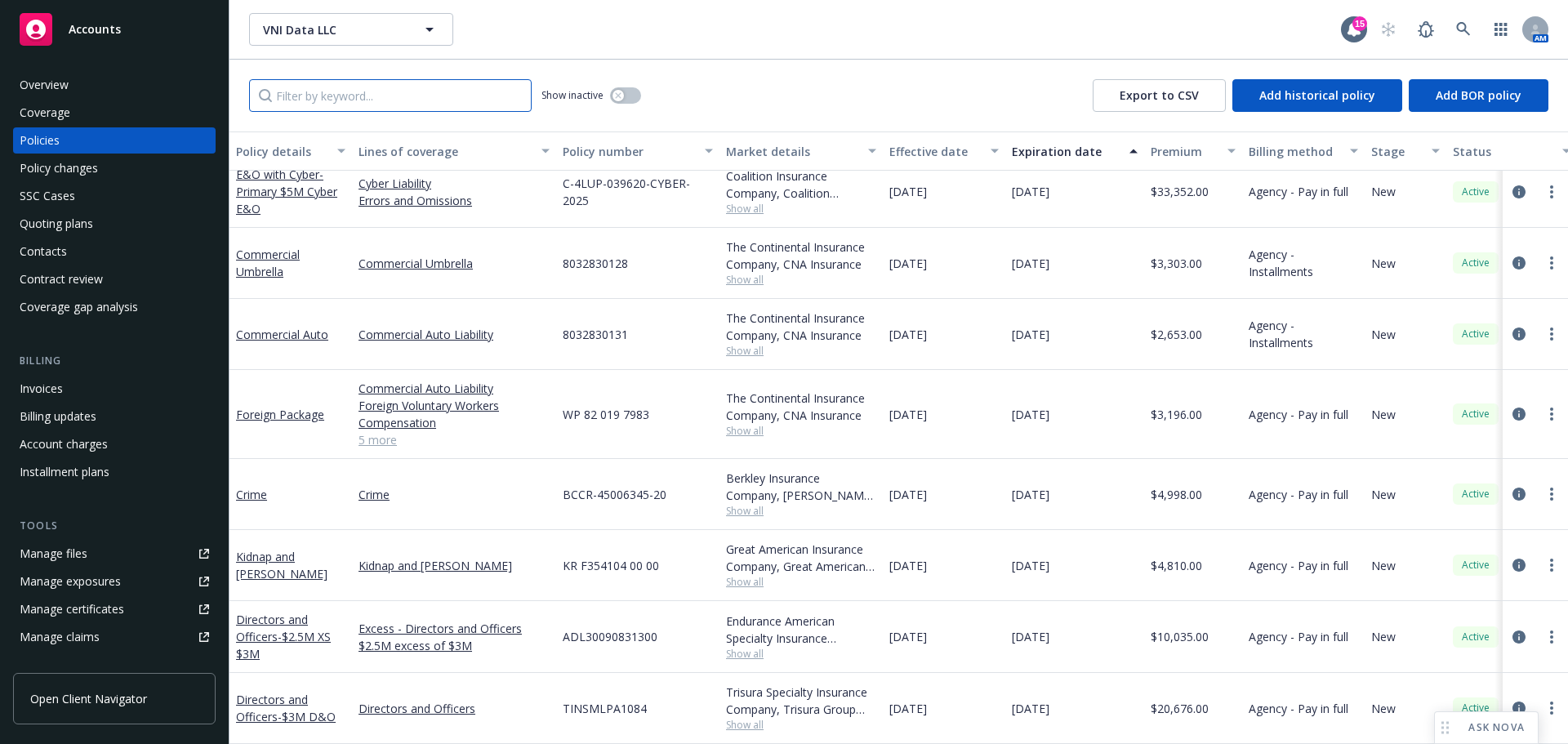 type 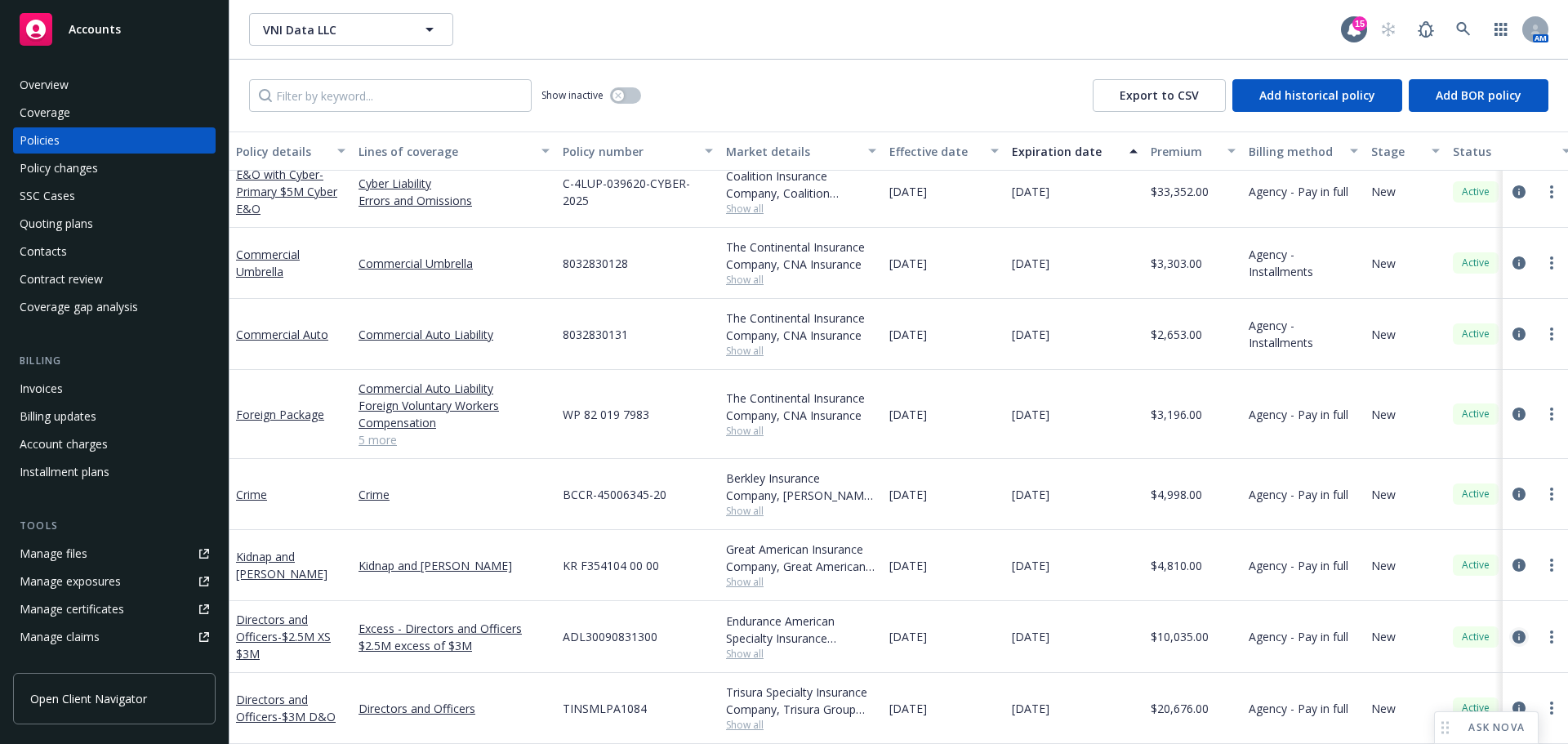 click 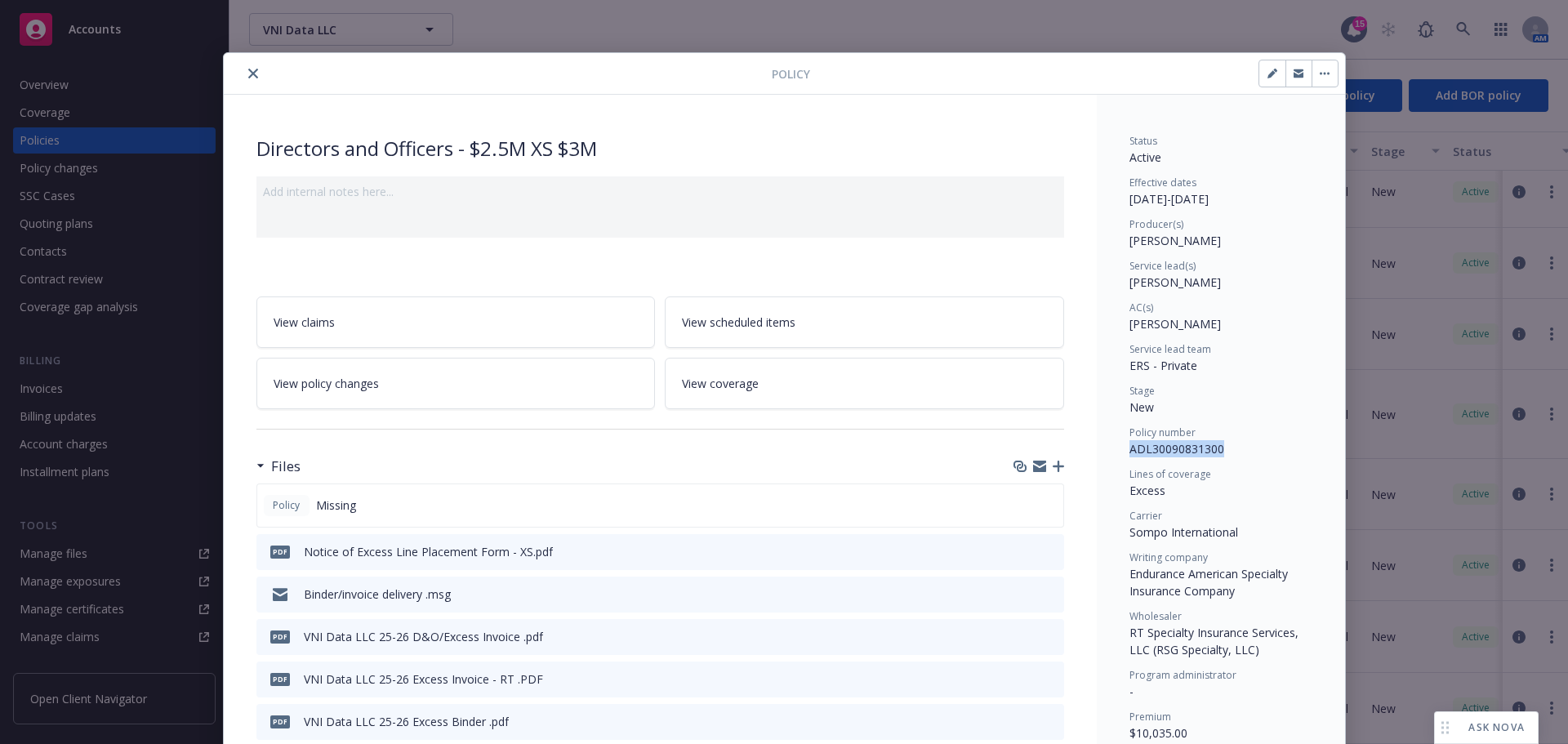 drag, startPoint x: 1225, startPoint y: 448, endPoint x: 1121, endPoint y: 445, distance: 104.04326 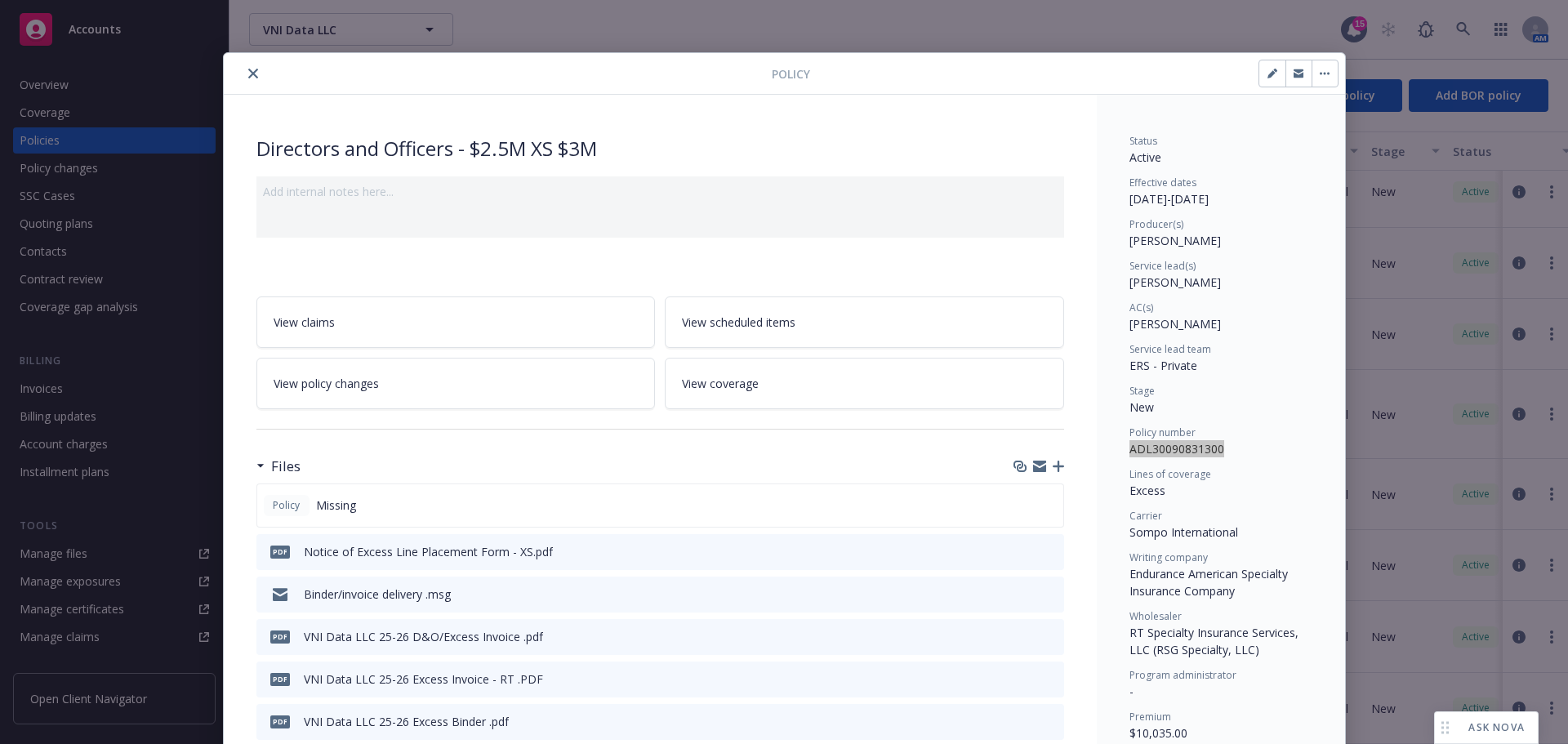 click on "Status Active Effective dates [DATE]  -  [DATE] Producer(s) [PERSON_NAME] Service lead(s) [PERSON_NAME] AC(s) [PERSON_NAME] Service lead team ERS - Private Stage New Policy number ADL30090831300 Lines of coverage Excess Carrier Sompo International Writing company Endurance American Specialty Insurance Company Wholesaler RT Specialty Insurance Services, LLC (RSG Specialty, LLC) Program administrator - Premium $10,035.00 Newfront will file state taxes and fees No Commission 12% / $1,204.20 Policy term 12 months Carrier payment status Unpaid Client payment status Unpaid" at bounding box center [1221, 541] 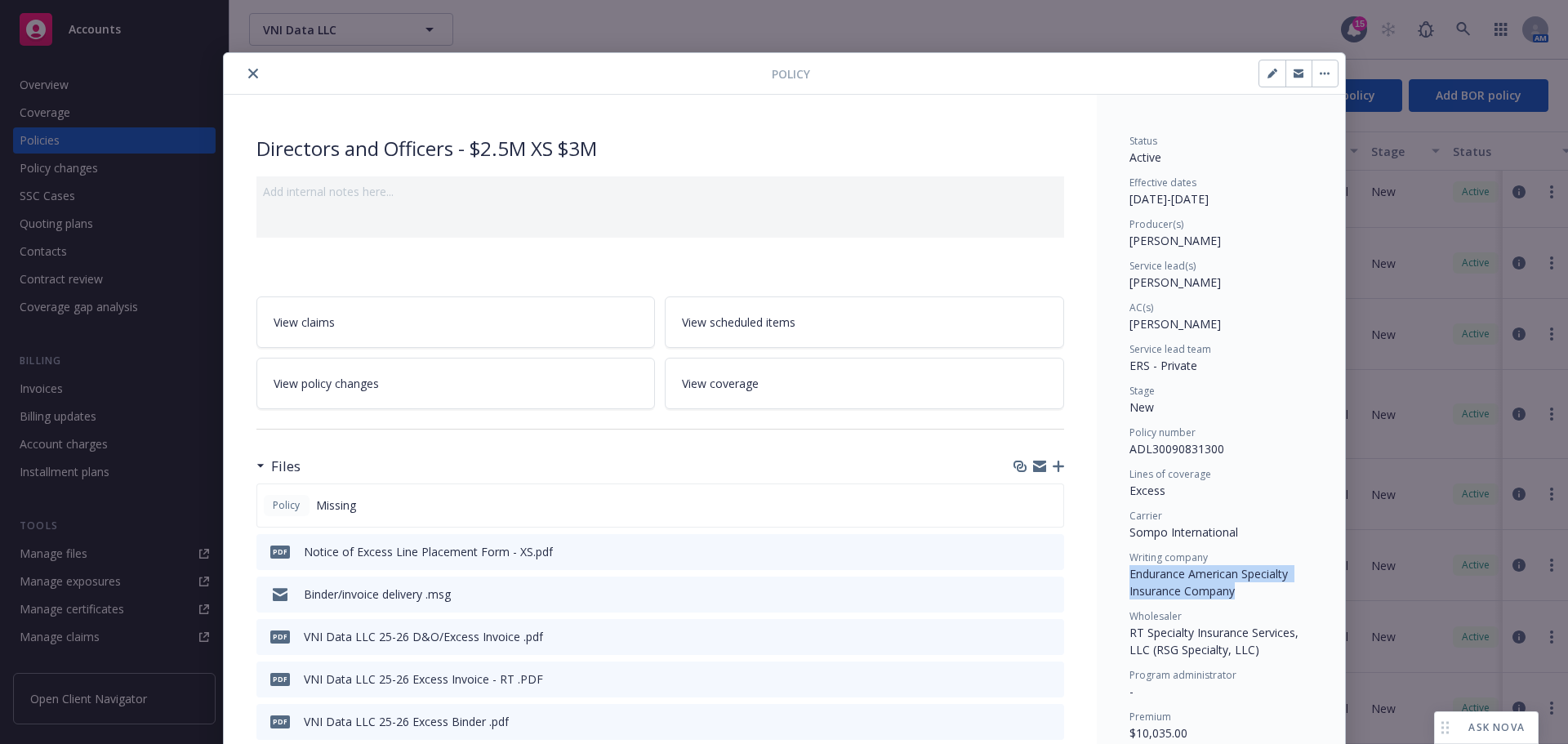 drag, startPoint x: 1229, startPoint y: 594, endPoint x: 1116, endPoint y: 570, distance: 115.52056 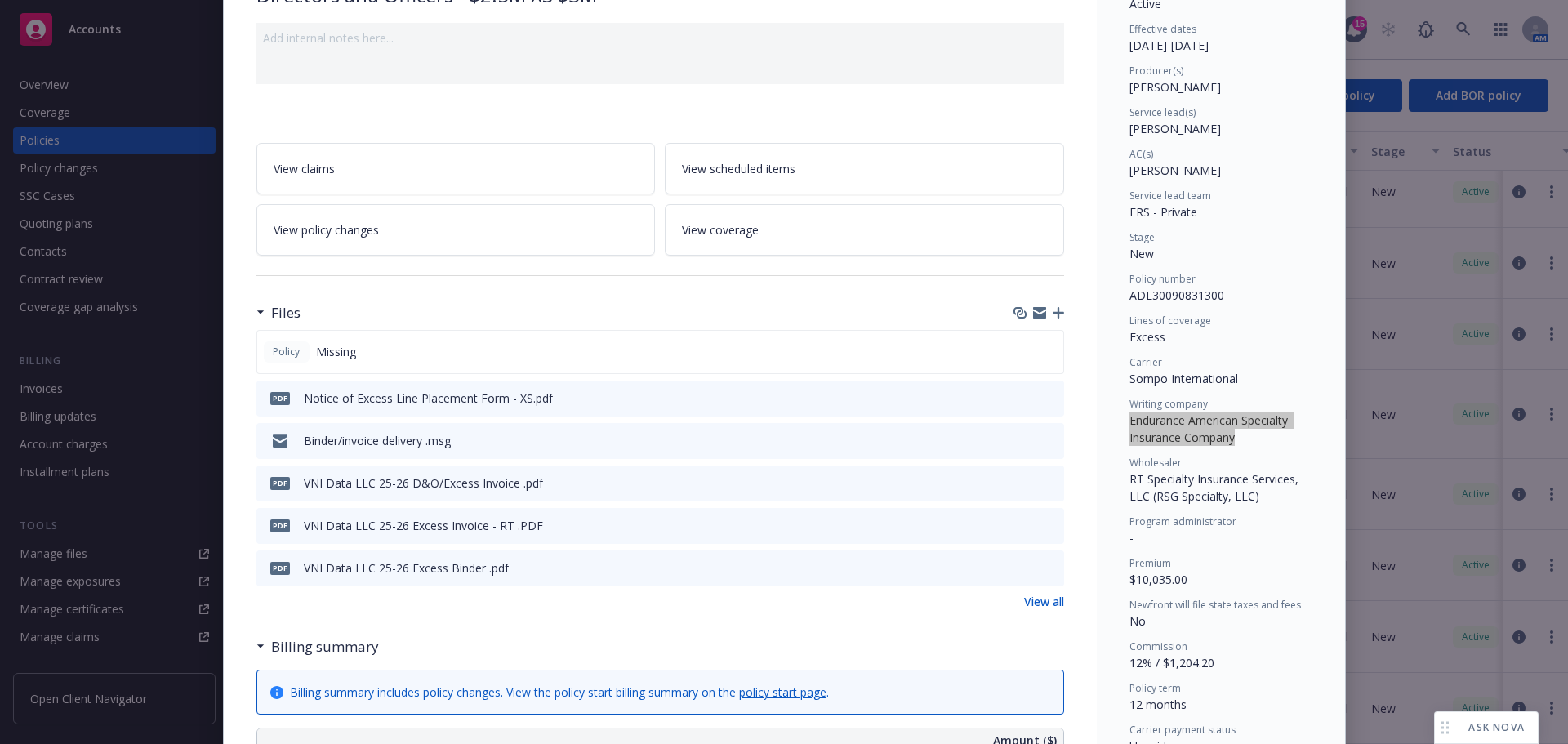scroll, scrollTop: 0, scrollLeft: 0, axis: both 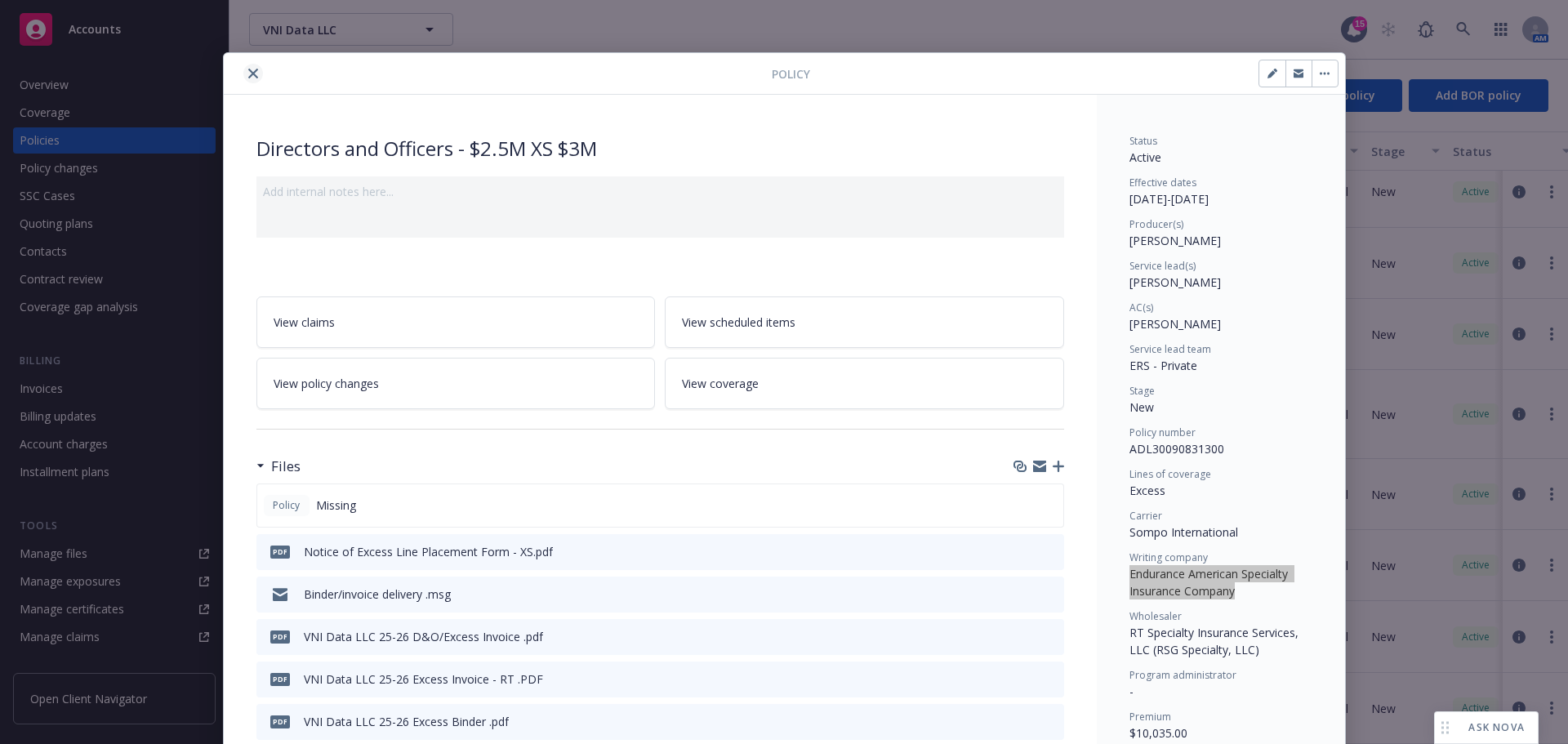click at bounding box center [253, 74] 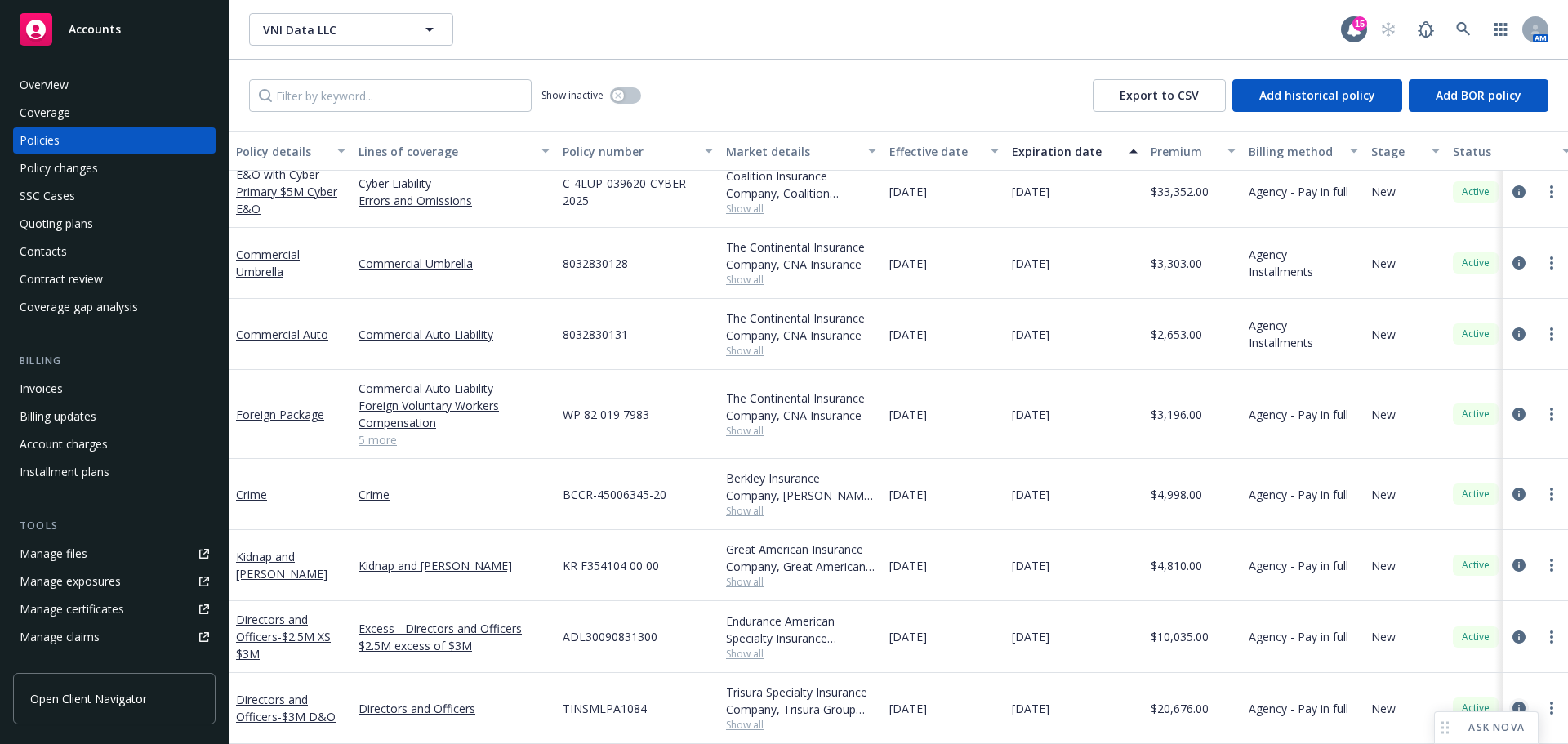 click 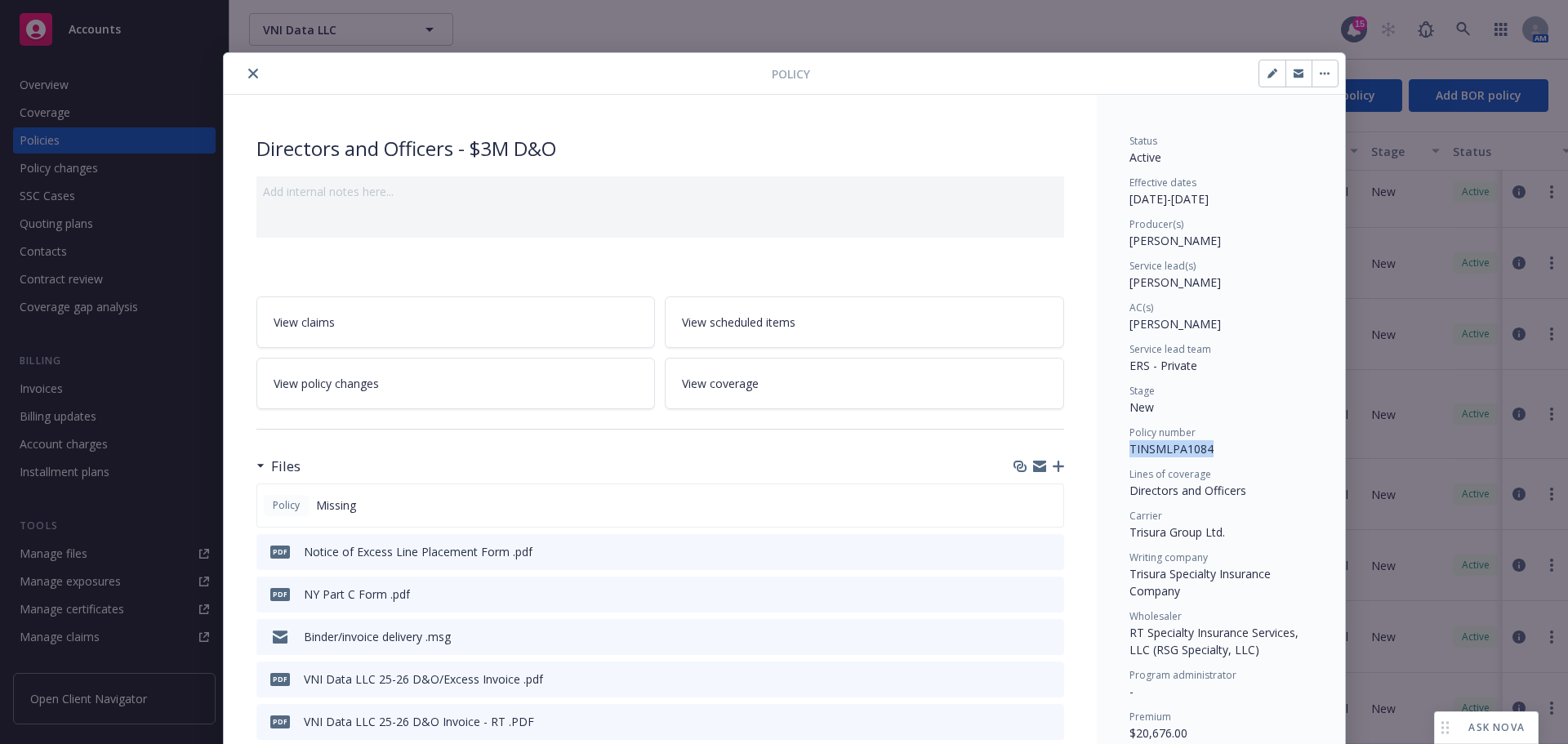 drag, startPoint x: 1209, startPoint y: 452, endPoint x: 1094, endPoint y: 452, distance: 115 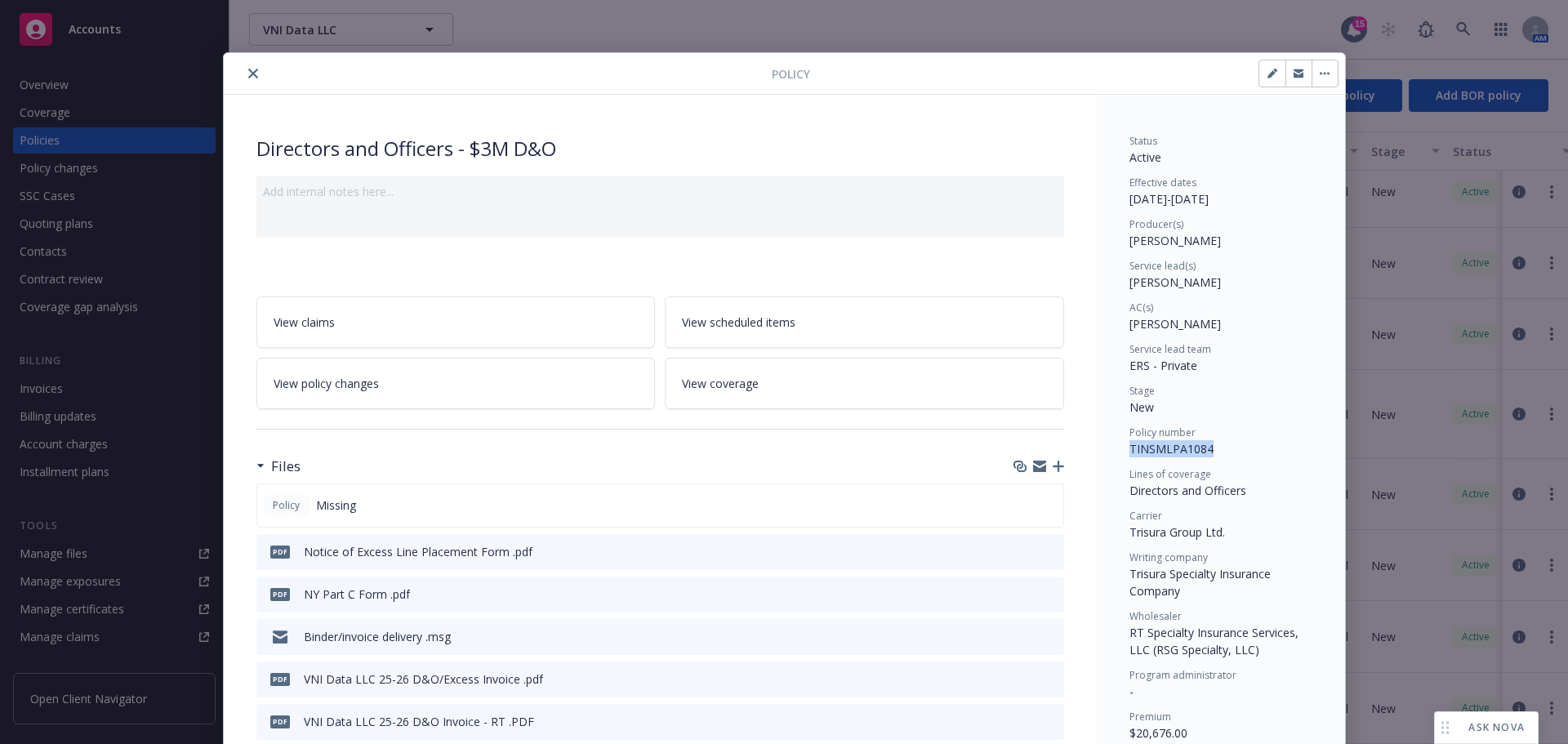 click on "Status Active Effective dates [DATE]  -  [DATE] Producer(s) [PERSON_NAME] Service lead(s) [PERSON_NAME] AC(s) [PERSON_NAME] Service lead team ERS - Private Stage New Policy number TINSMLPA1084 Lines of coverage Directors and Officers Carrier Trisura Group Ltd. Writing company Trisura Specialty Insurance Company Wholesaler RT Specialty Insurance Services, LLC (RSG Specialty, LLC) Program administrator - Premium $20,676.00 Newfront will file state taxes and fees No Commission 12% / $2,481.12 Policy term 12 months Carrier payment status Unpaid Client payment status Unpaid" at bounding box center (1221, 982) 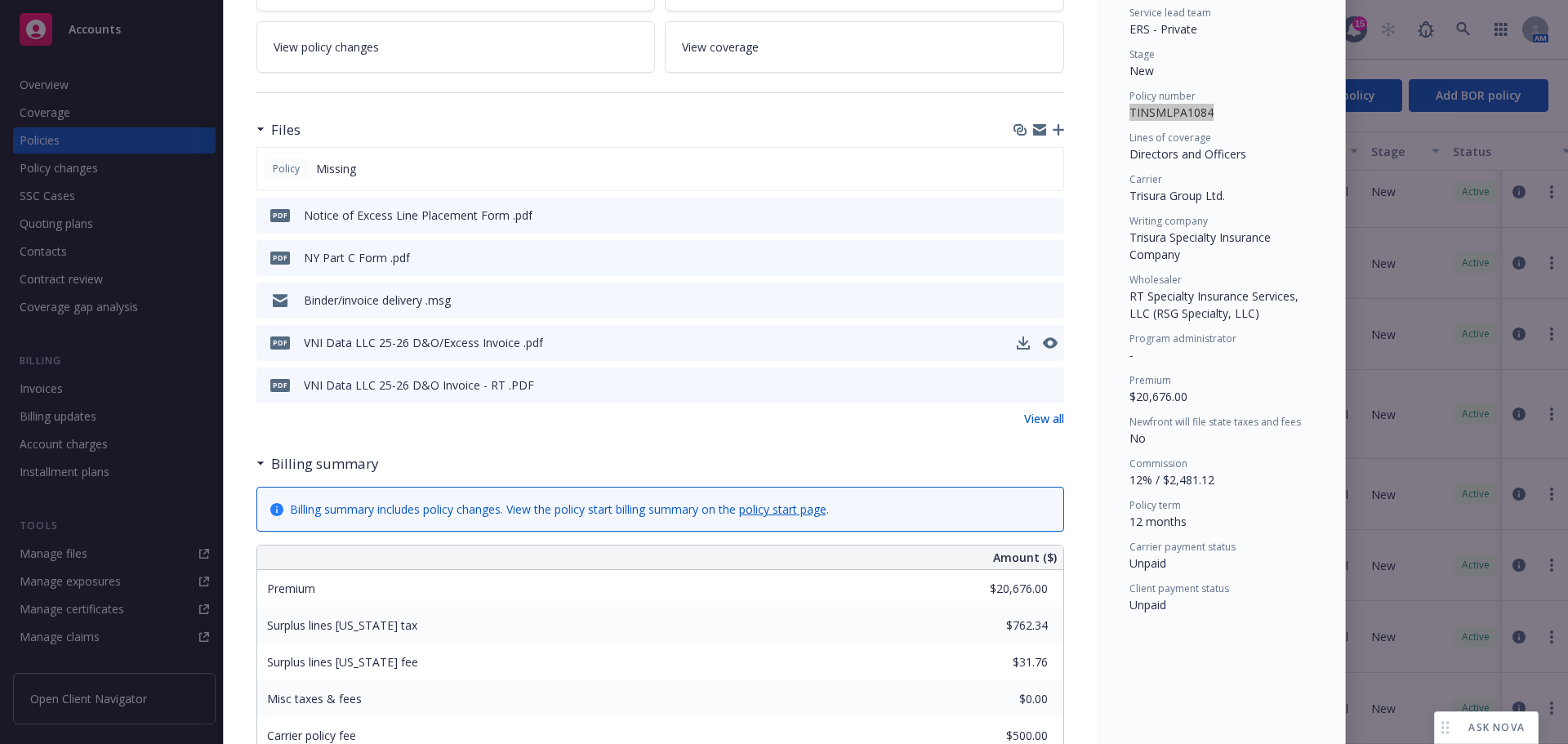 scroll, scrollTop: 358, scrollLeft: 0, axis: vertical 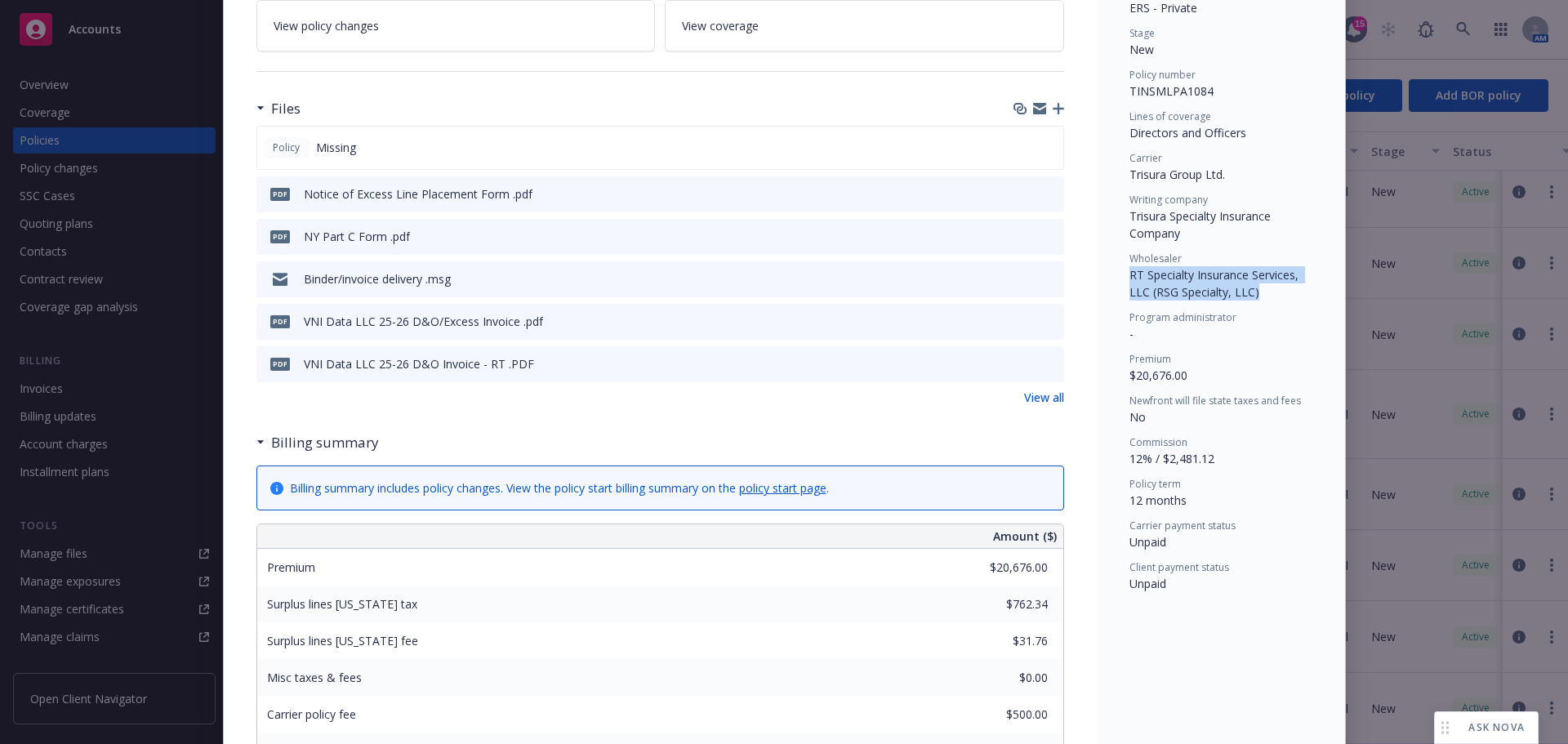 drag, startPoint x: 1245, startPoint y: 287, endPoint x: 1126, endPoint y: 270, distance: 120.20815 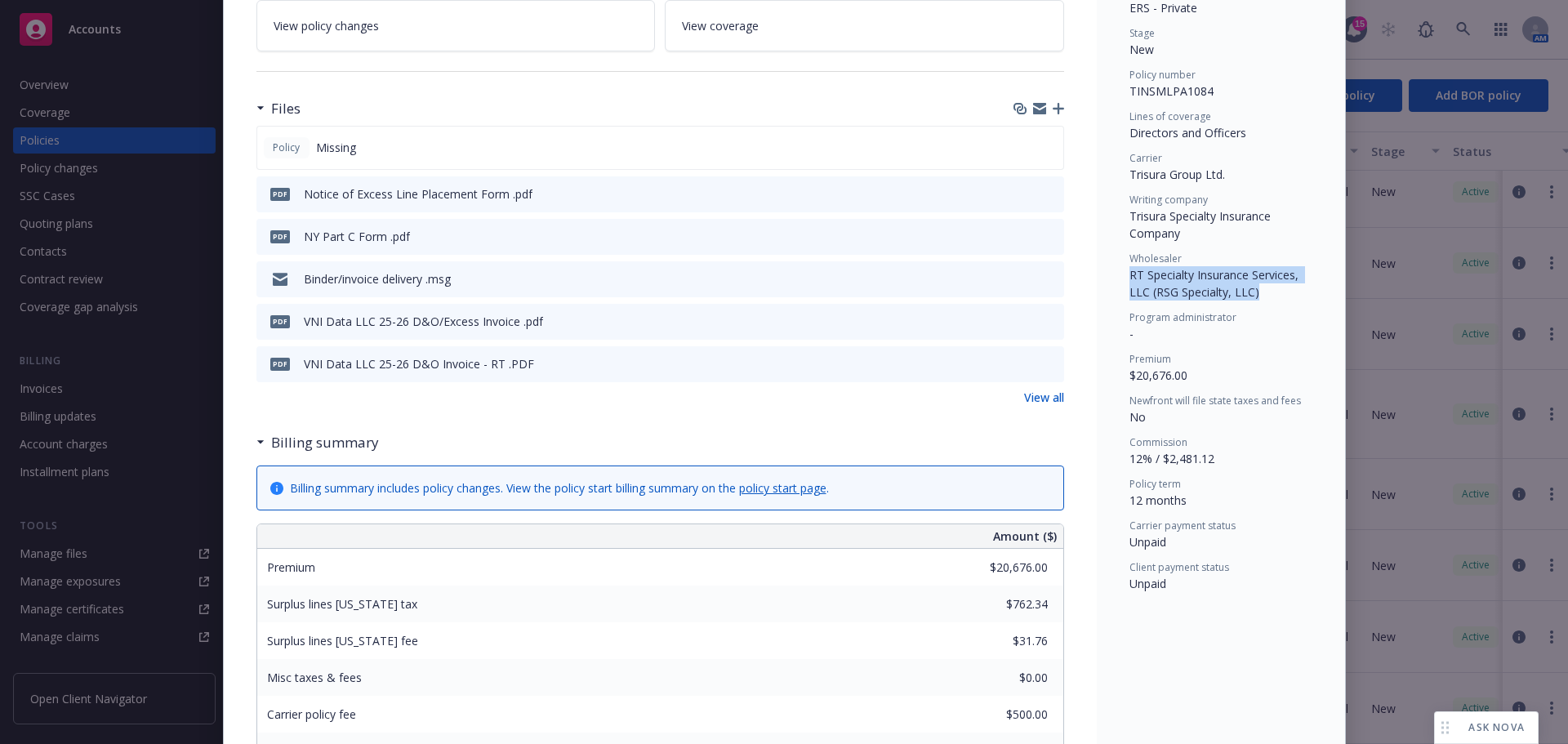 click on "Wholesaler RT Specialty Insurance Services, LLC (RSG Specialty, LLC)" at bounding box center [1221, 276] 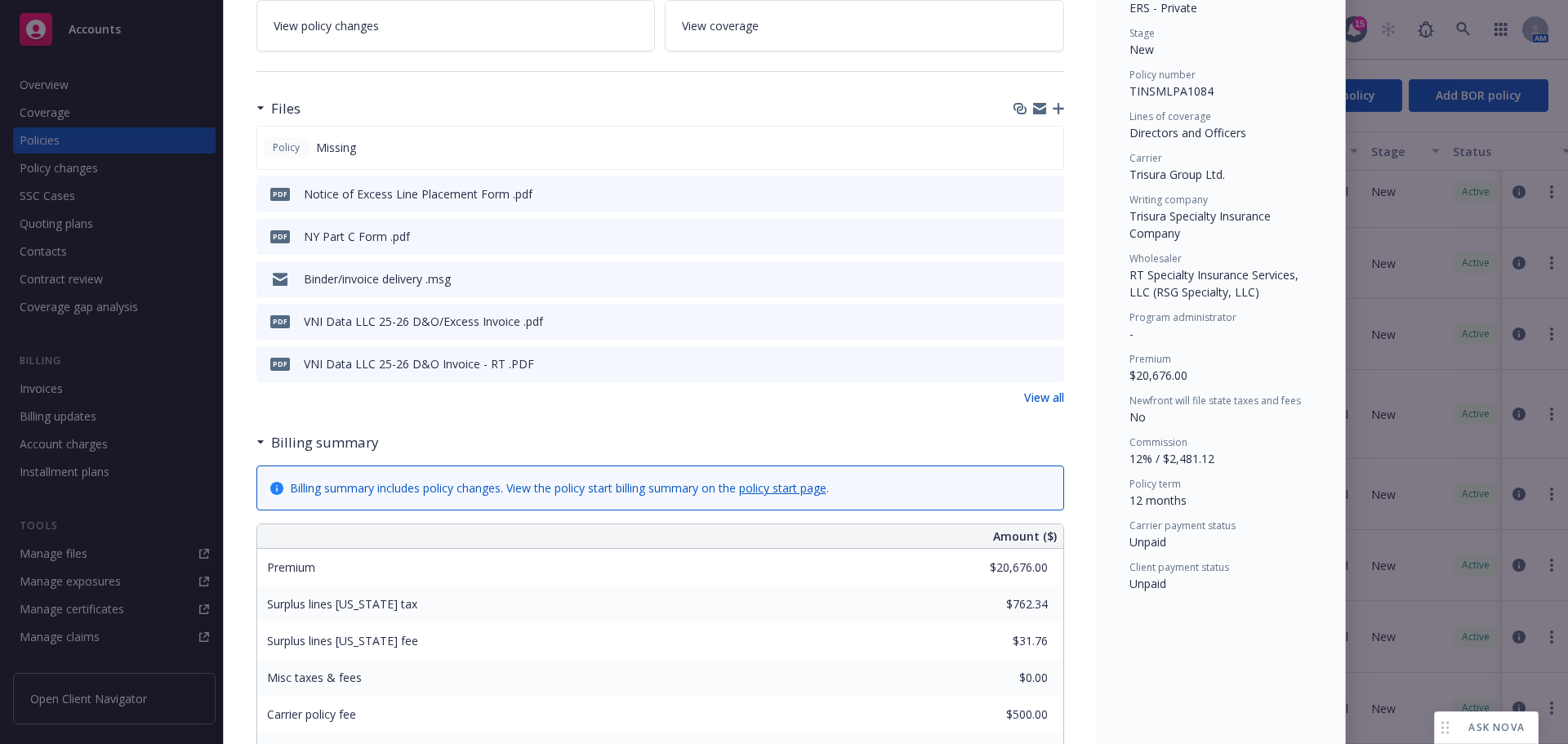 click on "Status Active Effective dates [DATE]  -  [DATE] Producer(s) [PERSON_NAME] Service lead(s) [PERSON_NAME] AC(s) [PERSON_NAME] Service lead team ERS - Private Stage New Policy number TINSMLPA1084 Lines of coverage Directors and Officers Carrier Trisura Group Ltd. Writing company Trisura Specialty Insurance Company Wholesaler RT Specialty Insurance Services, LLC (RSG Specialty, LLC) Program administrator - Premium $20,676.00 Newfront will file state taxes and fees No Commission 12% / $2,481.12 Policy term 12 months Carrier payment status Unpaid Client payment status Unpaid" at bounding box center [1221, 184] 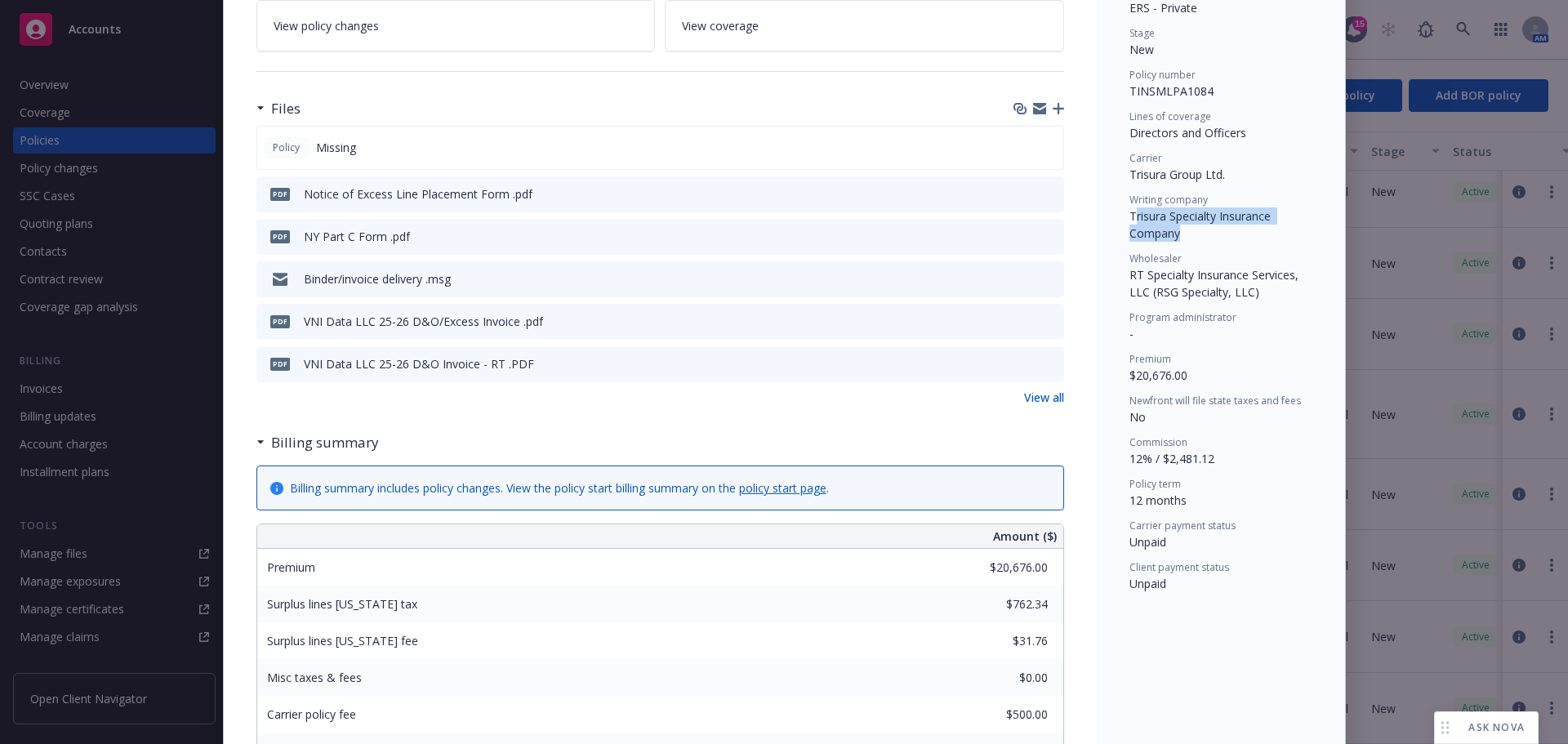 drag, startPoint x: 1181, startPoint y: 234, endPoint x: 1126, endPoint y: 216, distance: 57.8705 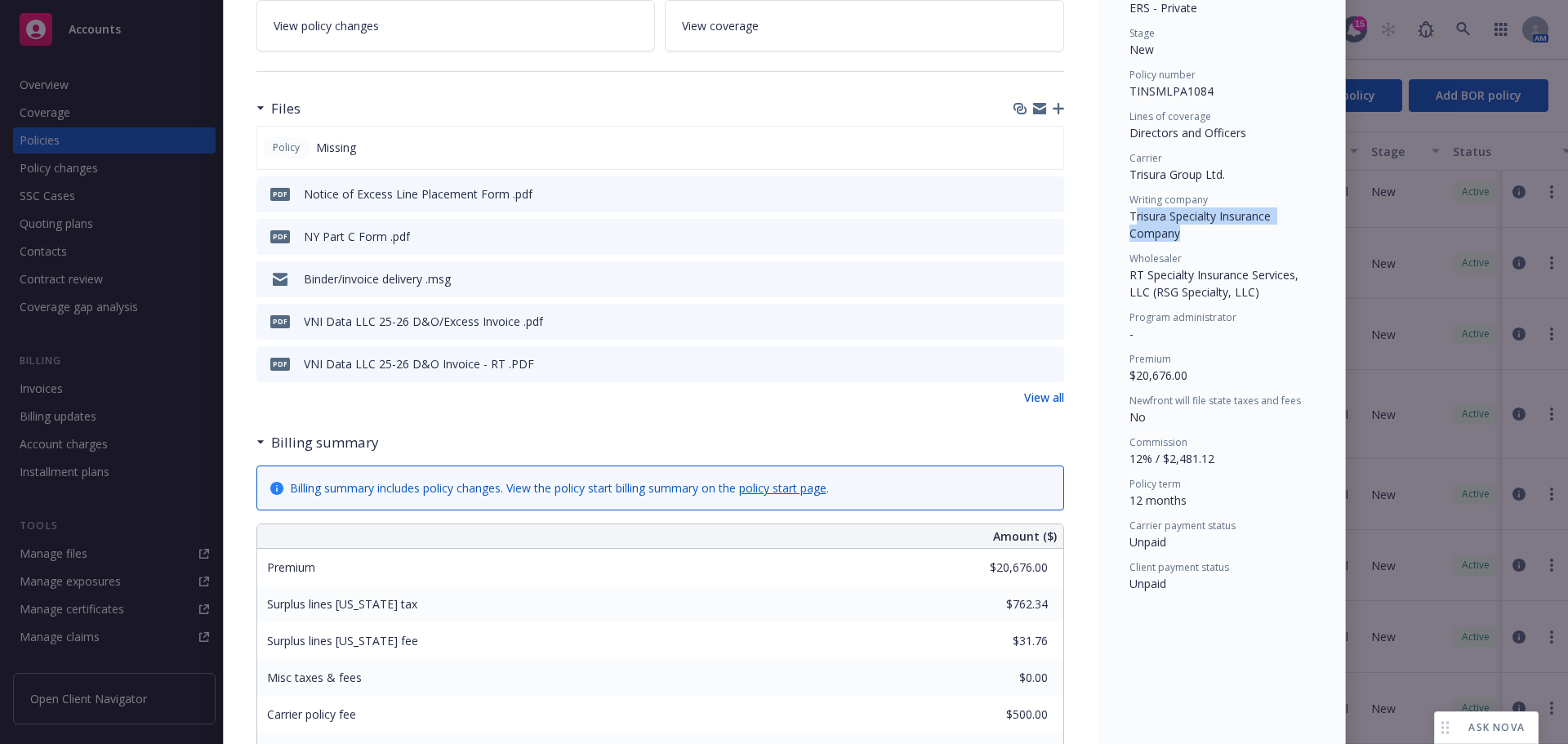 click on "Writing company Trisura Specialty Insurance Company" at bounding box center (1221, 217) 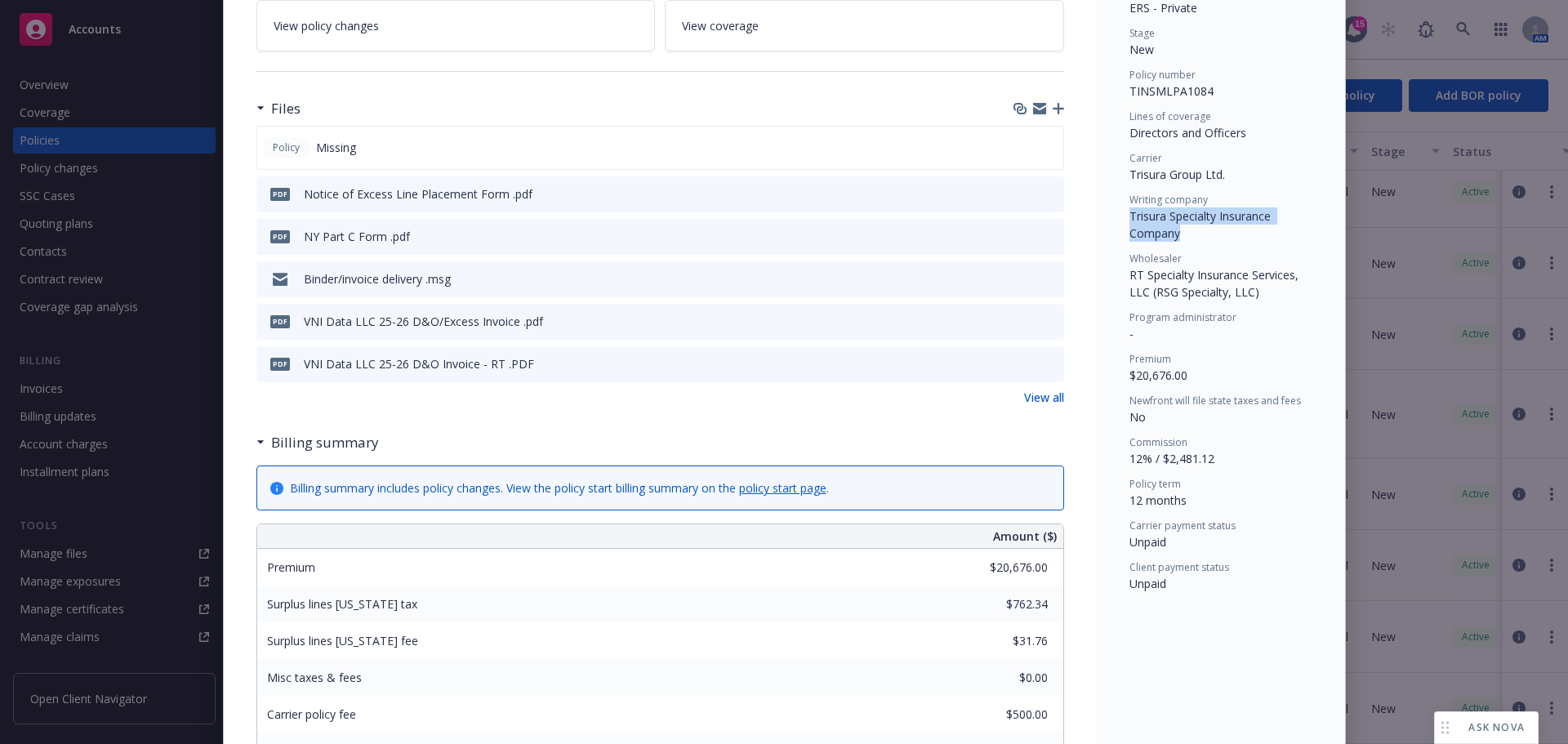 drag, startPoint x: 1176, startPoint y: 240, endPoint x: 1113, endPoint y: 214, distance: 68.15424 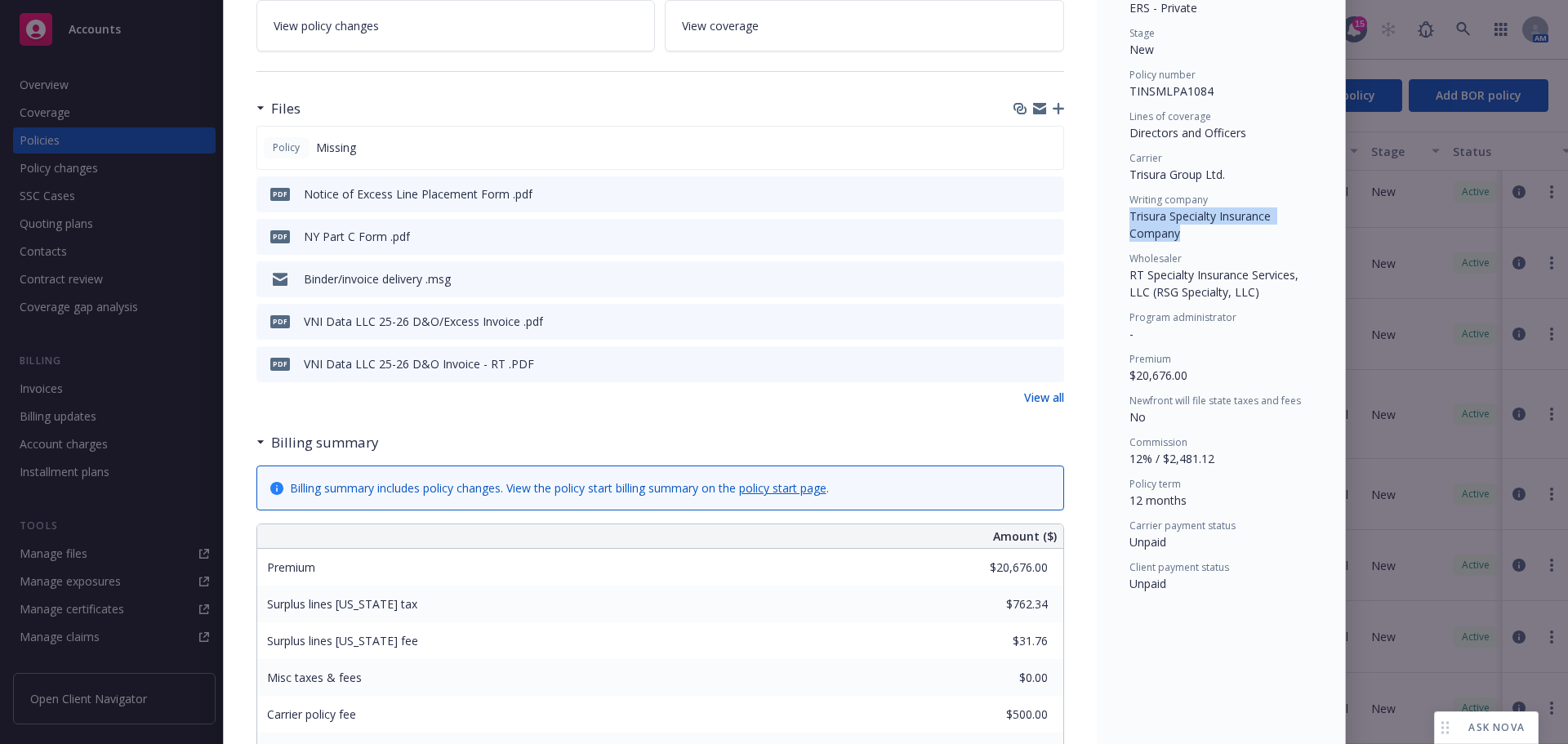 click on "Status Active Effective dates [DATE]  -  [DATE] Producer(s) [PERSON_NAME] Service lead(s) [PERSON_NAME] AC(s) [PERSON_NAME] Service lead team ERS - Private Stage New Policy number TINSMLPA1084 Lines of coverage Directors and Officers Carrier Trisura Group Ltd. Writing company Trisura Specialty Insurance Company Wholesaler RT Specialty Insurance Services, LLC (RSG Specialty, LLC) Program administrator - Premium $20,676.00 Newfront will file state taxes and fees No Commission 12% / $2,481.12 Policy term 12 months Carrier payment status Unpaid Client payment status Unpaid" at bounding box center (1221, 625) 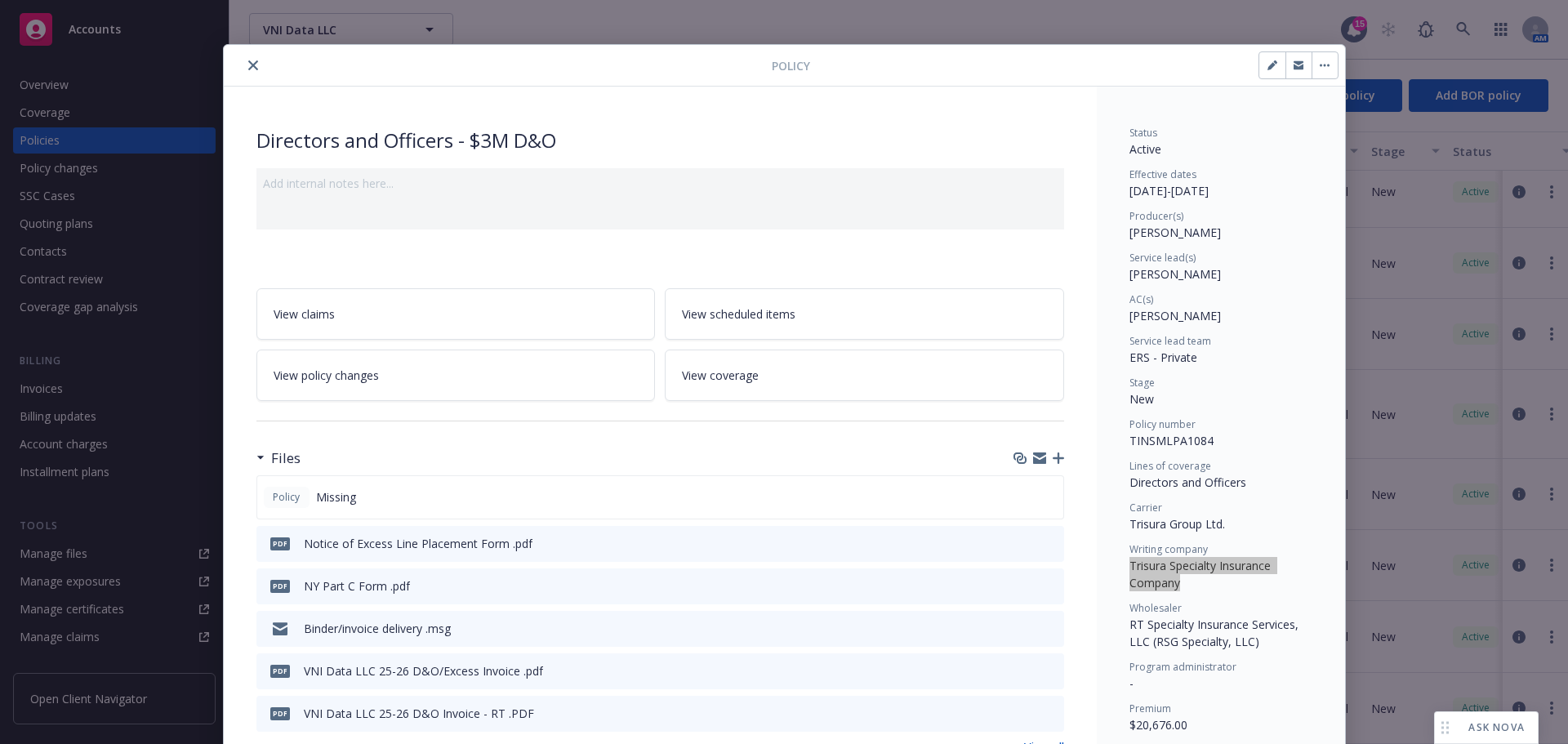scroll, scrollTop: 0, scrollLeft: 0, axis: both 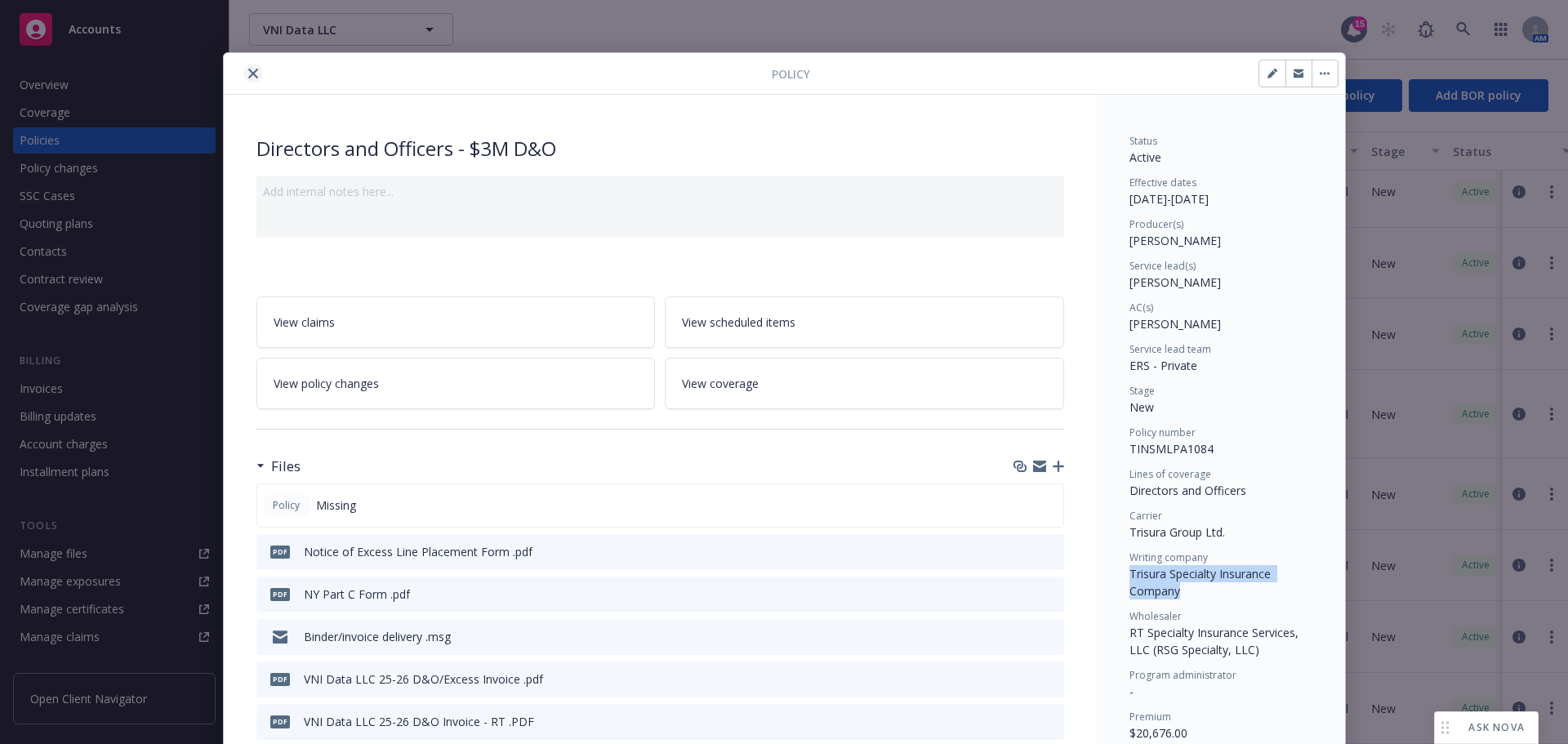 click 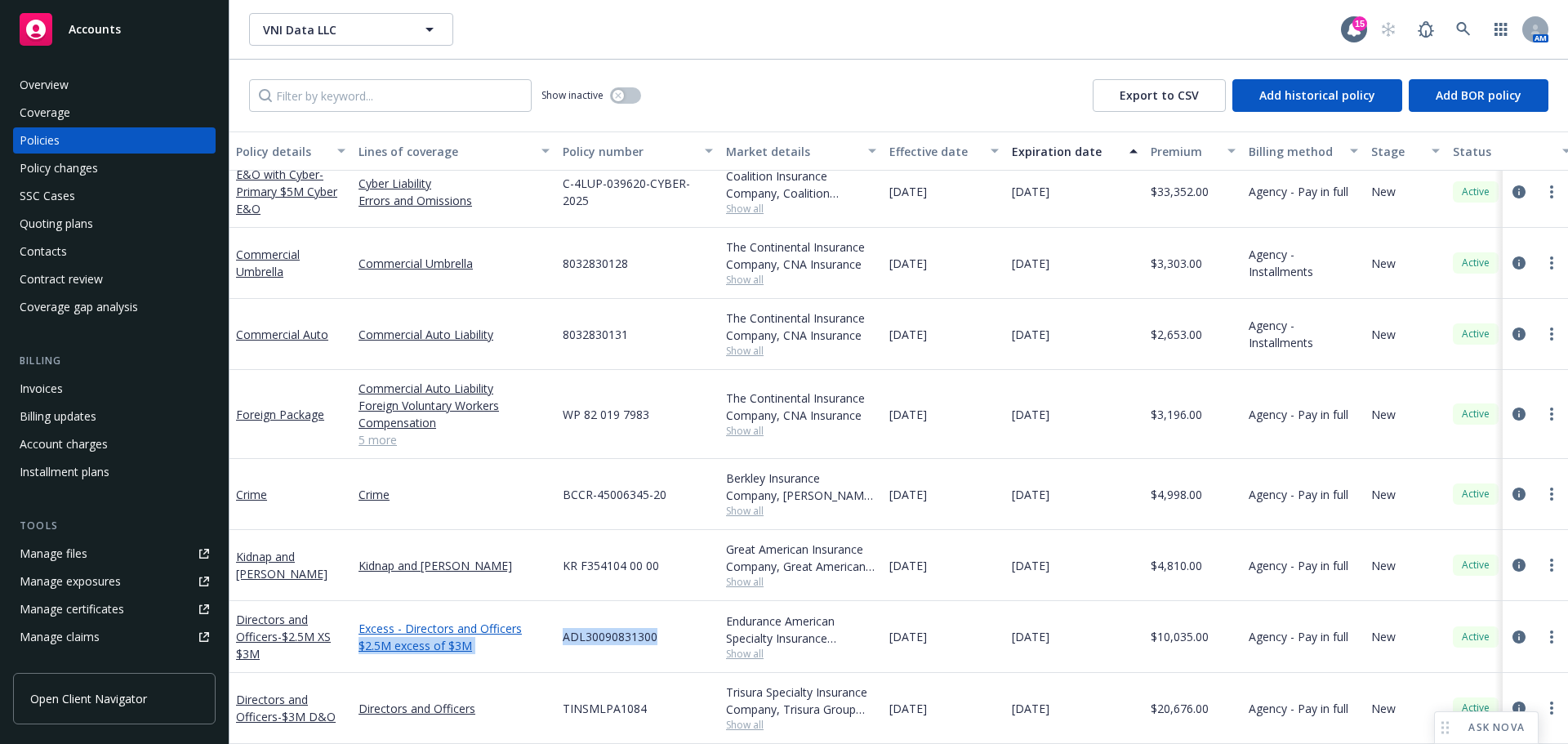 drag, startPoint x: 663, startPoint y: 627, endPoint x: 544, endPoint y: 617, distance: 119.41943 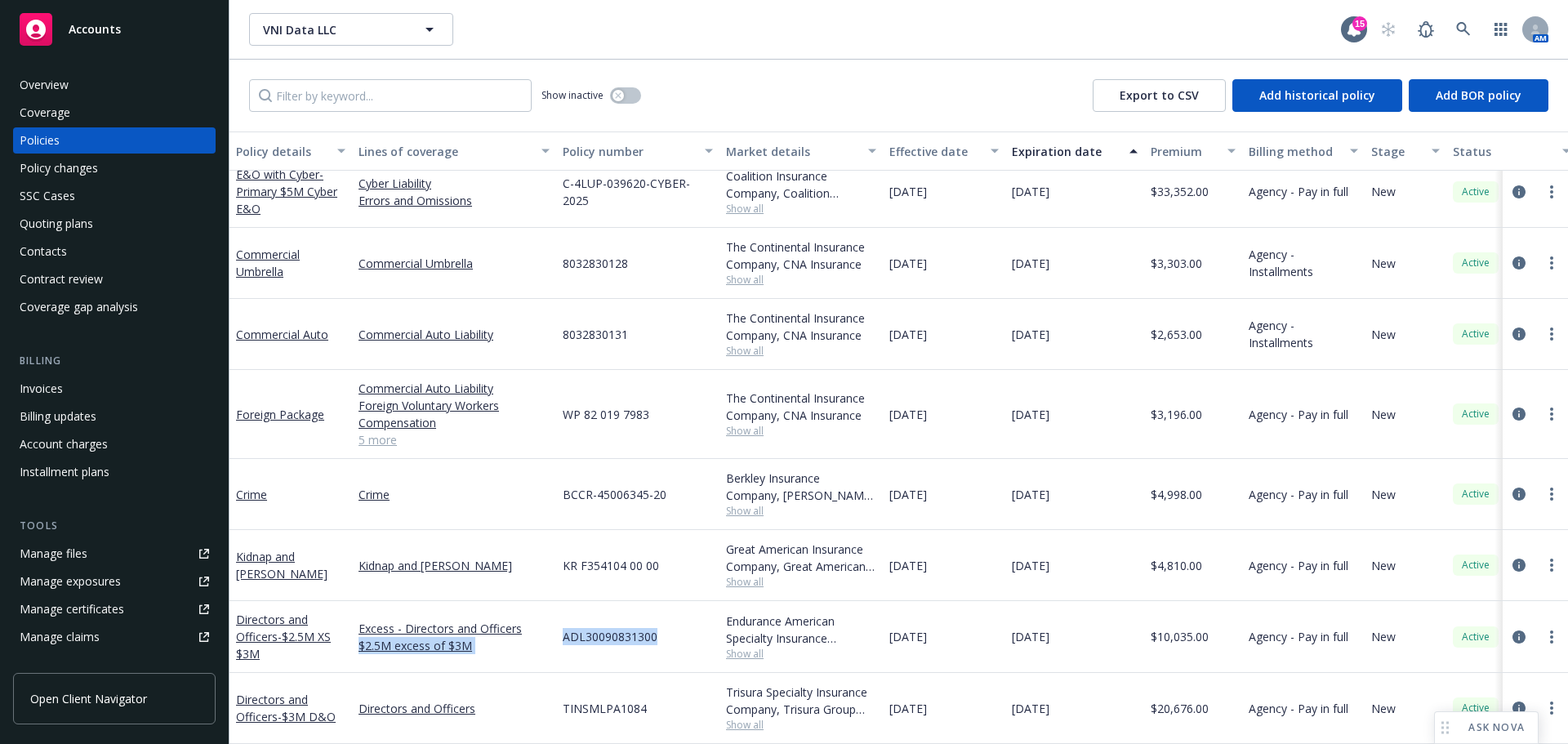 click on "ADL30090831300" at bounding box center [610, 636] 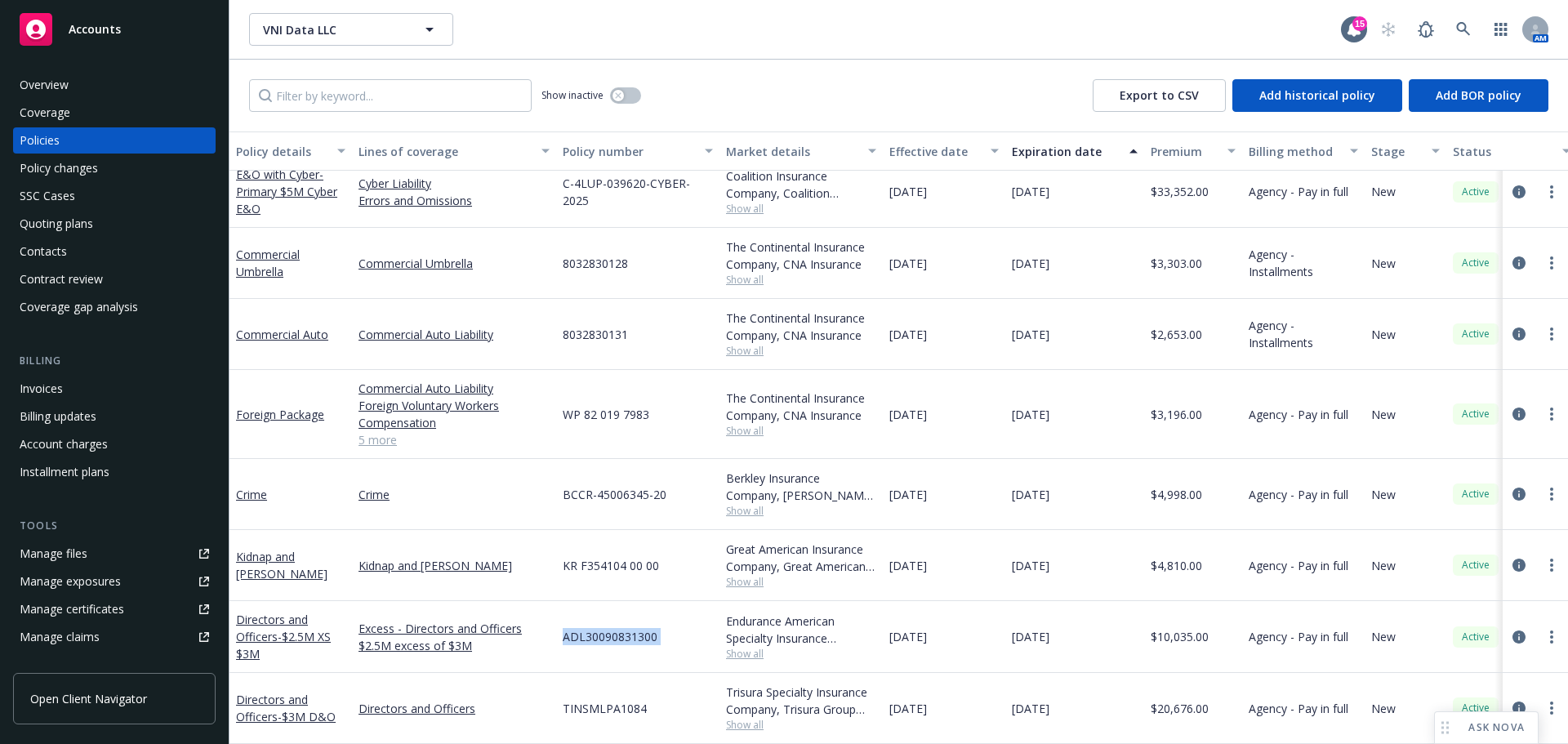 drag, startPoint x: 667, startPoint y: 624, endPoint x: 577, endPoint y: 624, distance: 90 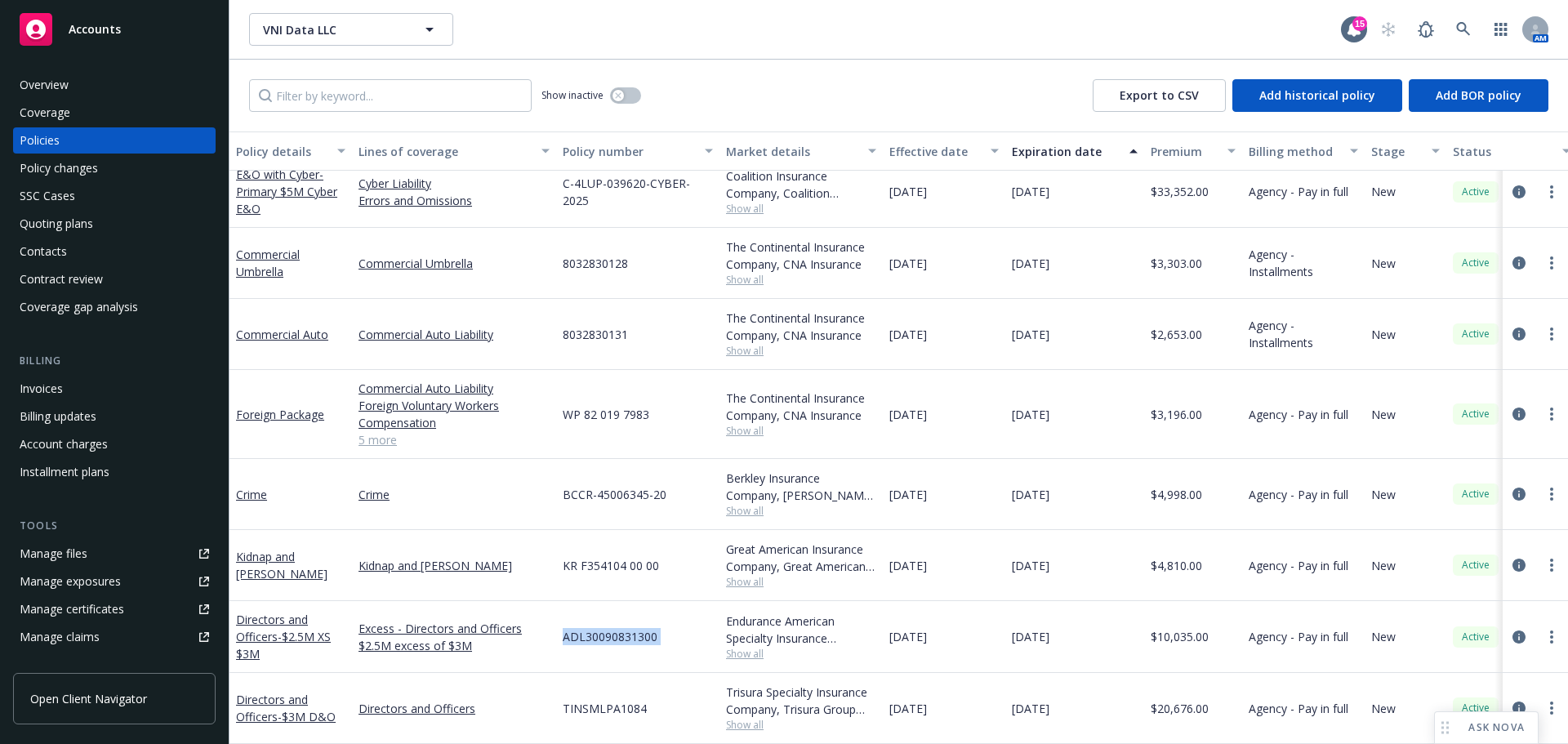 click on "ADL30090831300" at bounding box center (638, 637) 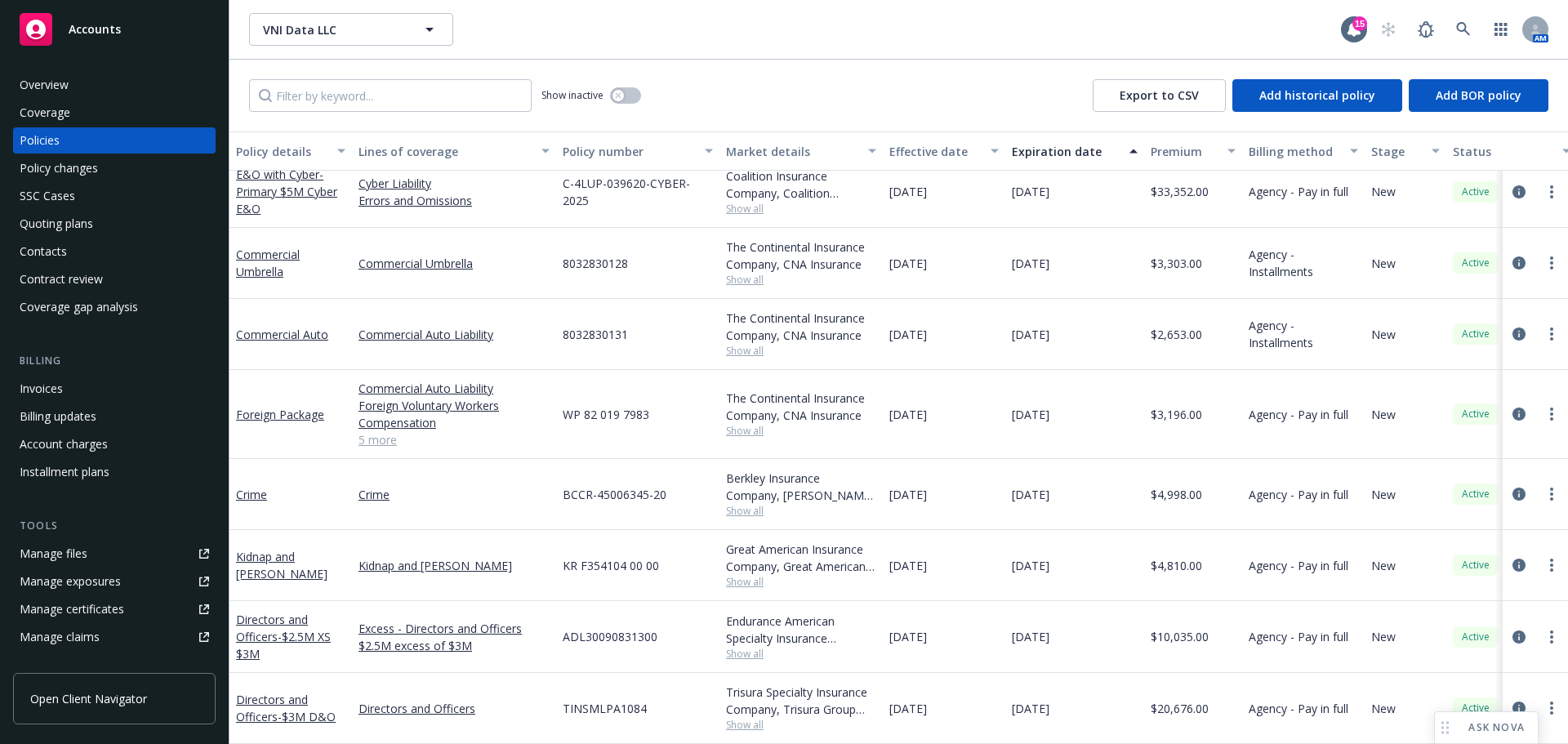 click on "Crime" at bounding box center [454, 494] 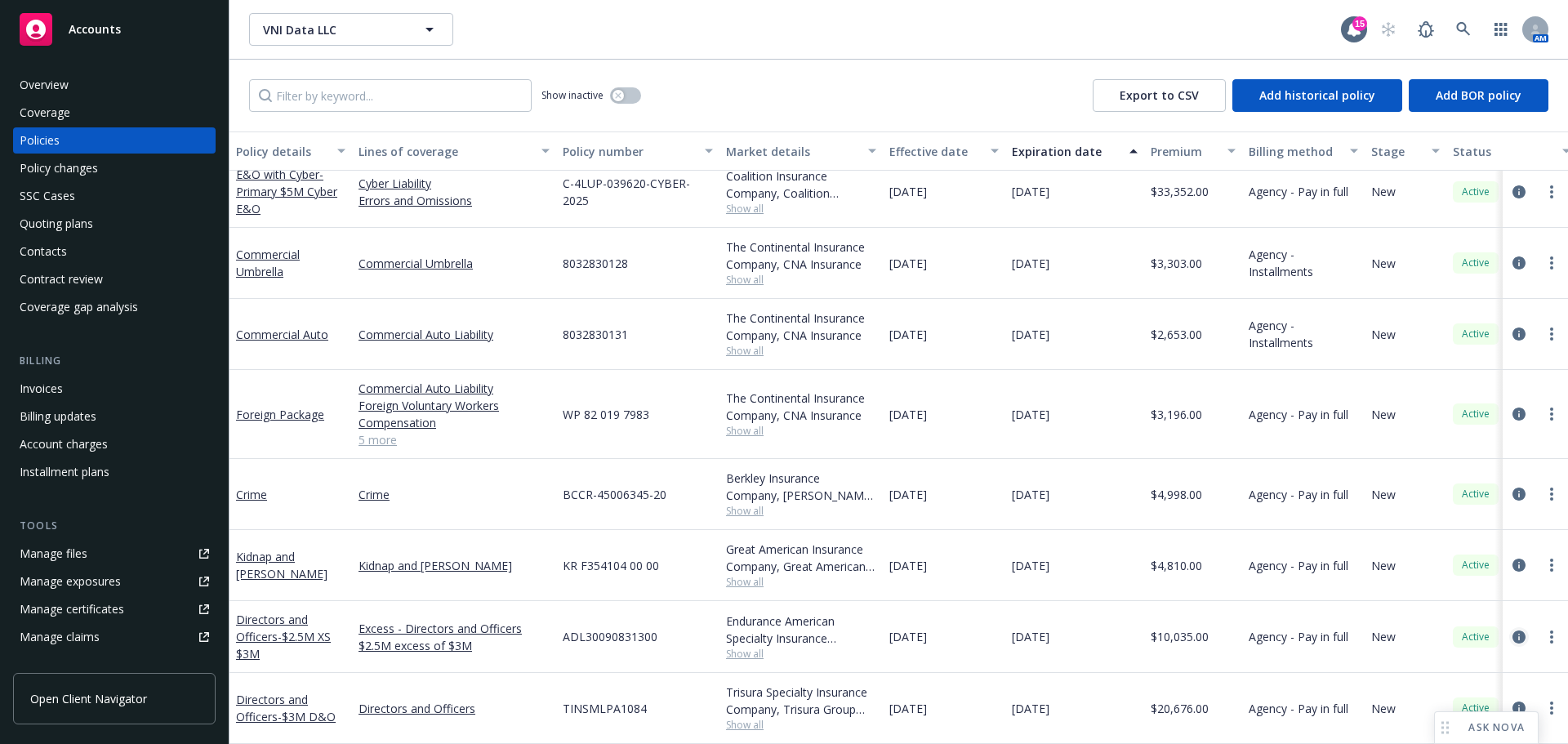 click 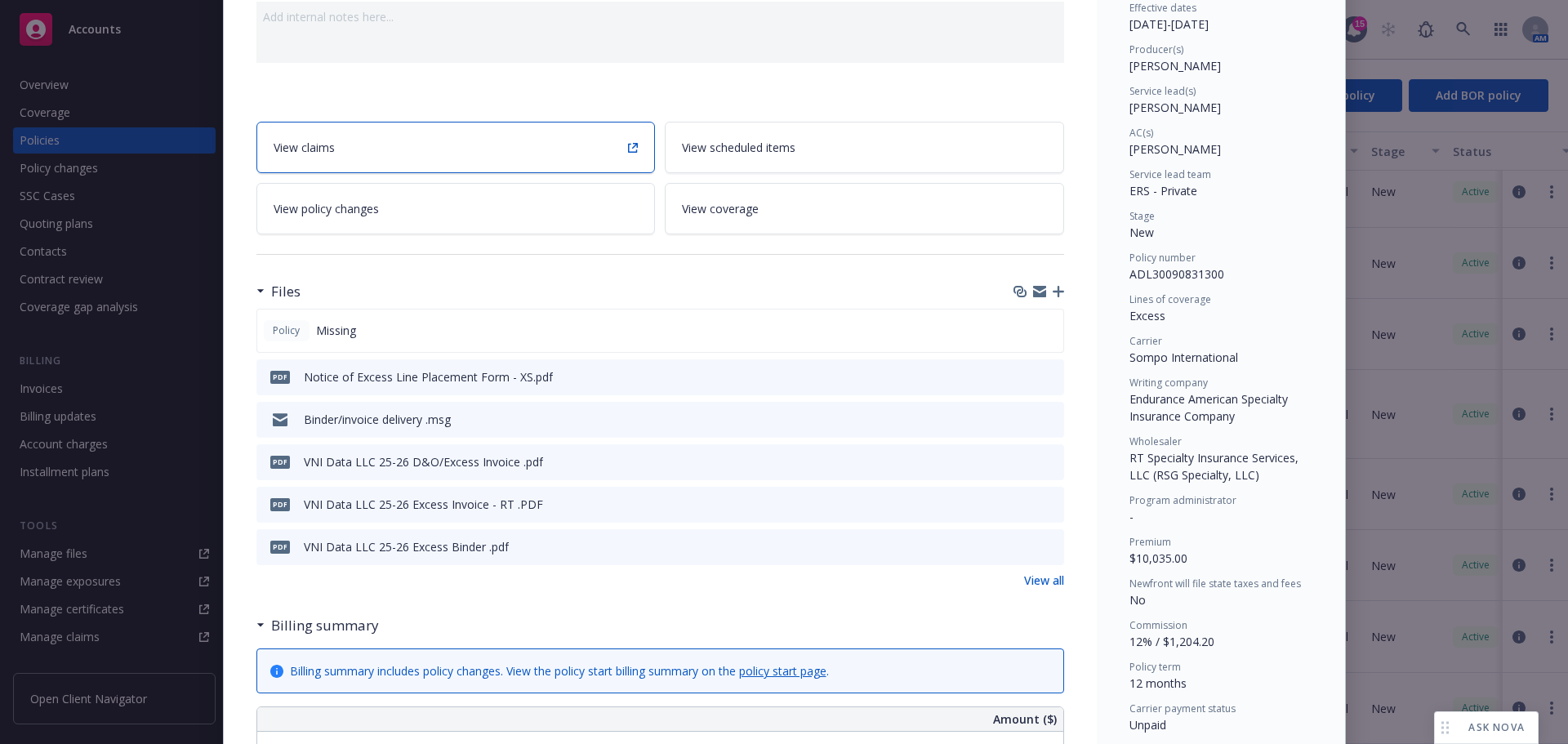 scroll, scrollTop: 0, scrollLeft: 0, axis: both 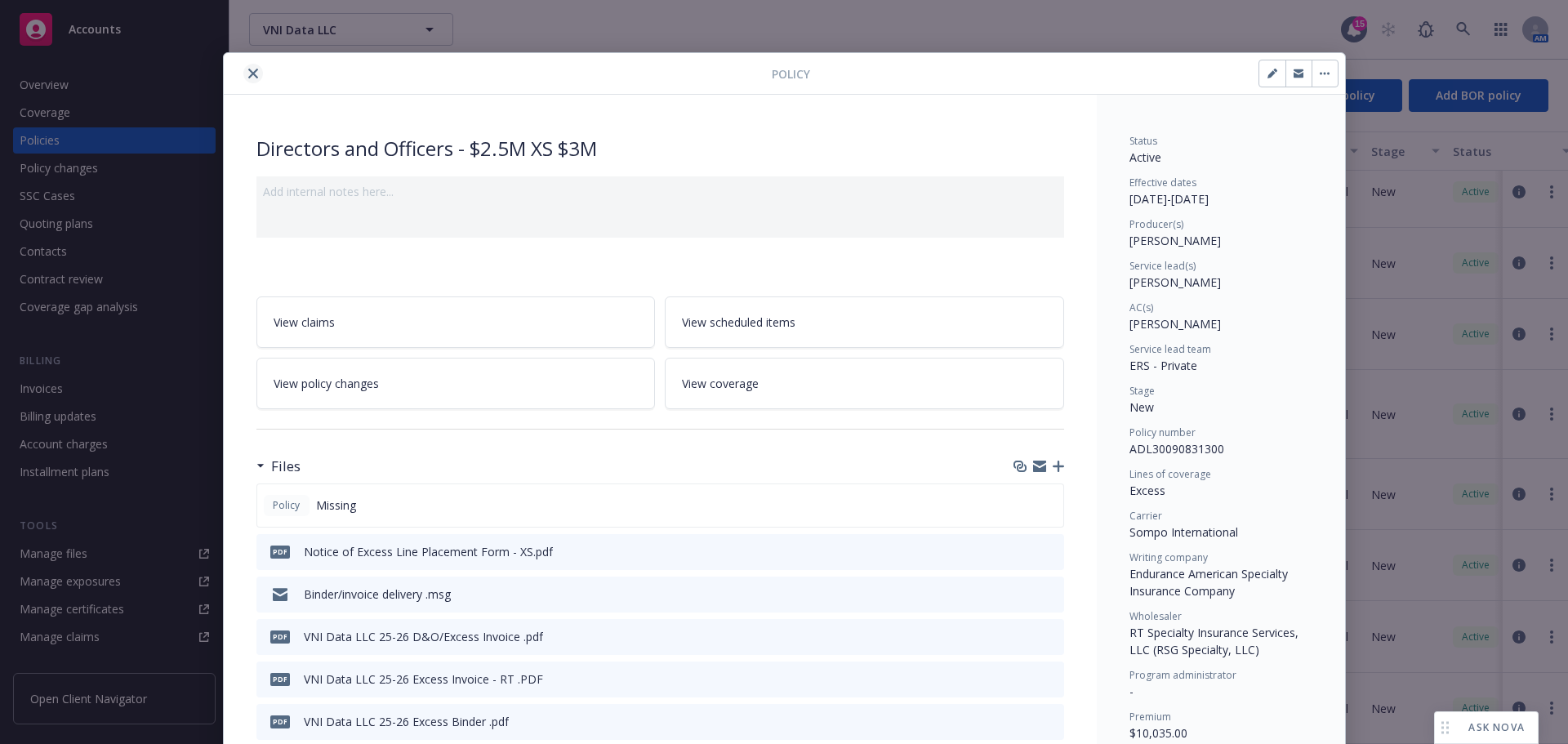 click 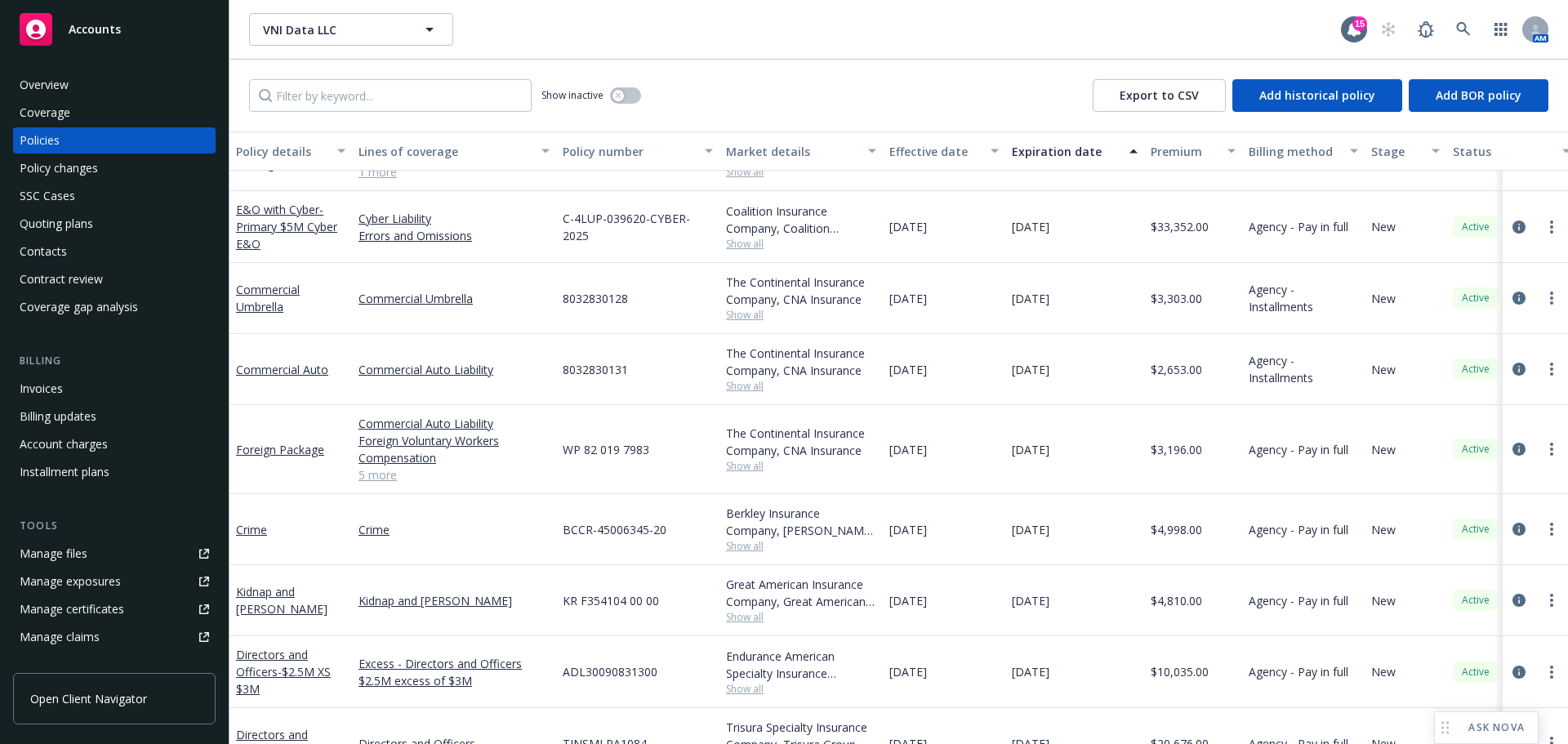 scroll, scrollTop: 0, scrollLeft: 0, axis: both 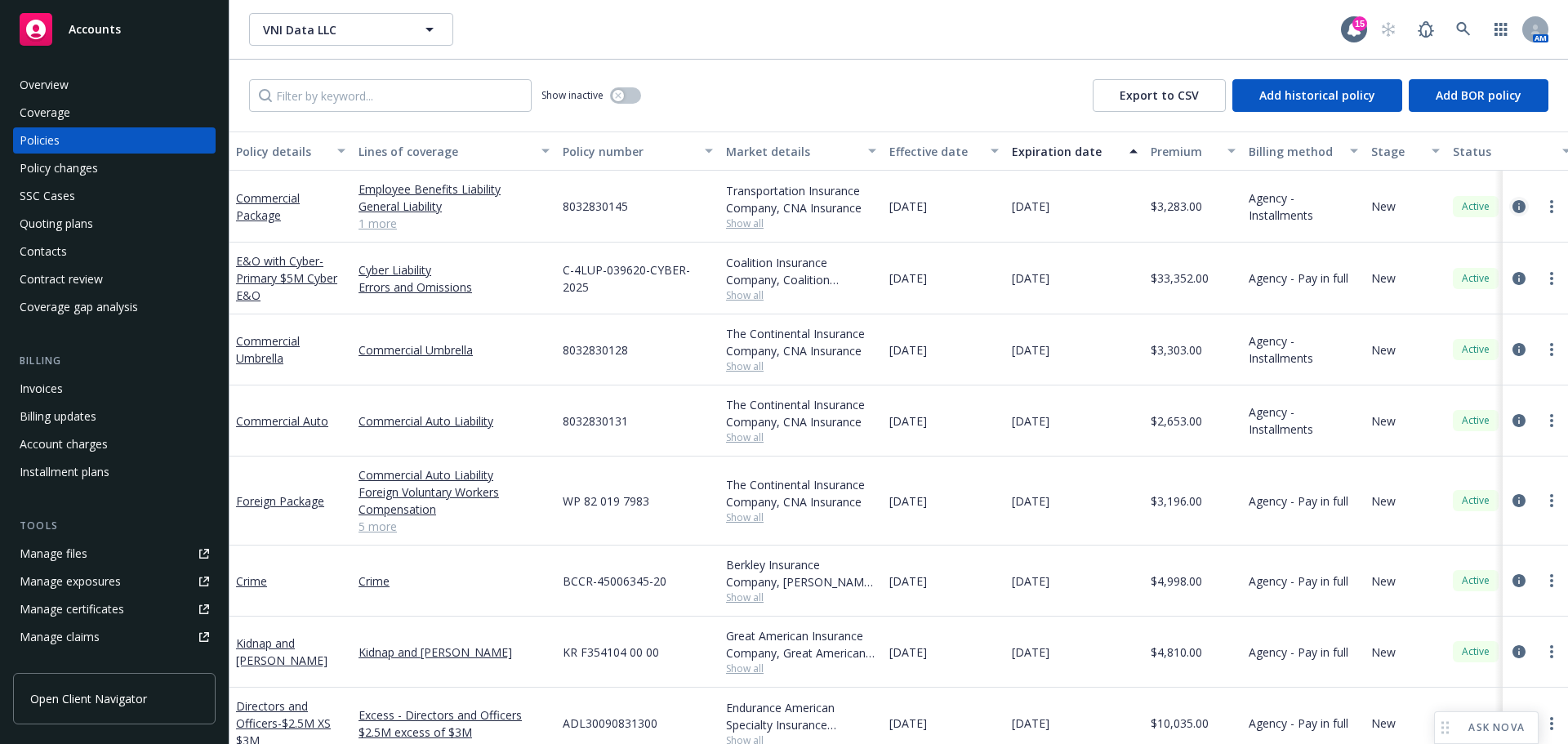 click at bounding box center (1519, 207) 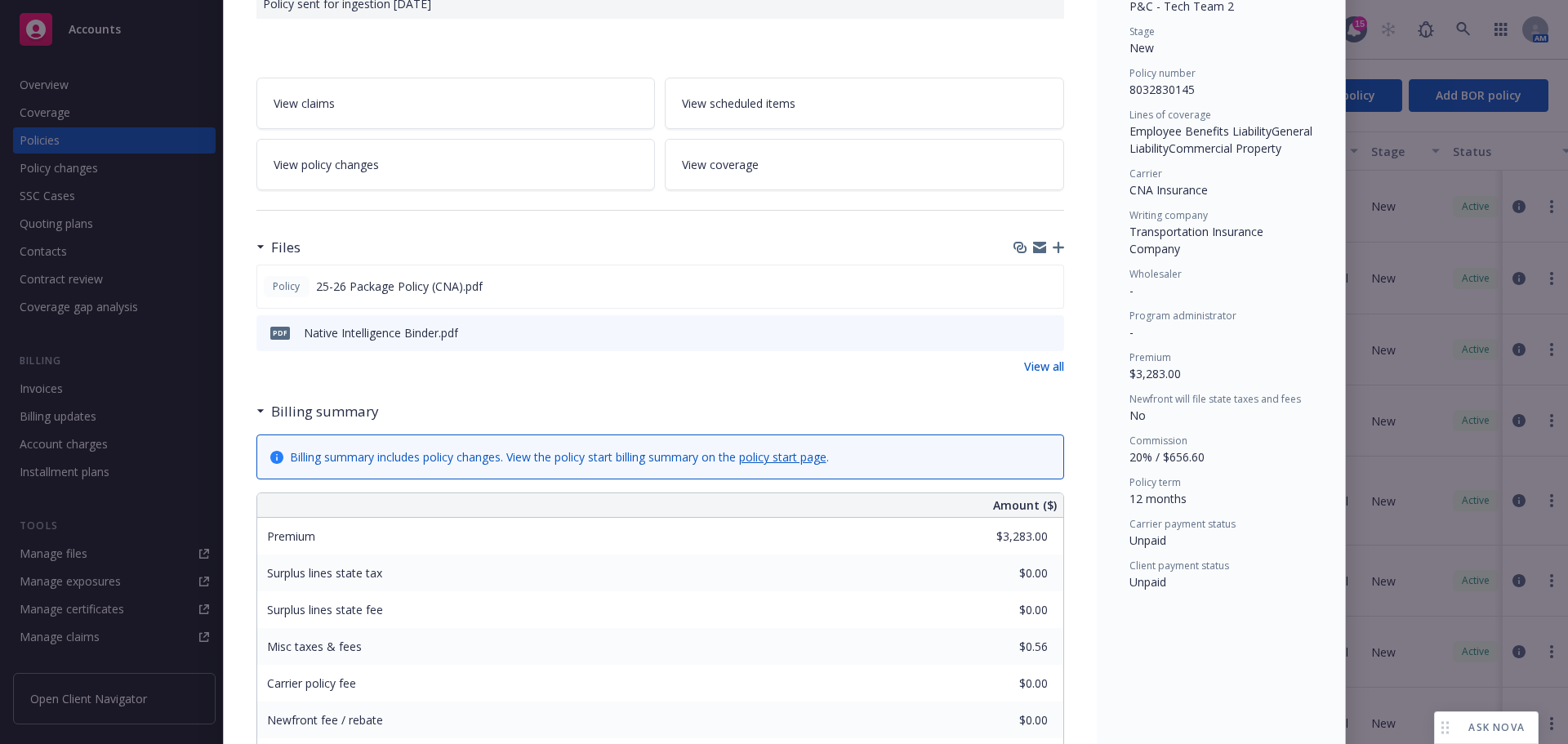 scroll, scrollTop: 360, scrollLeft: 0, axis: vertical 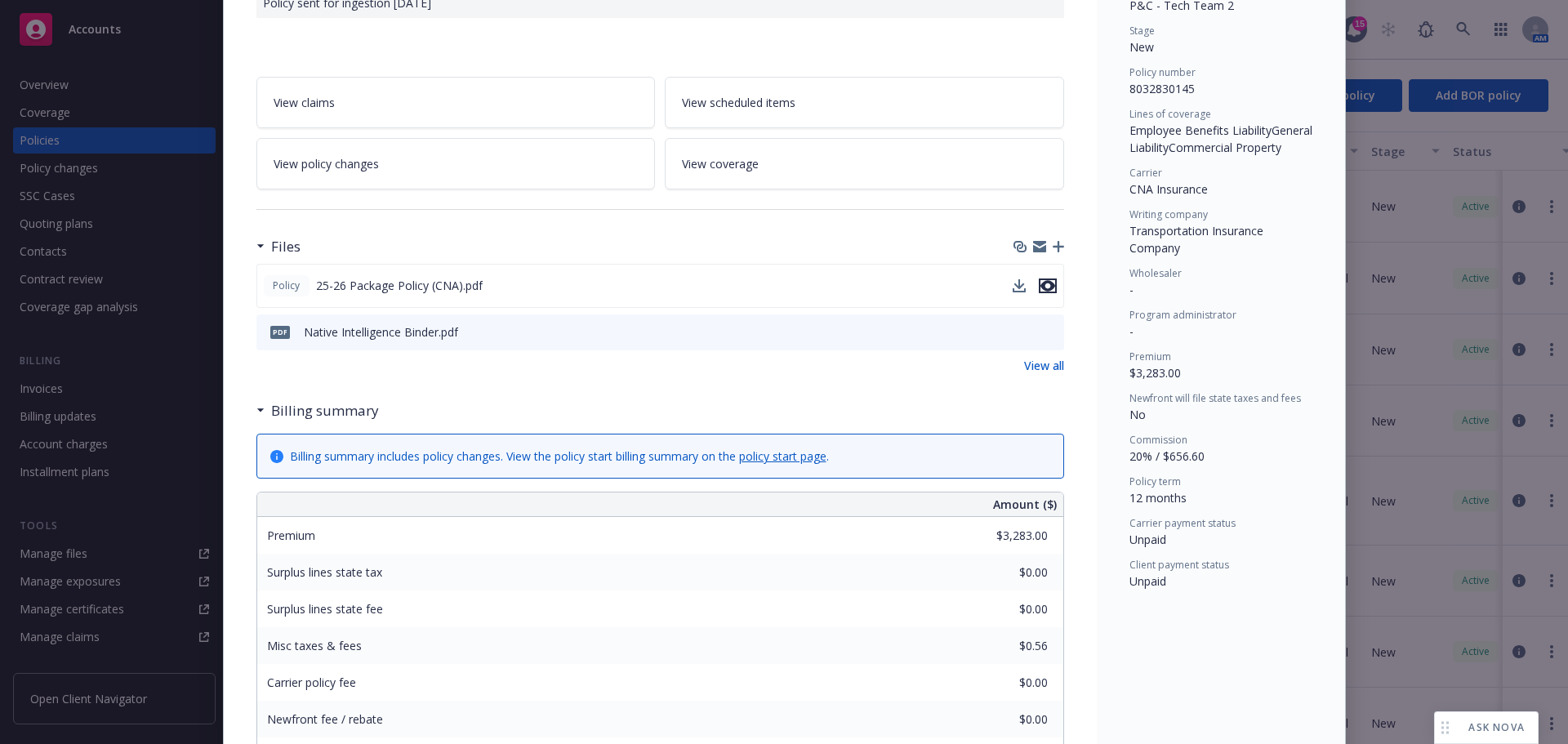 click at bounding box center (1048, 286) 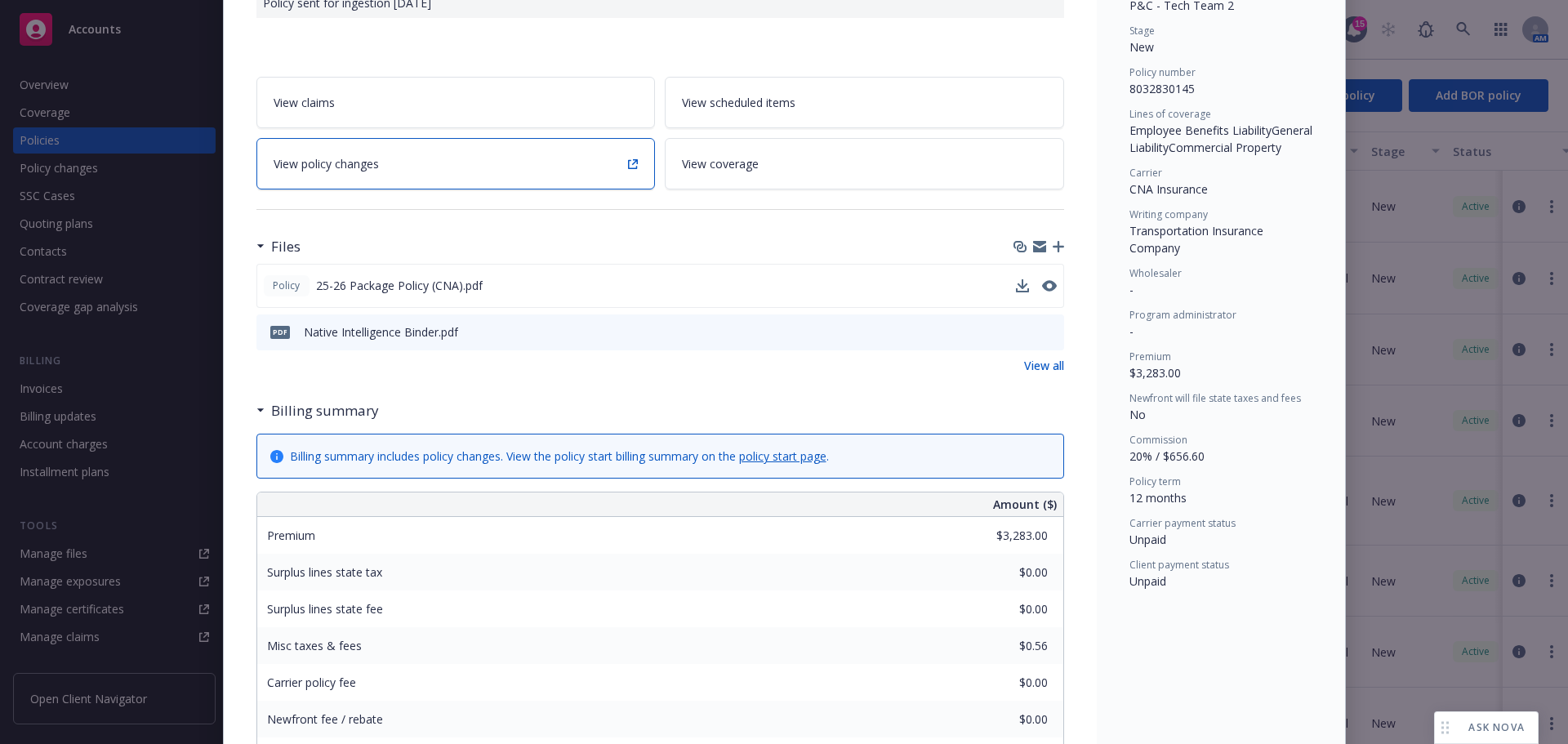 scroll, scrollTop: 0, scrollLeft: 0, axis: both 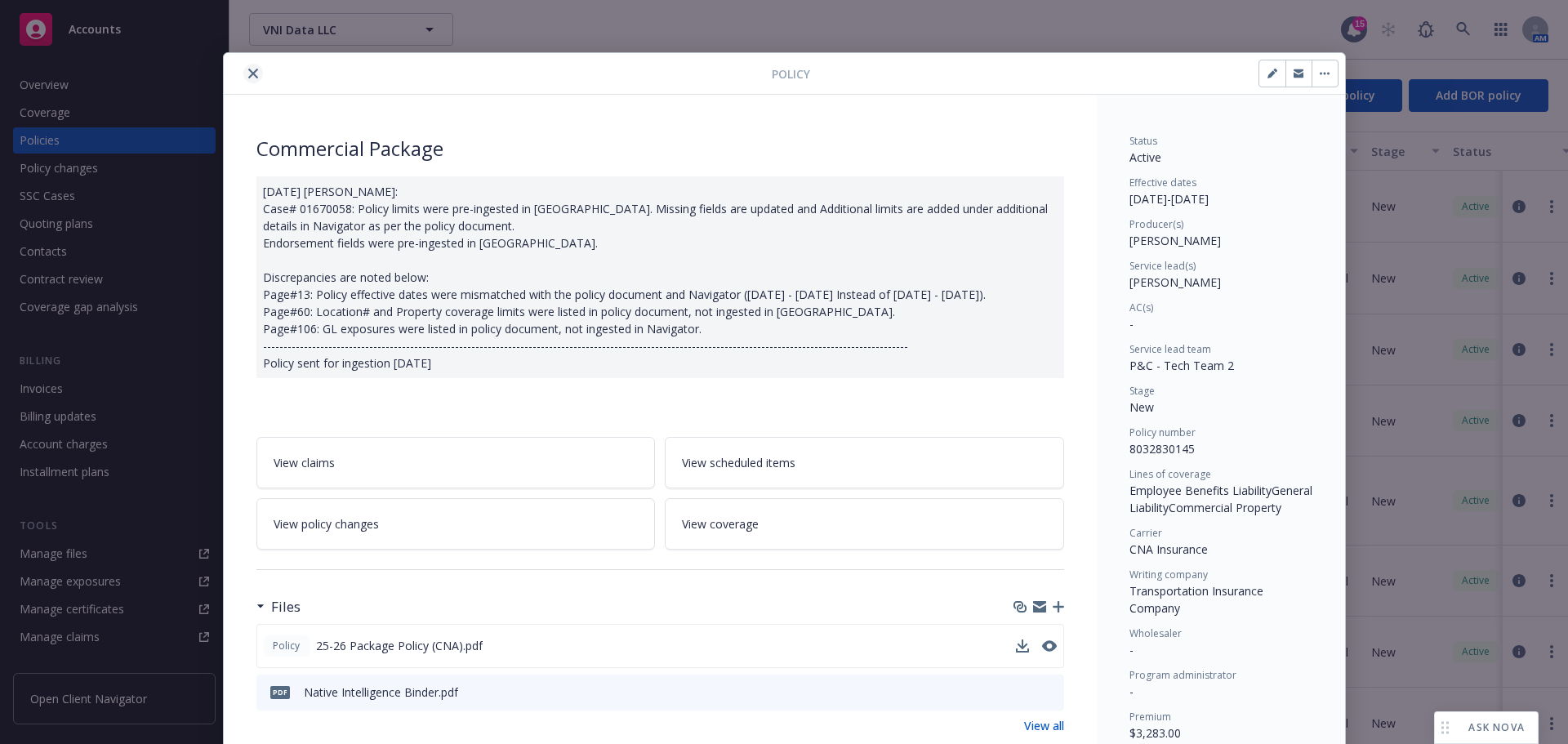 click 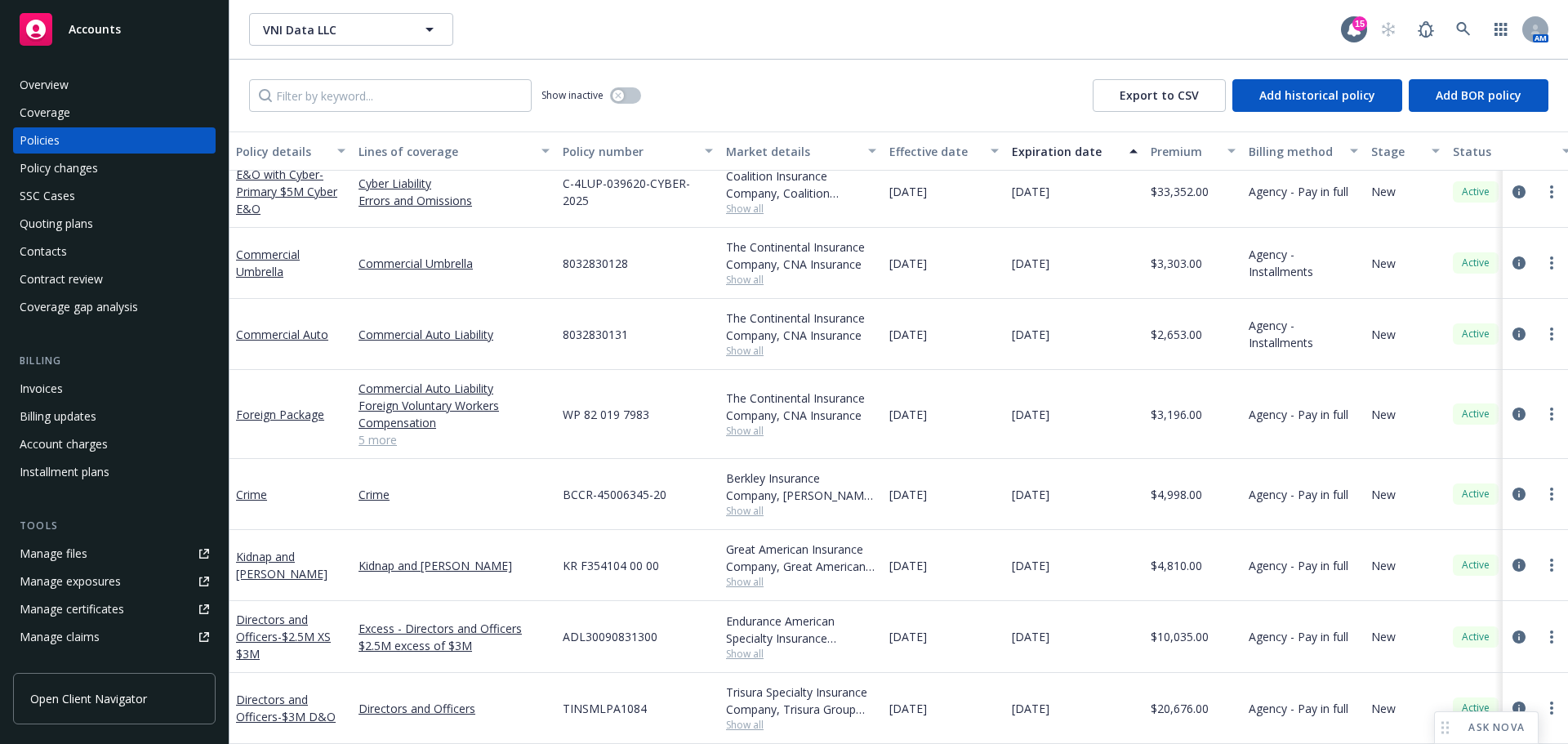 scroll, scrollTop: 99, scrollLeft: 0, axis: vertical 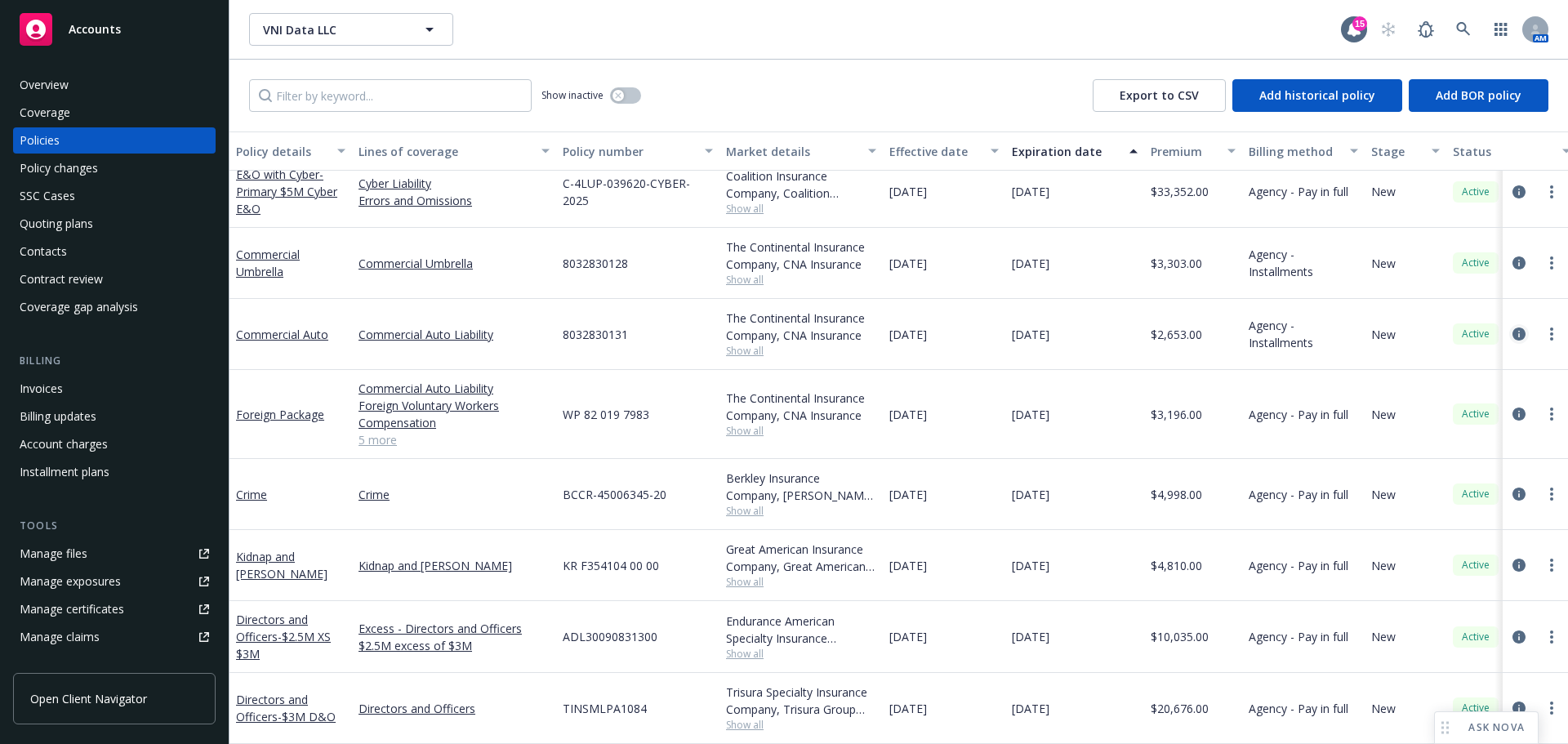 click 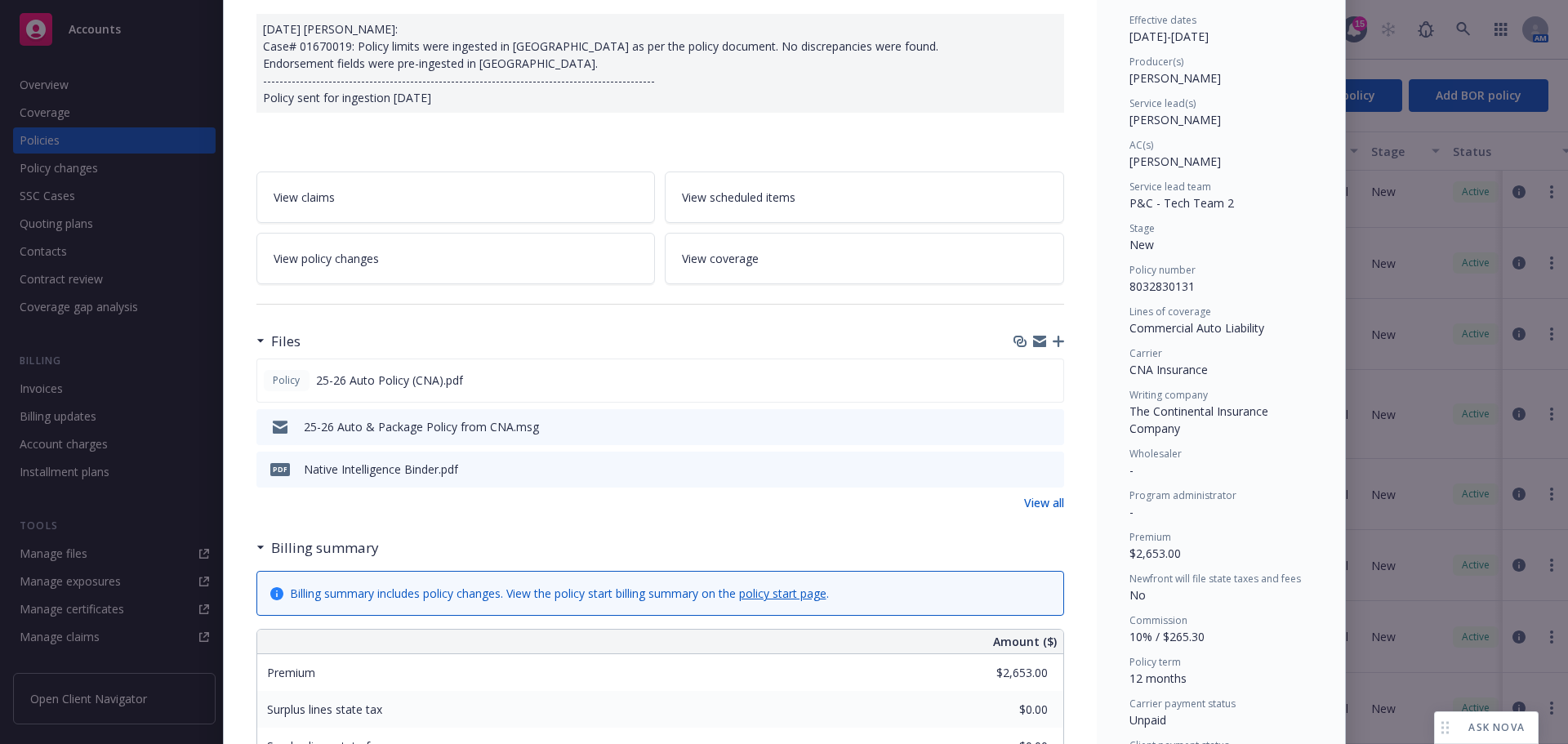 scroll, scrollTop: 167, scrollLeft: 0, axis: vertical 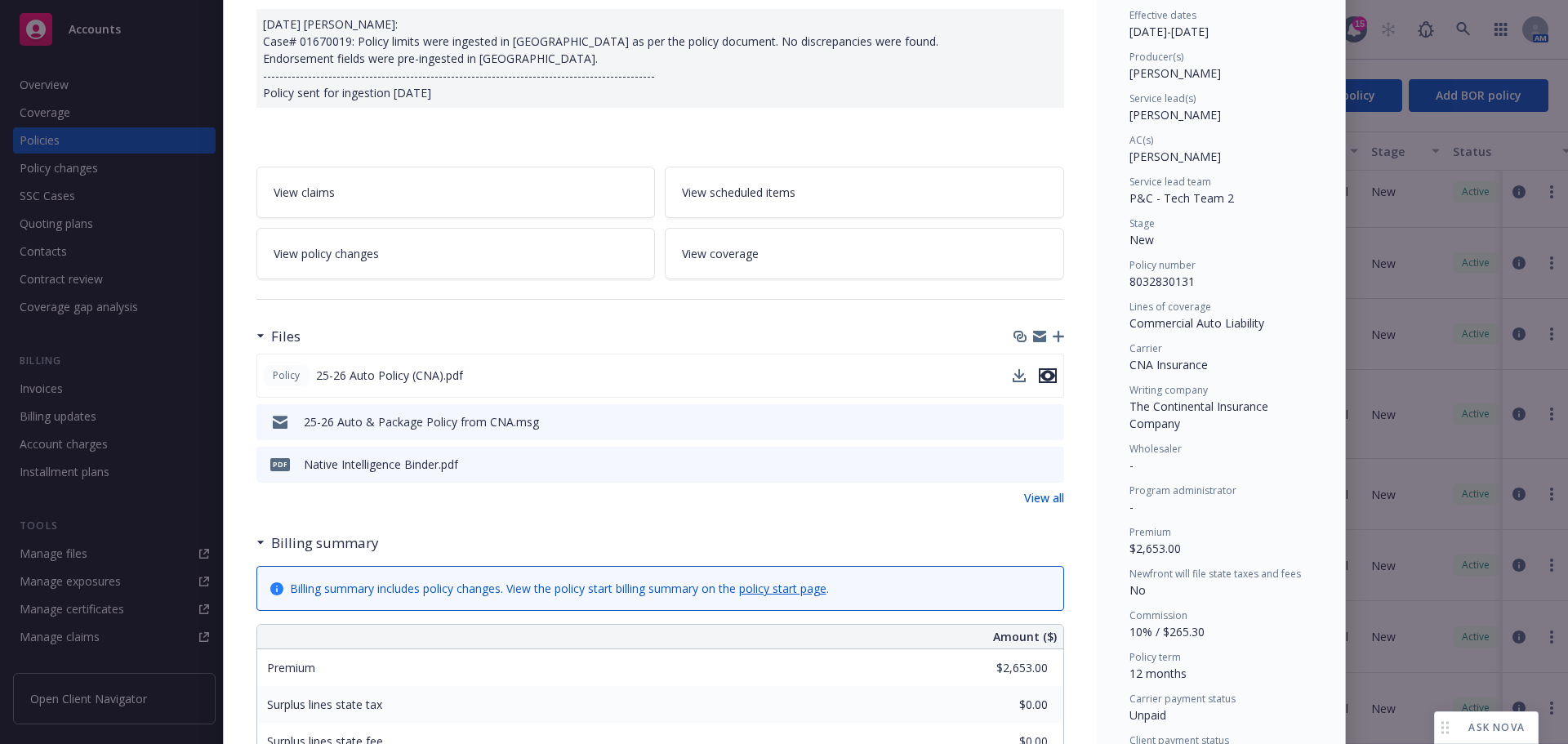 click 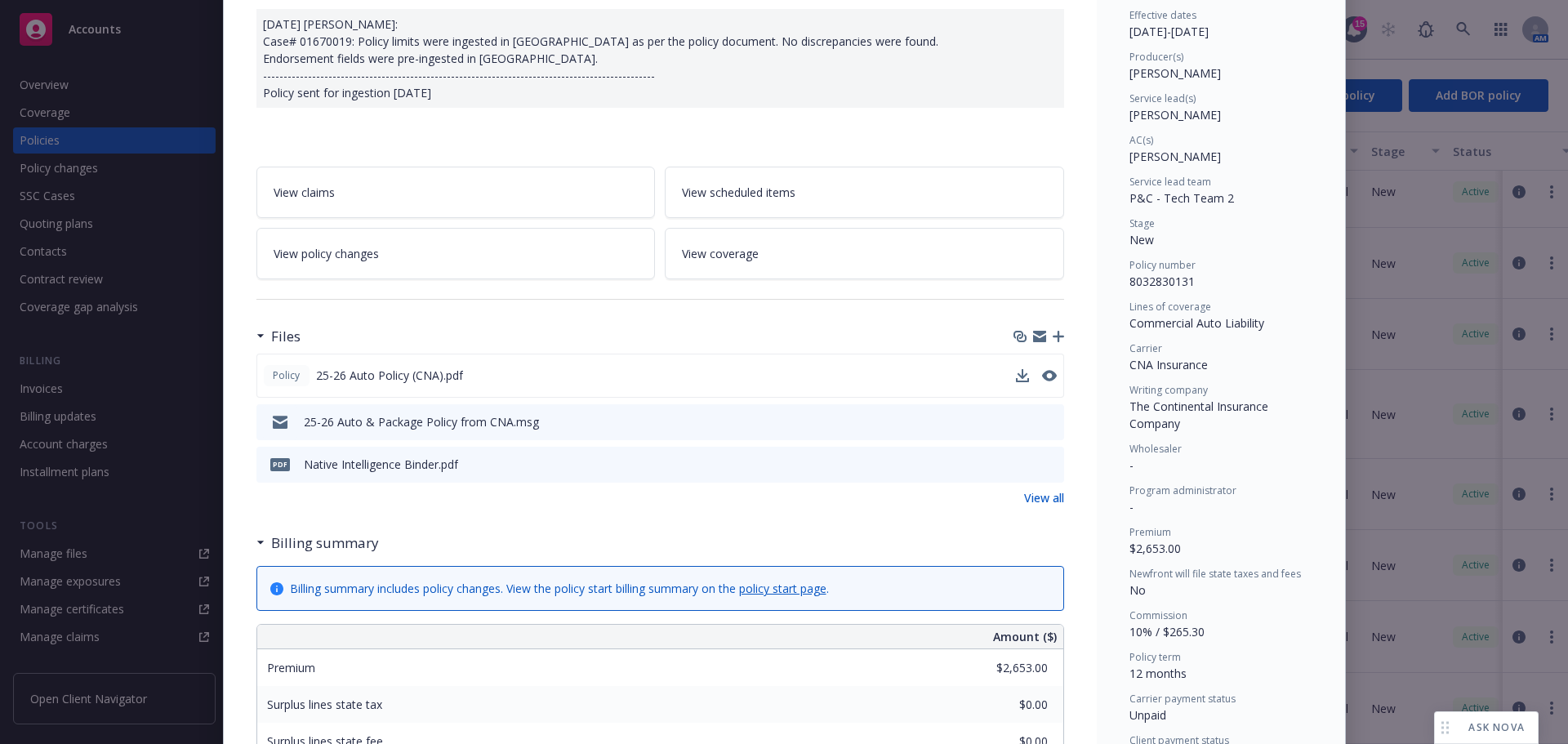 scroll, scrollTop: 0, scrollLeft: 0, axis: both 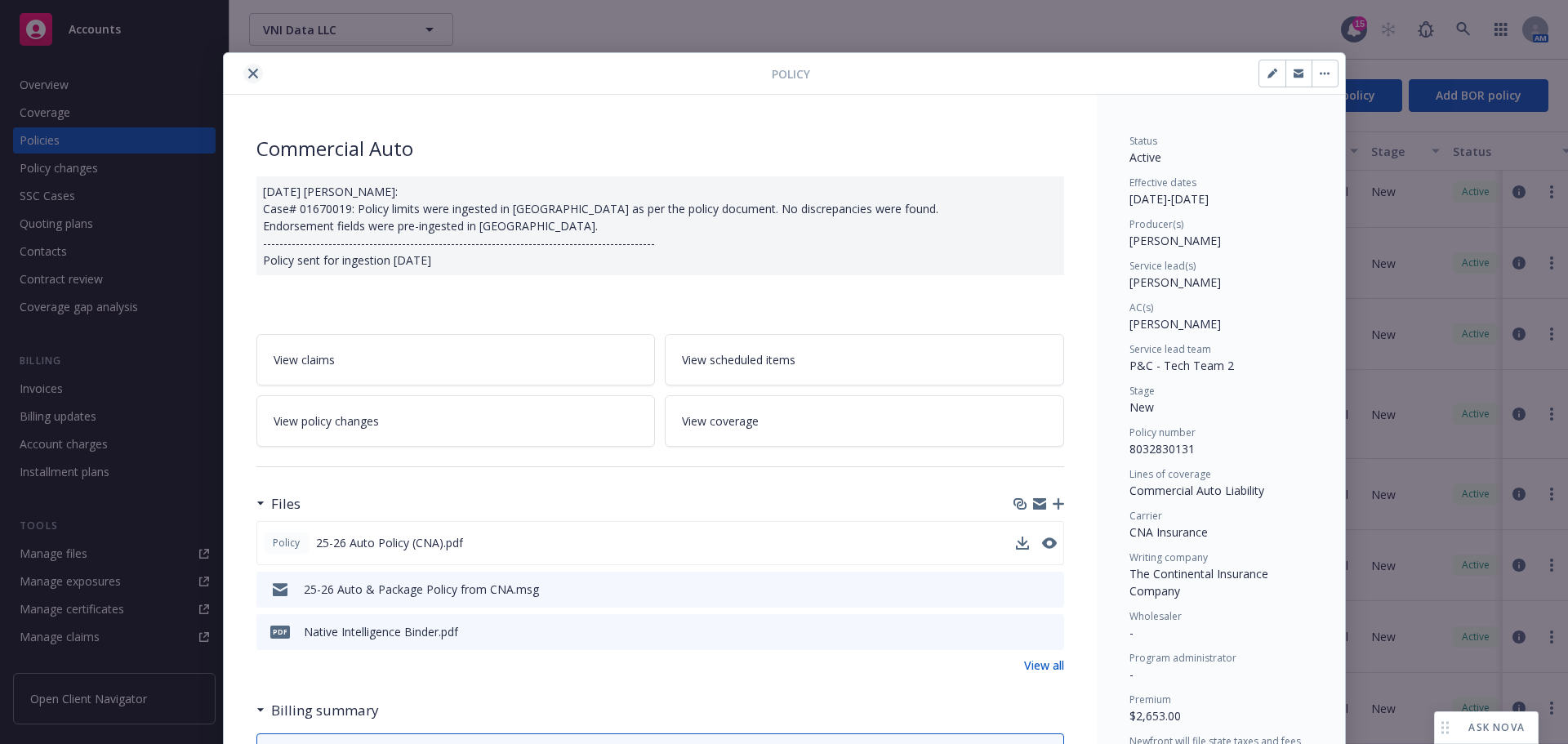 click 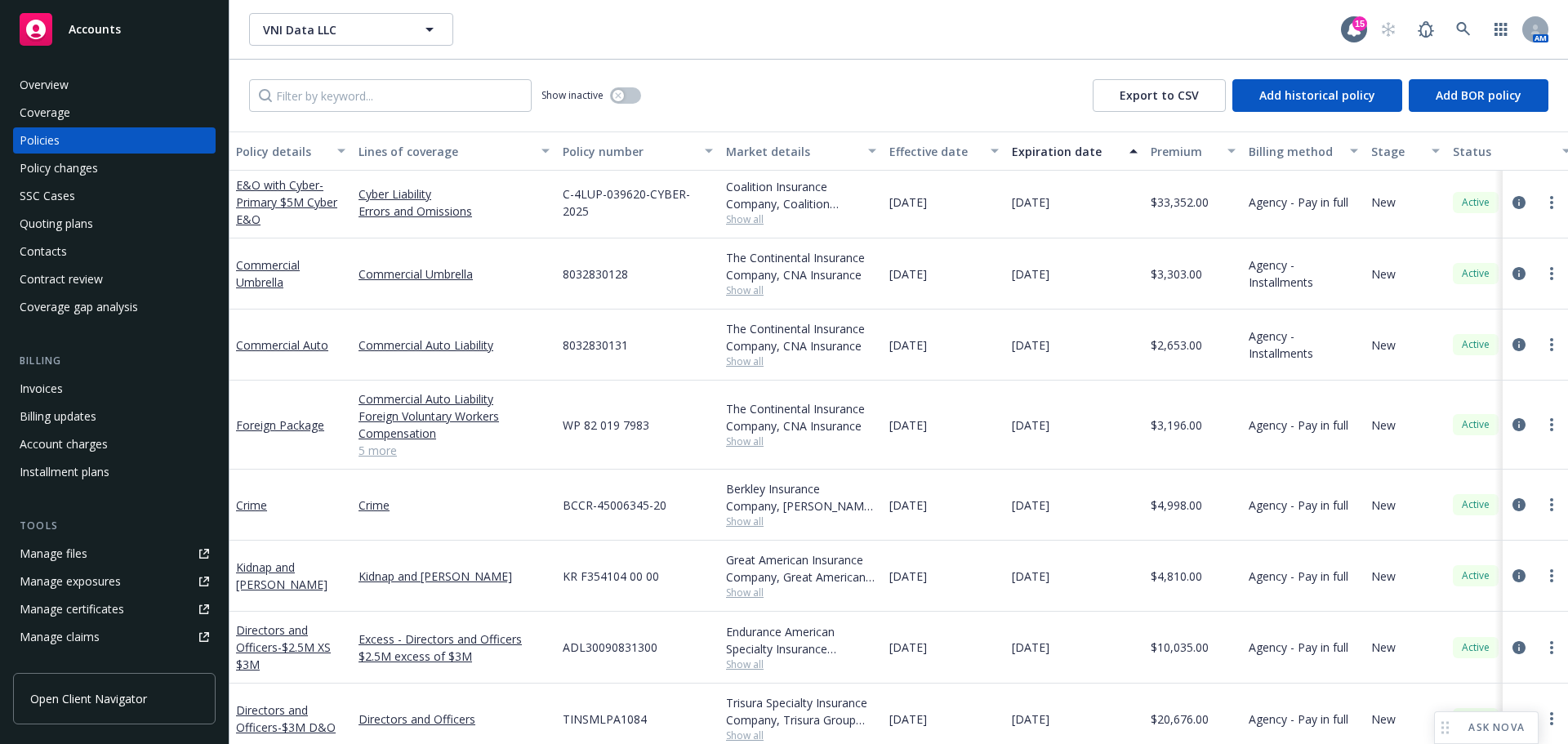 scroll, scrollTop: 99, scrollLeft: 0, axis: vertical 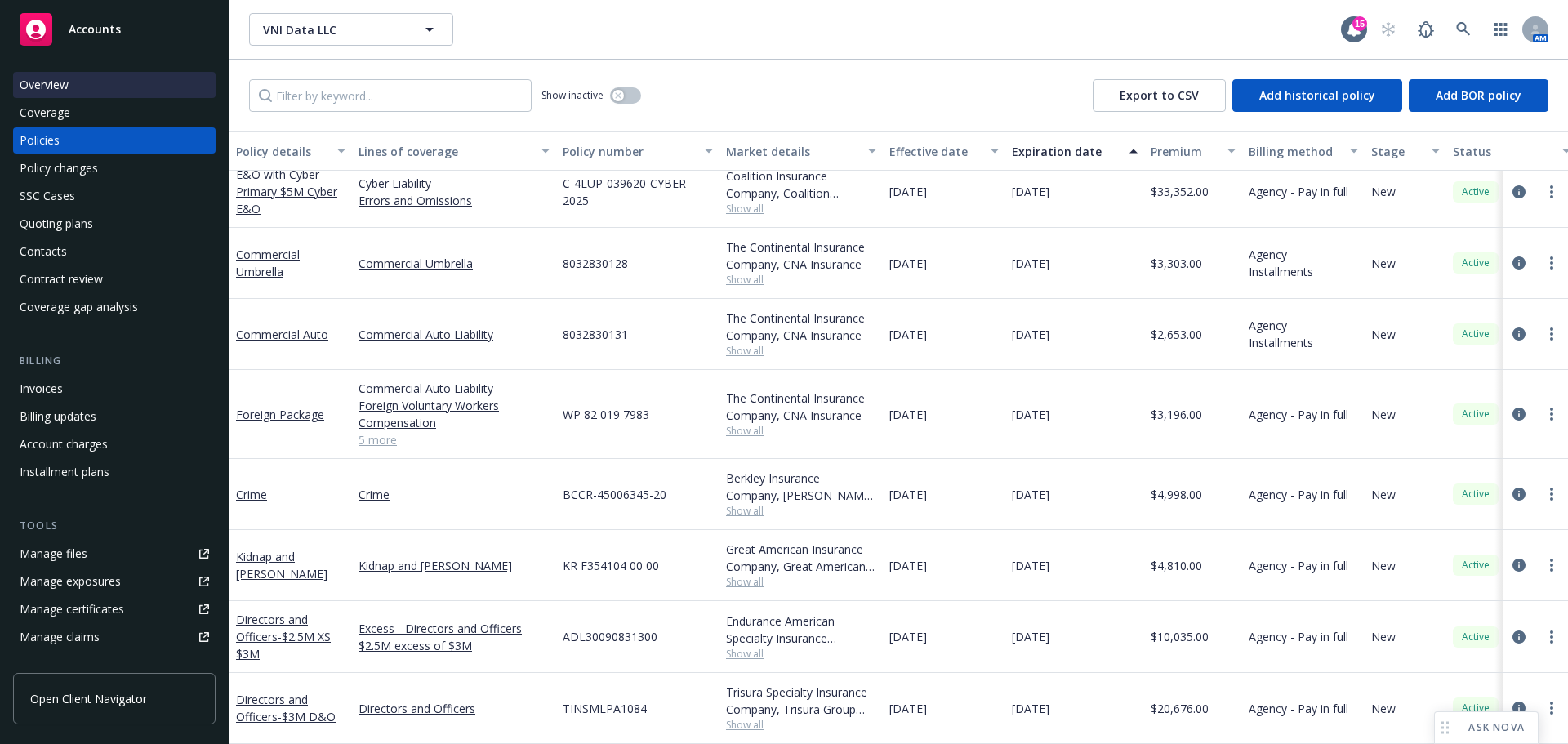 click on "Overview" at bounding box center [44, 85] 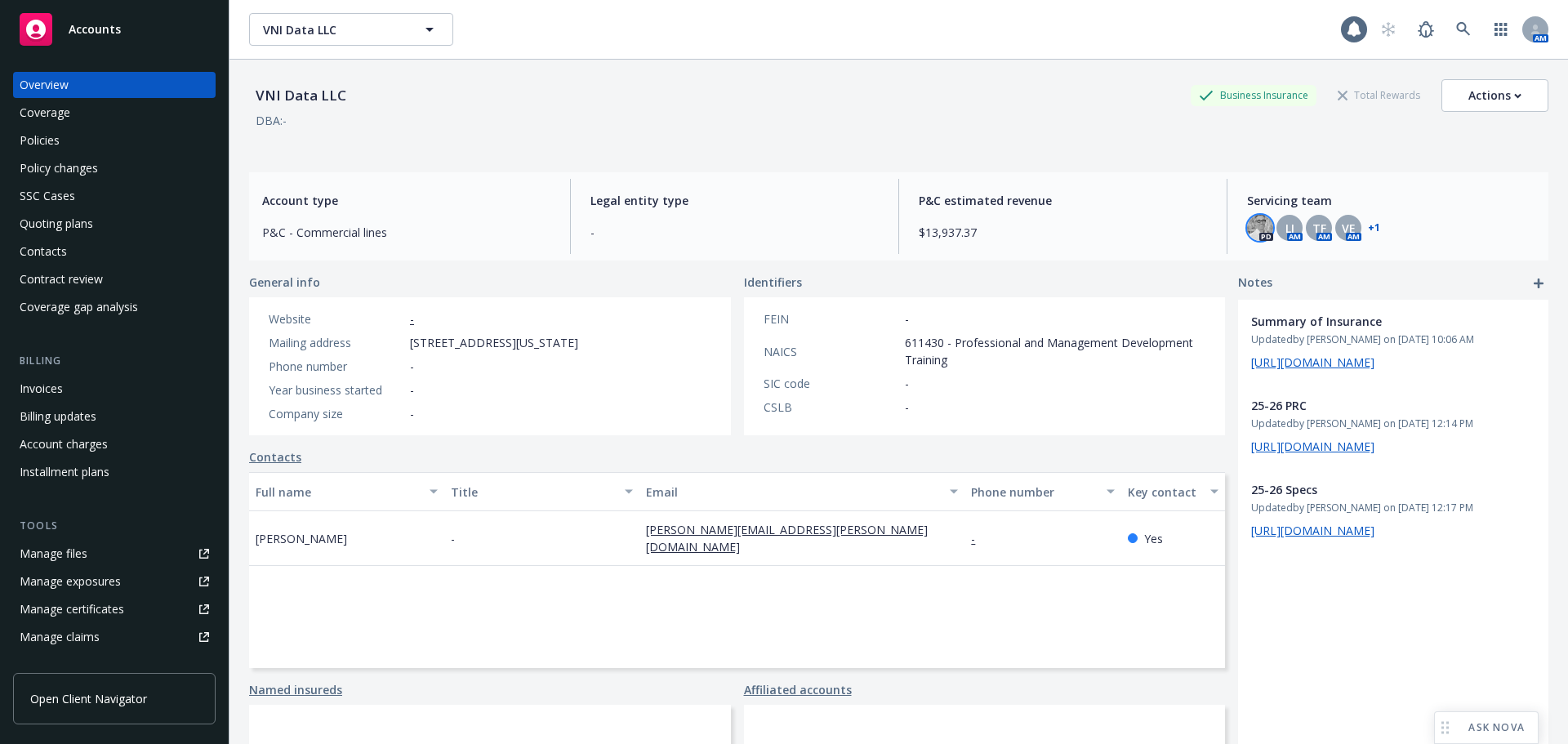 click at bounding box center [1260, 228] 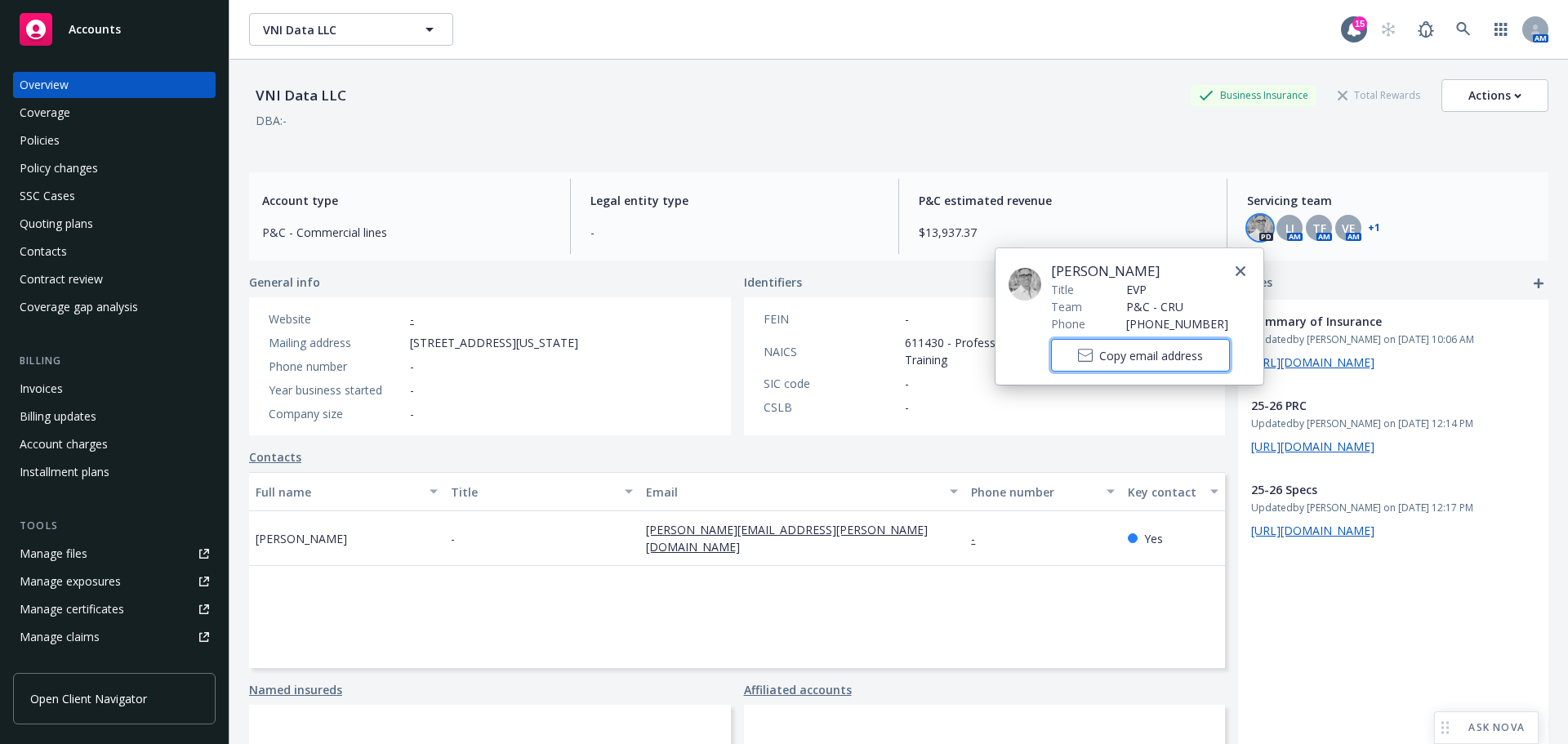 drag, startPoint x: 1162, startPoint y: 361, endPoint x: 1138, endPoint y: 362, distance: 24.020824 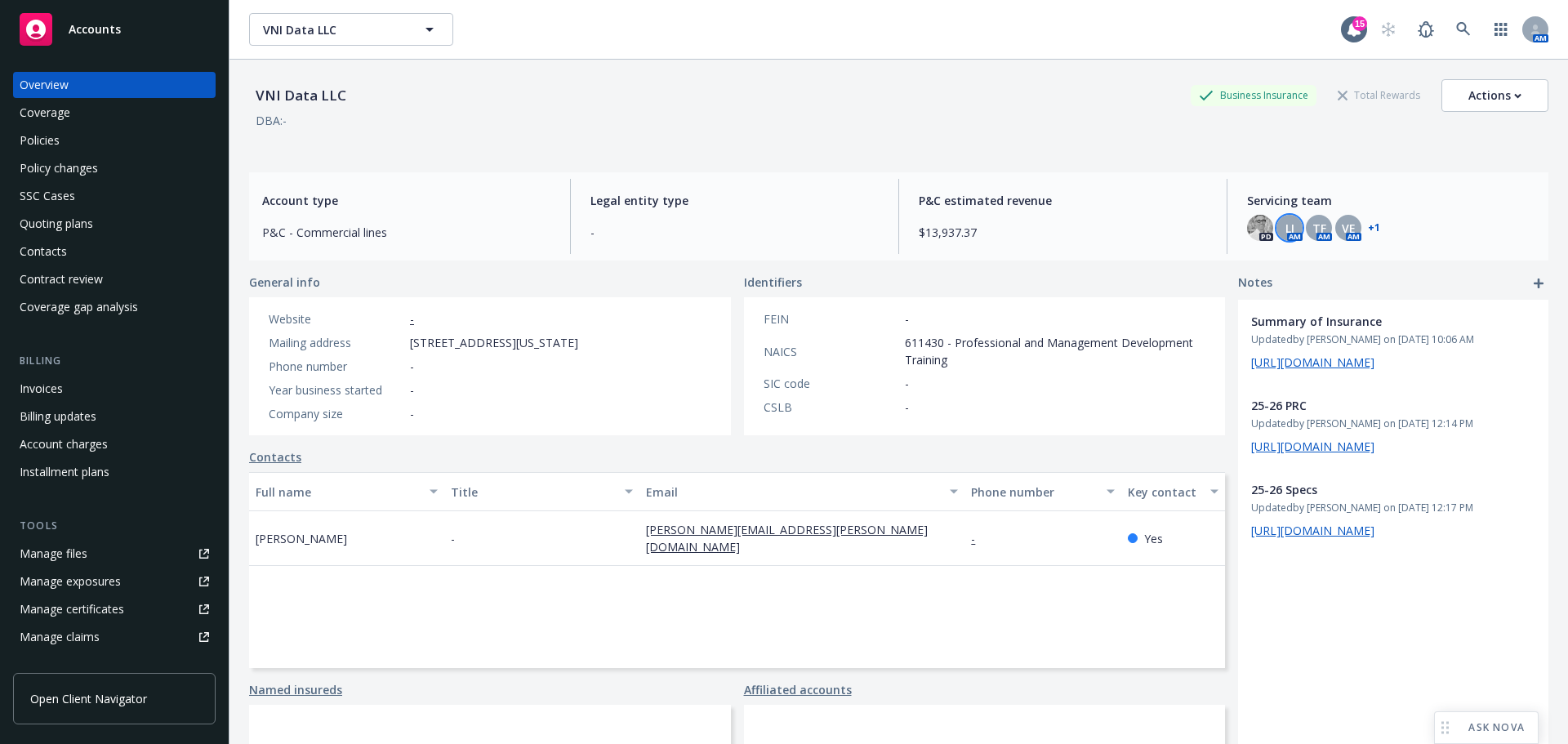 click on "LI" at bounding box center (1290, 228) 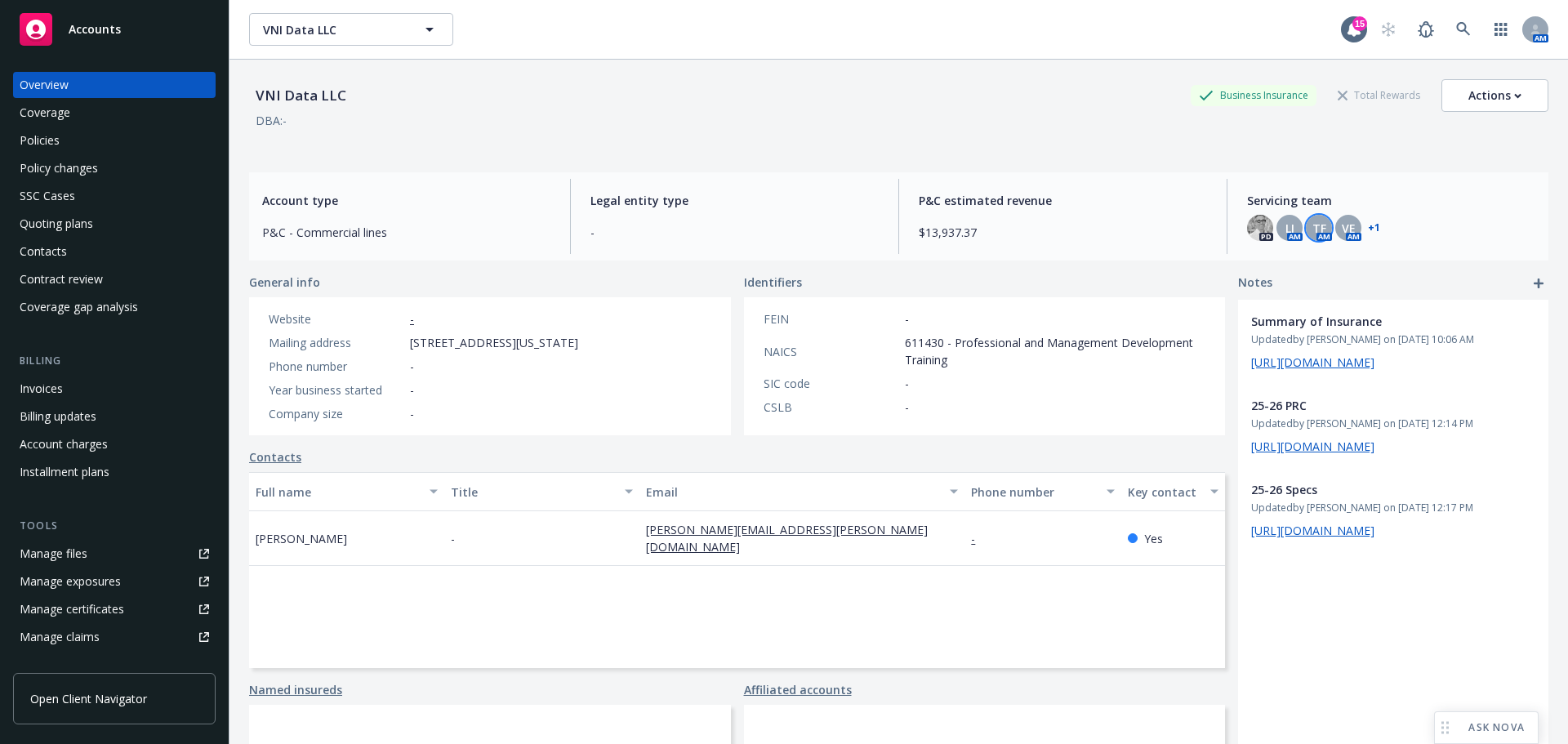 click on "TF" at bounding box center [1319, 228] 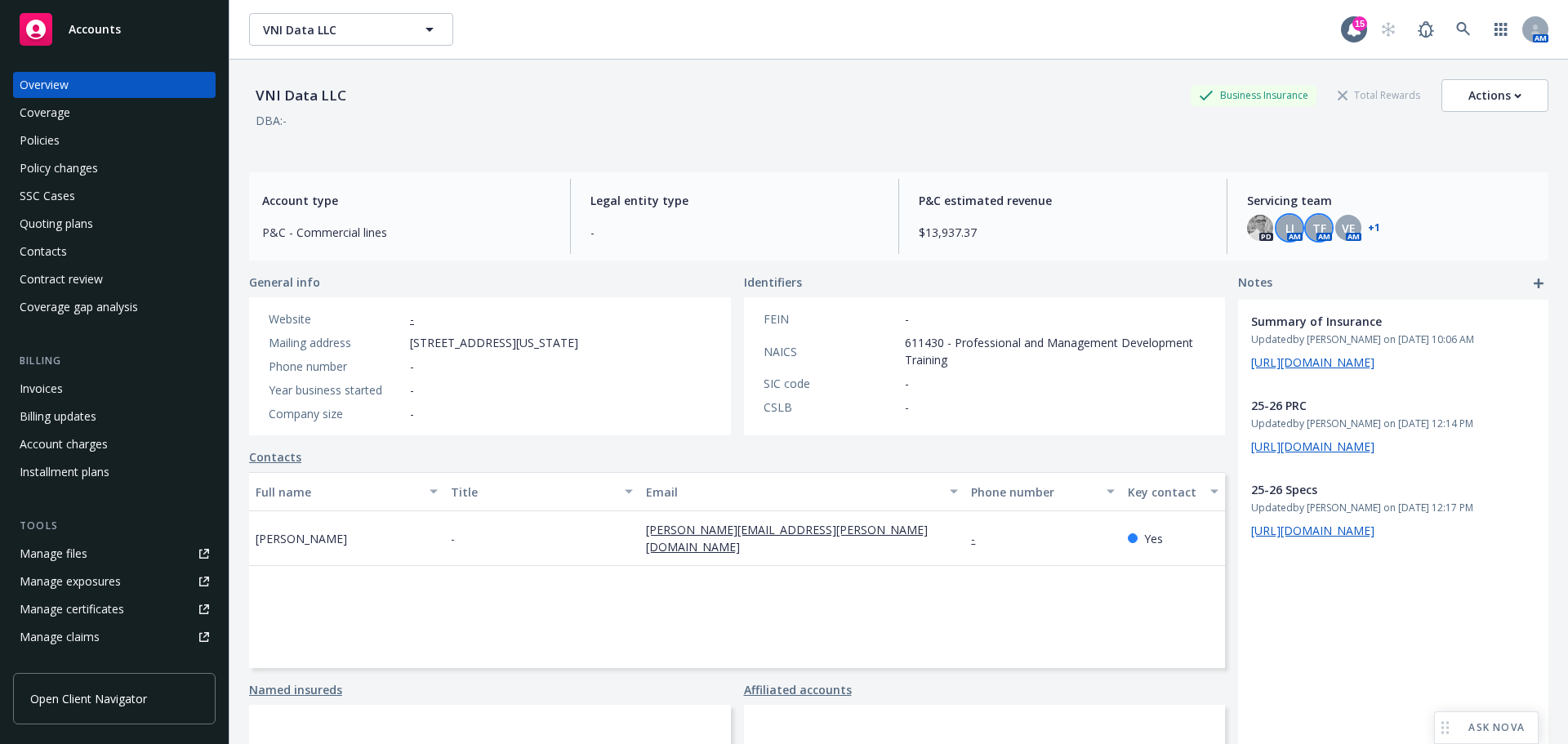 click on "LI" at bounding box center (1290, 228) 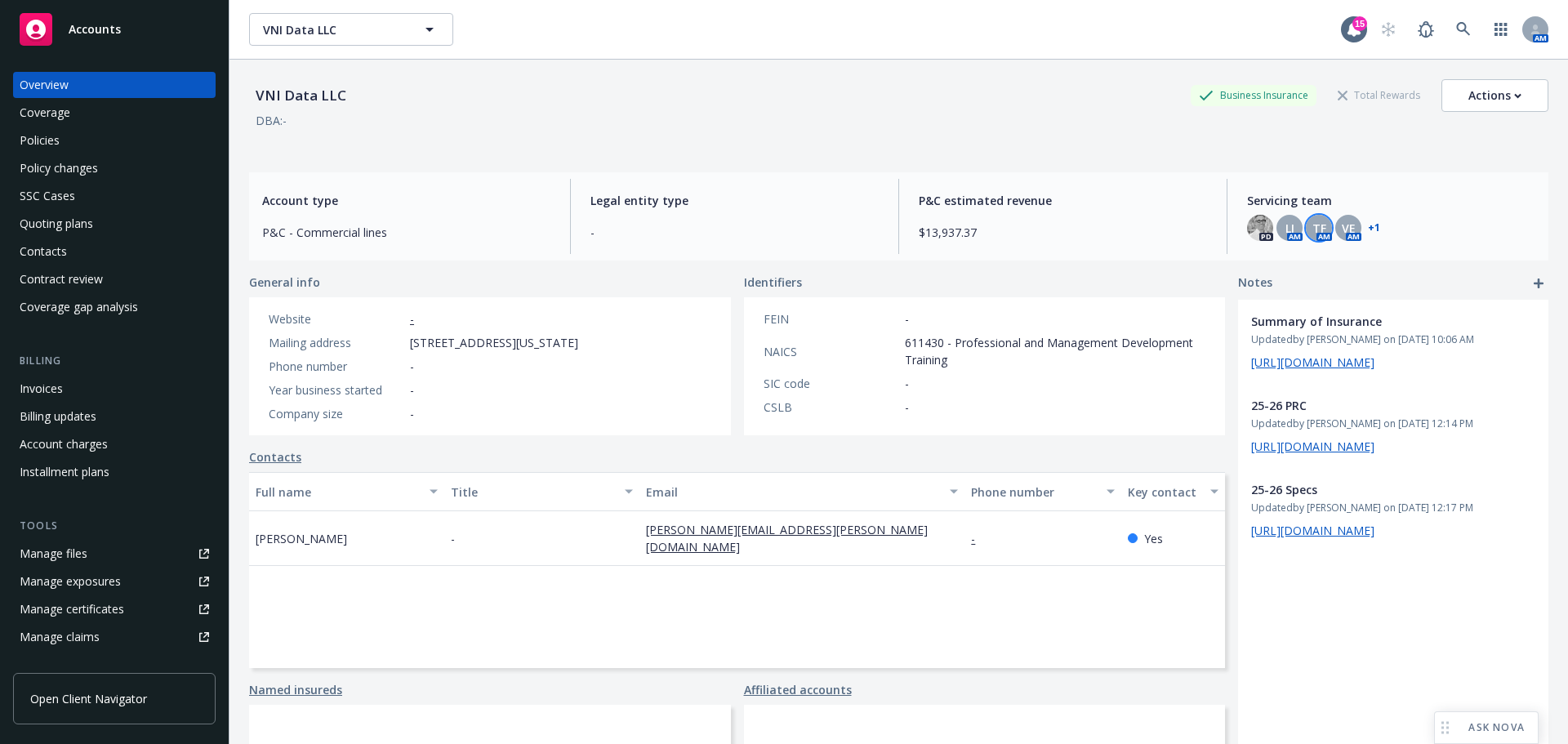 click on "TF" at bounding box center [1319, 228] 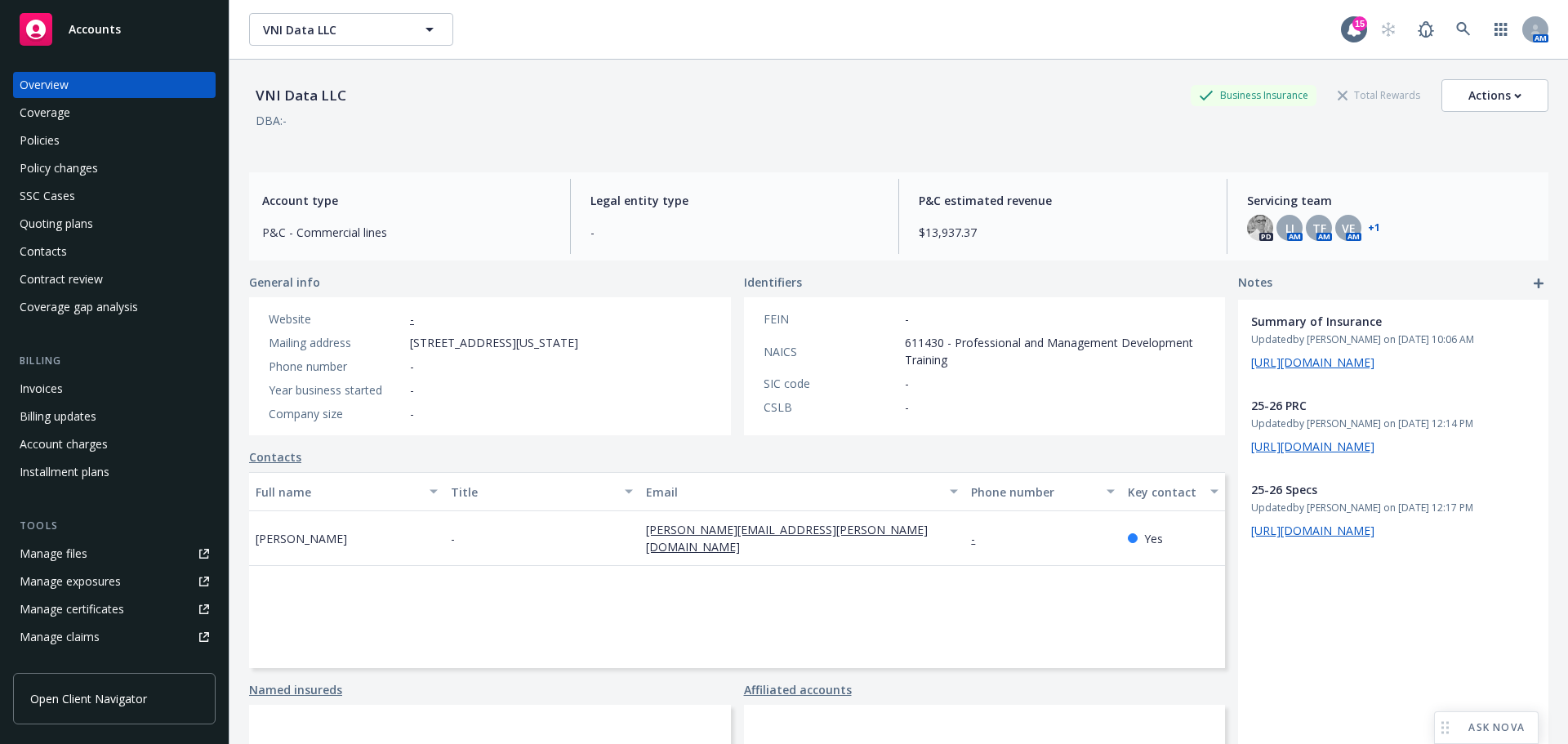 click on "+ 1" at bounding box center [1374, 228] 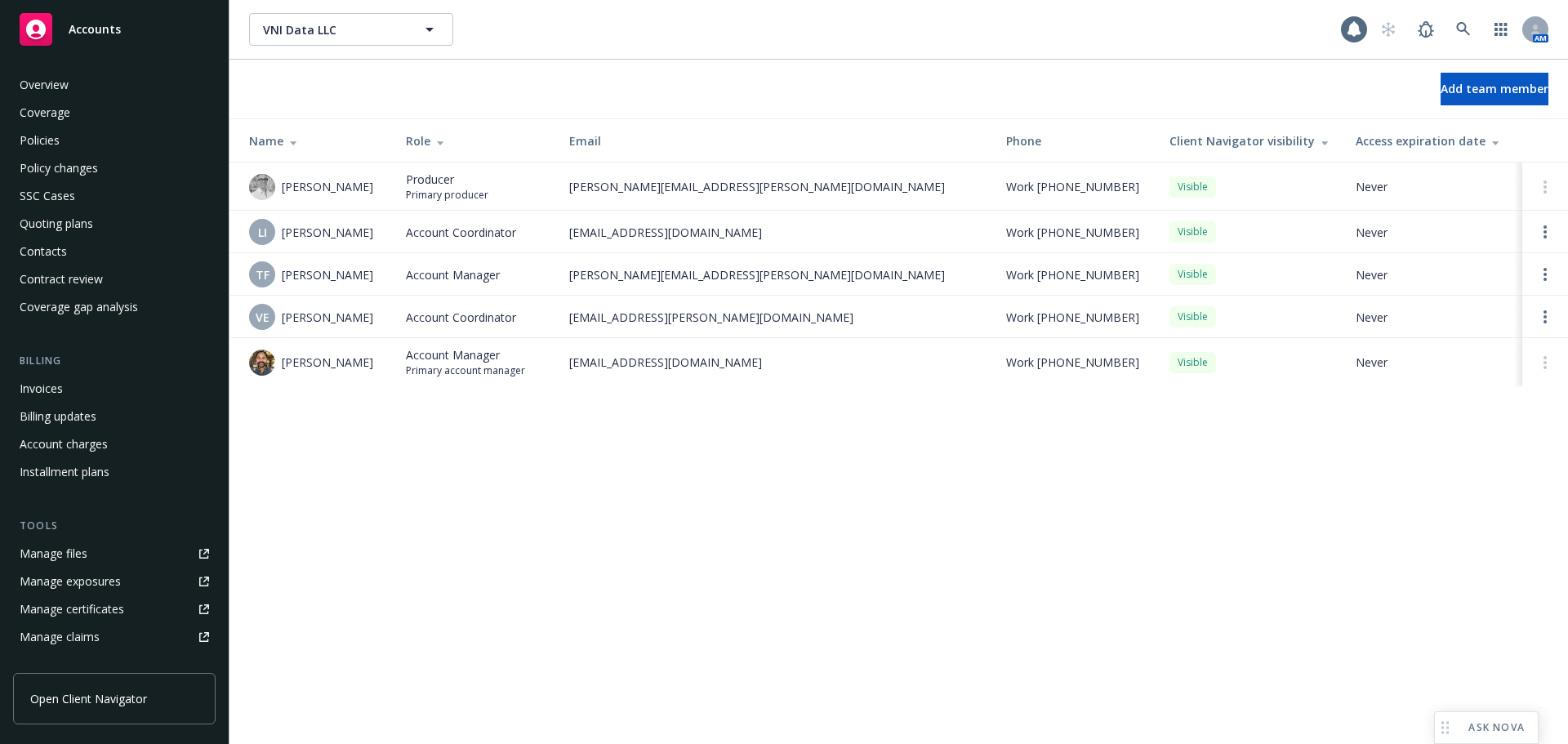 scroll, scrollTop: 0, scrollLeft: 0, axis: both 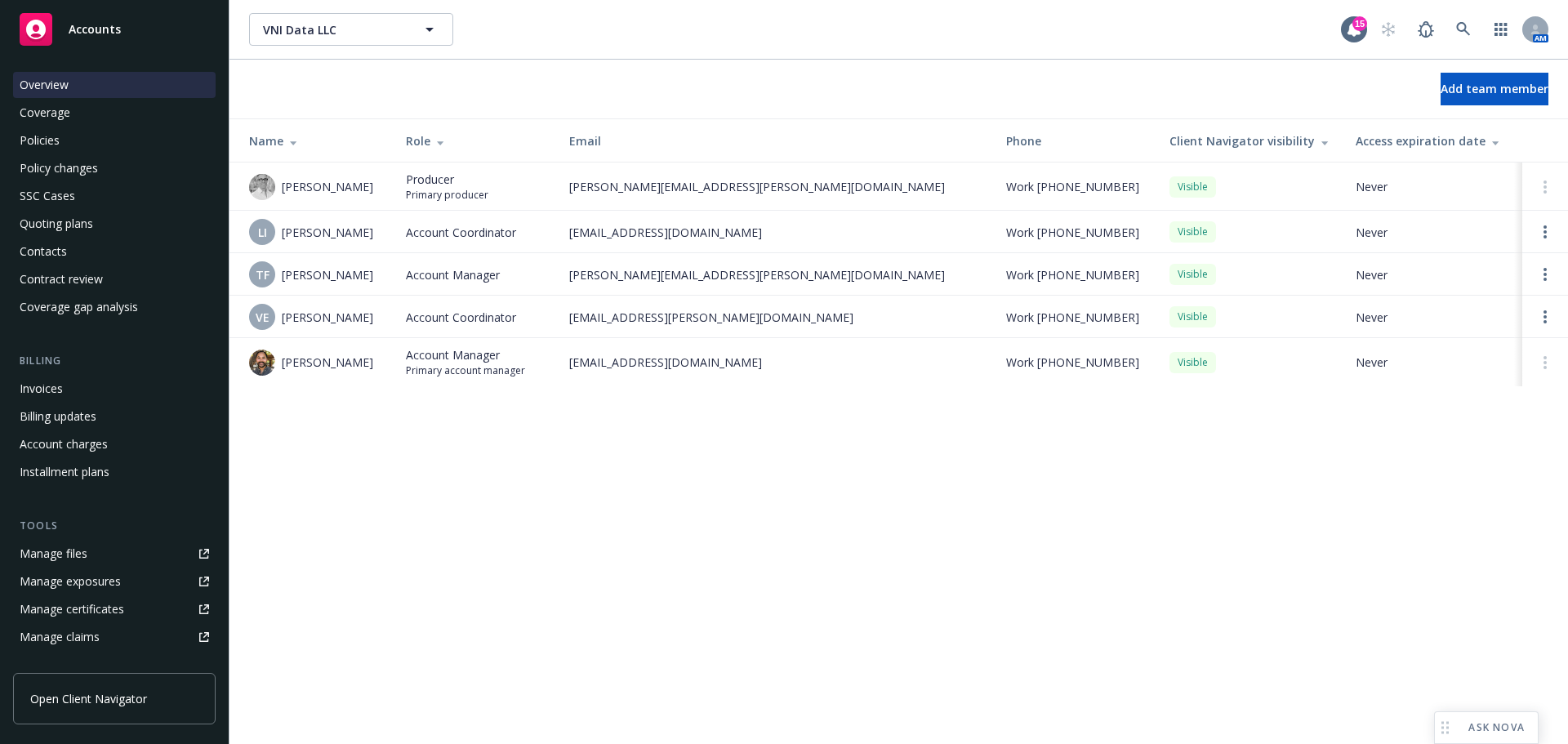 click on "Overview" at bounding box center (114, 85) 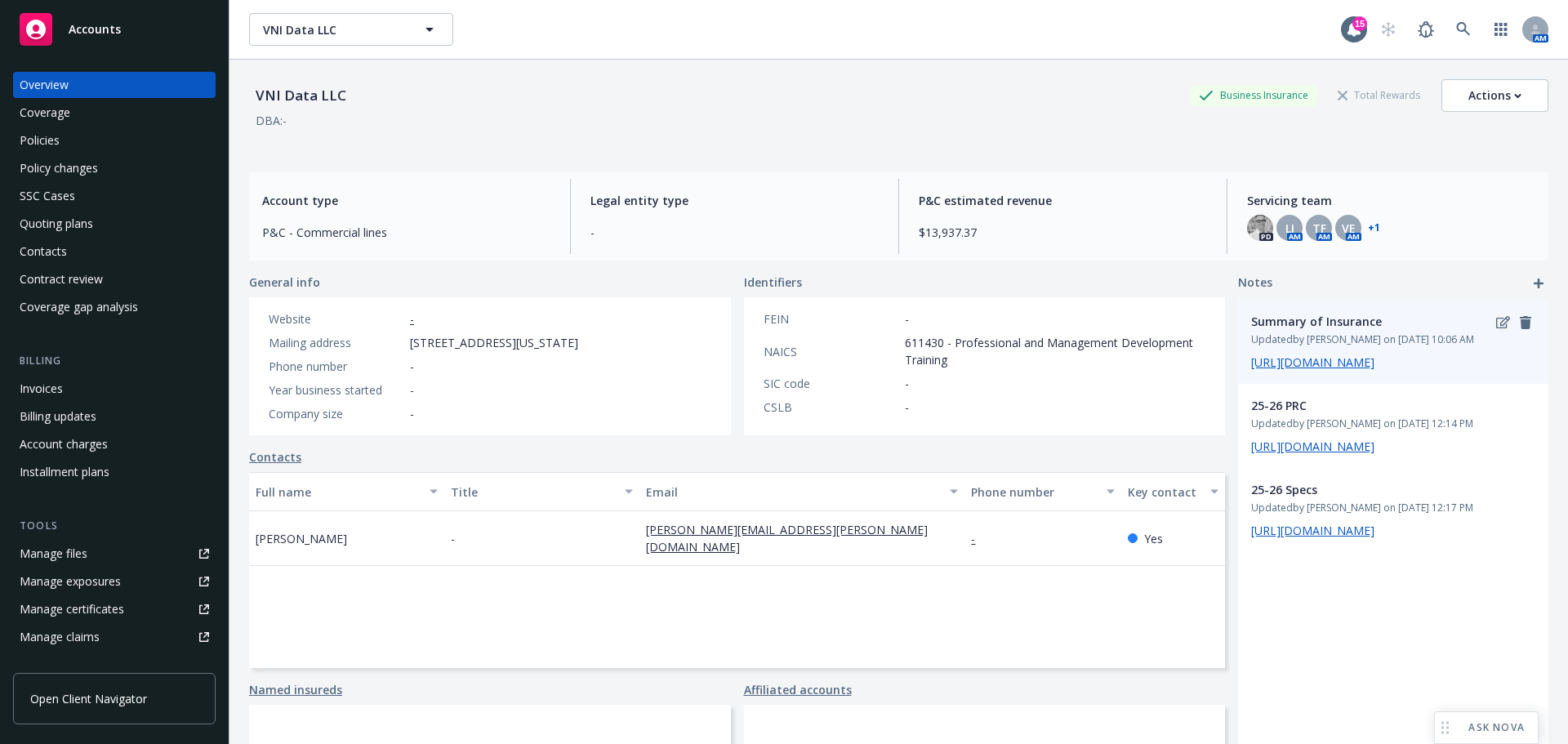 click 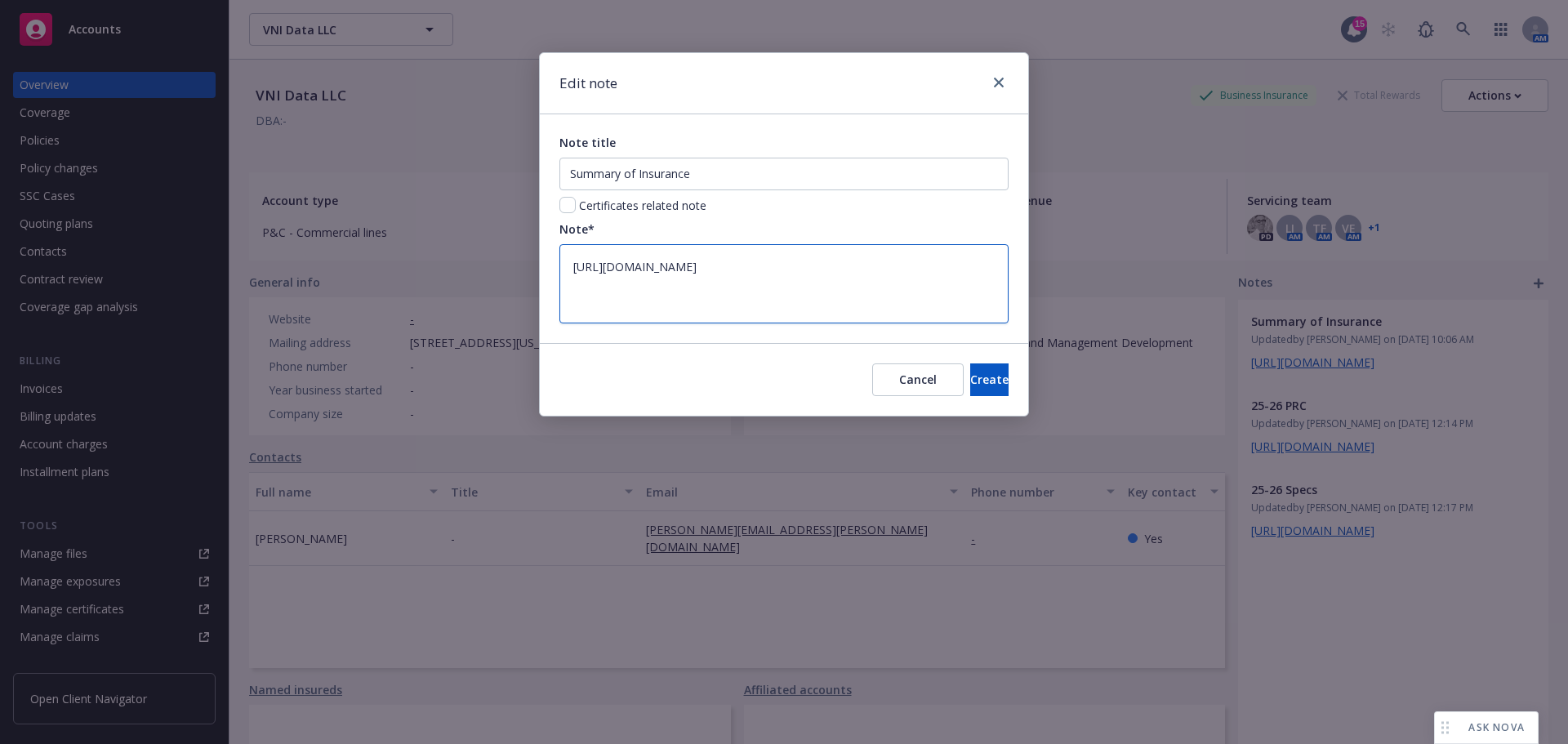 drag, startPoint x: 865, startPoint y: 310, endPoint x: 486, endPoint y: 291, distance: 379.47595 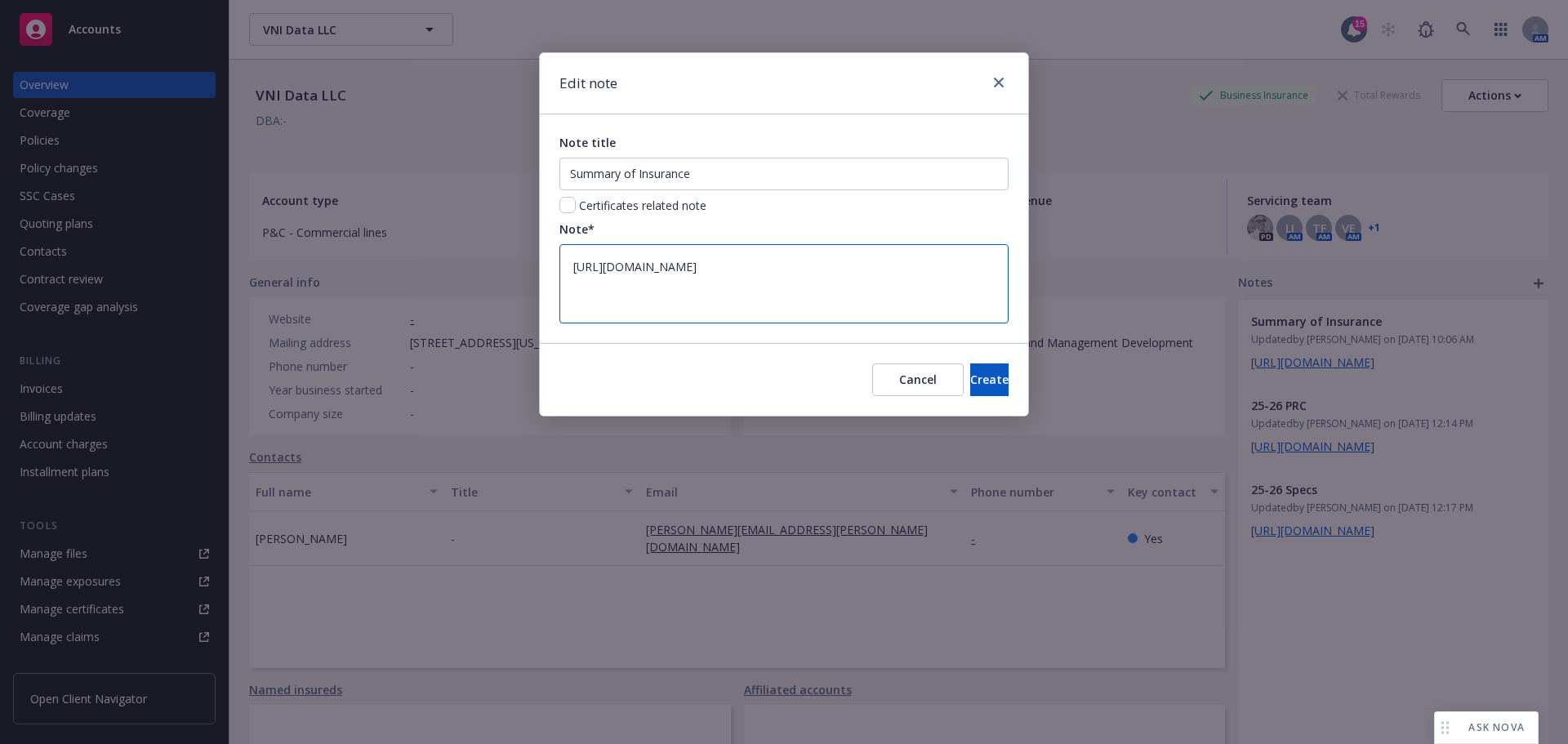 click on "[URL][DOMAIN_NAME]" at bounding box center [784, 283] 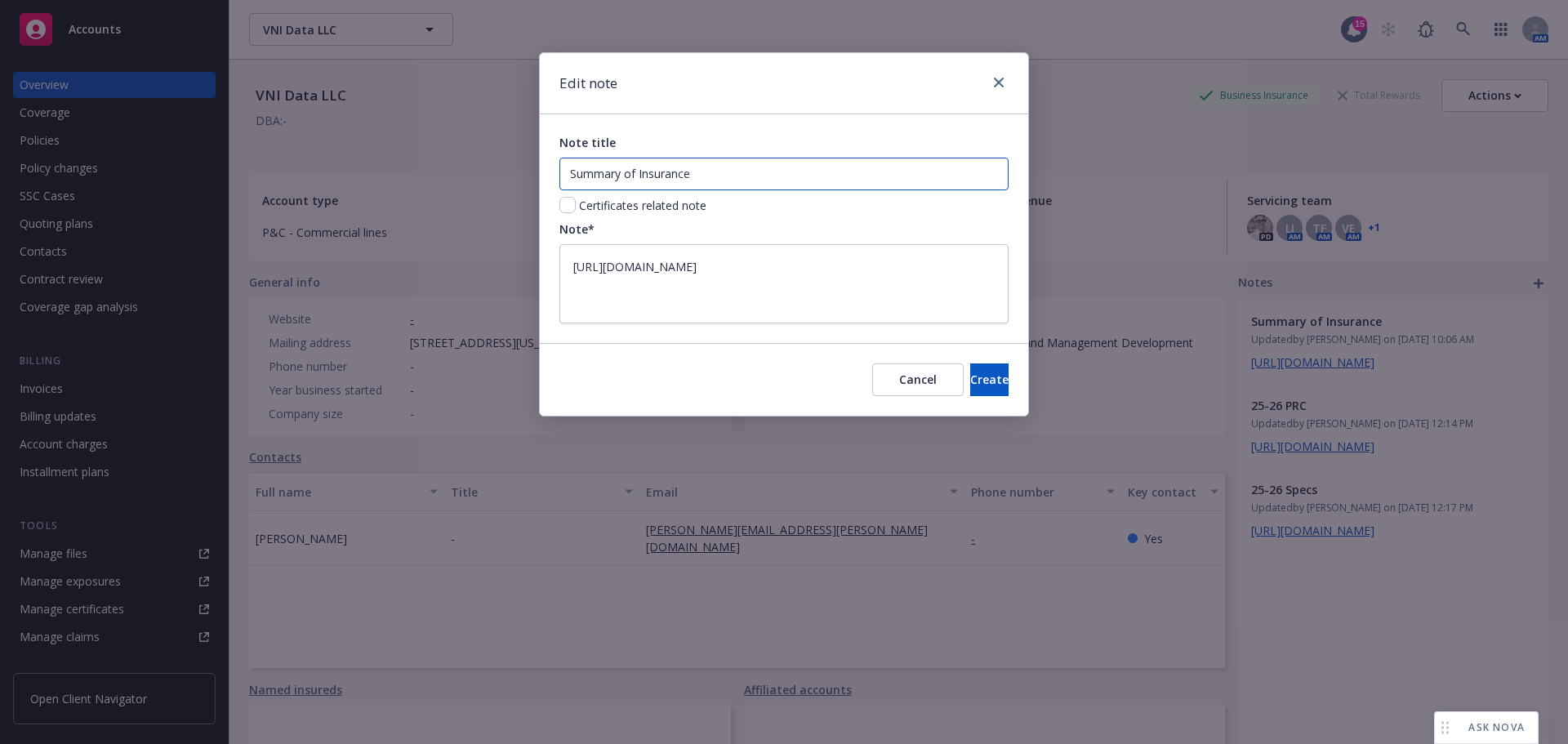drag, startPoint x: 697, startPoint y: 163, endPoint x: 292, endPoint y: 225, distance: 409.7182 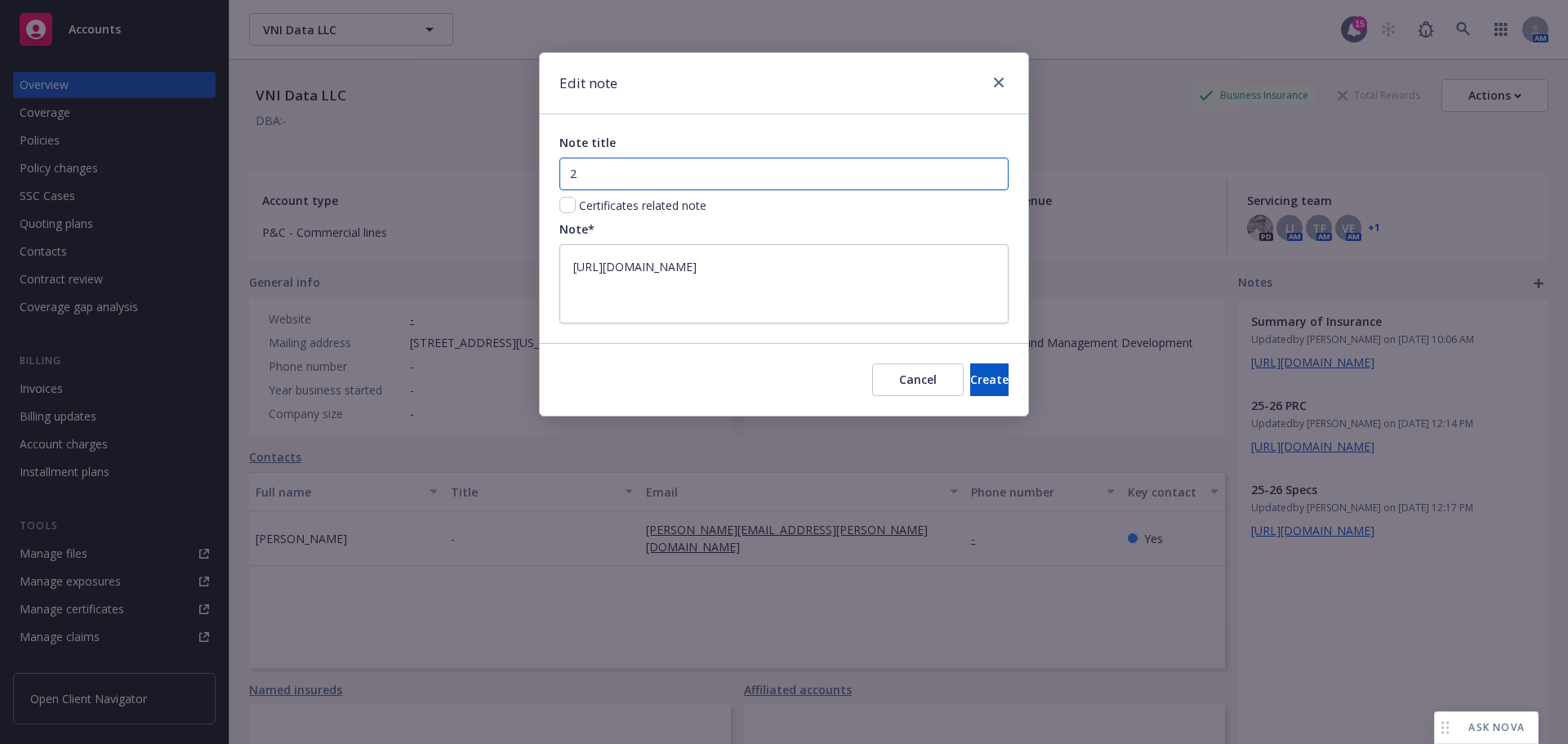 type on "25" 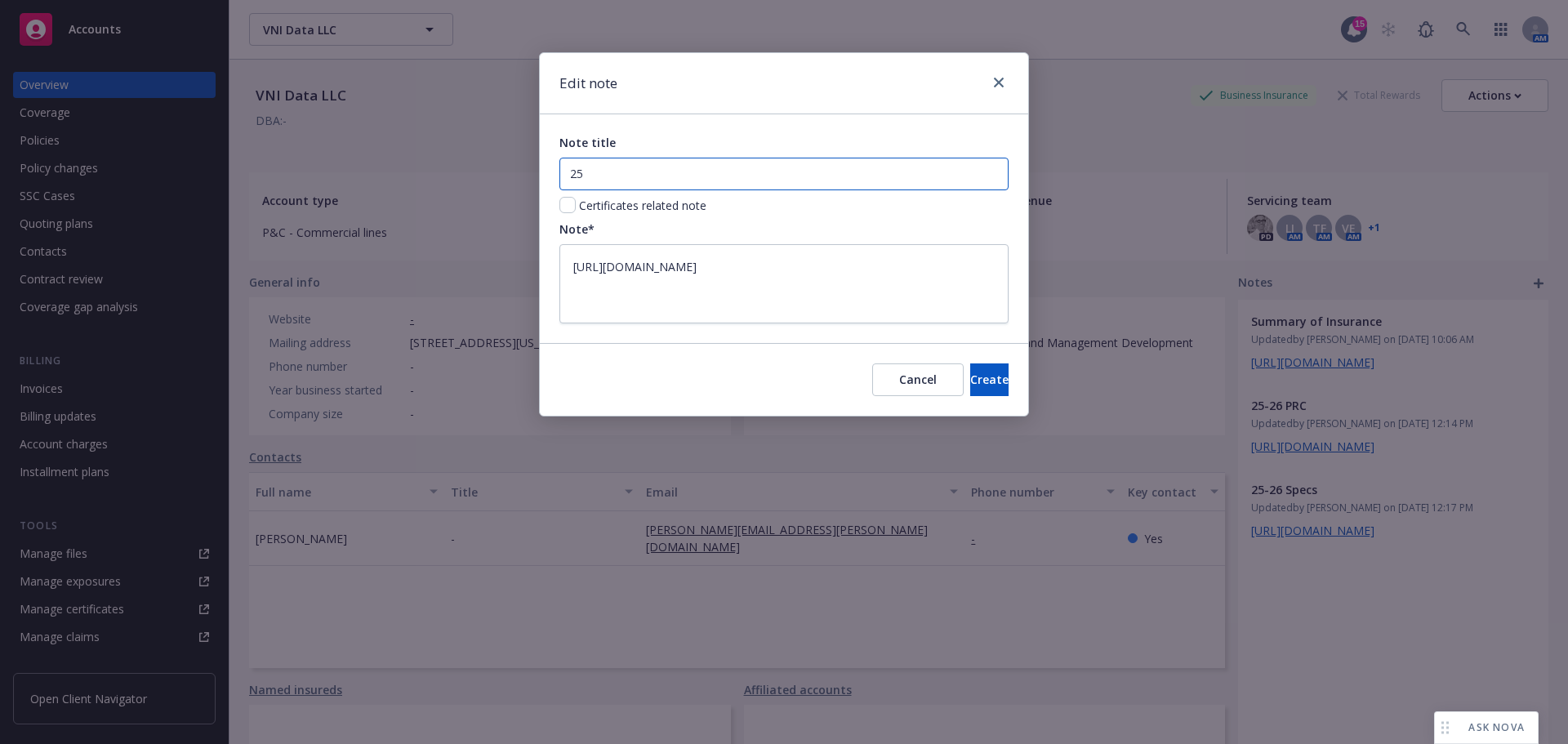 type on "25-" 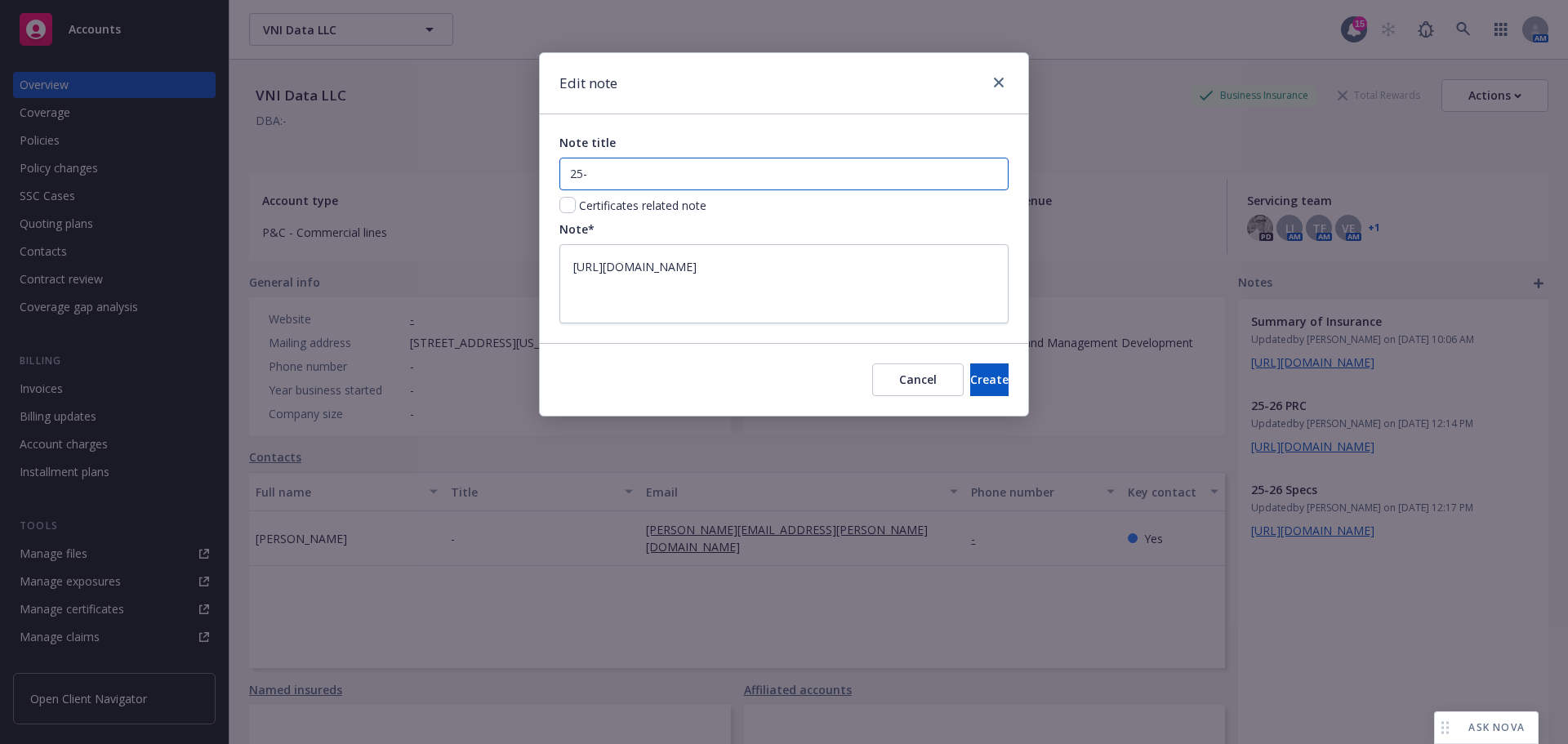type on "x" 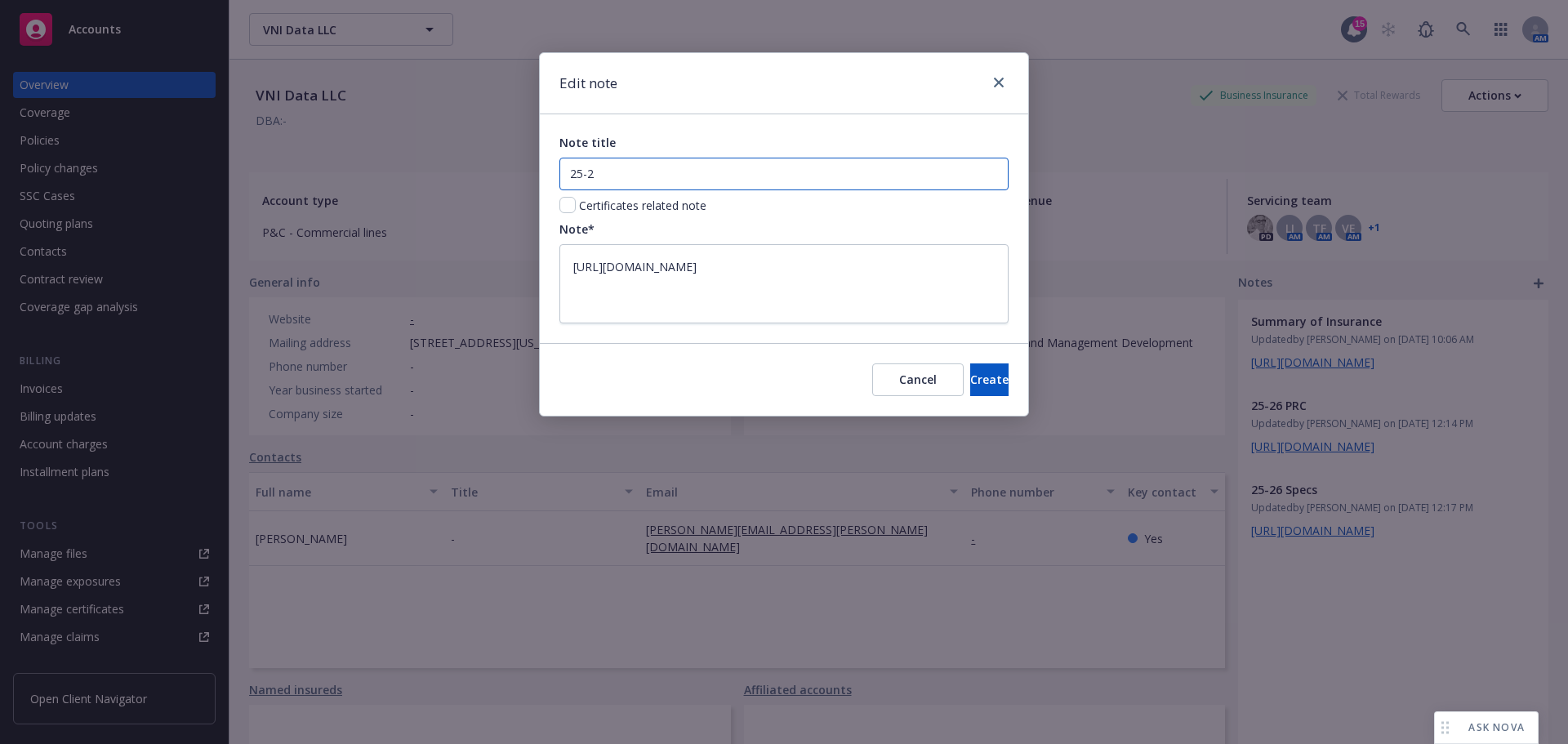 type on "25-26" 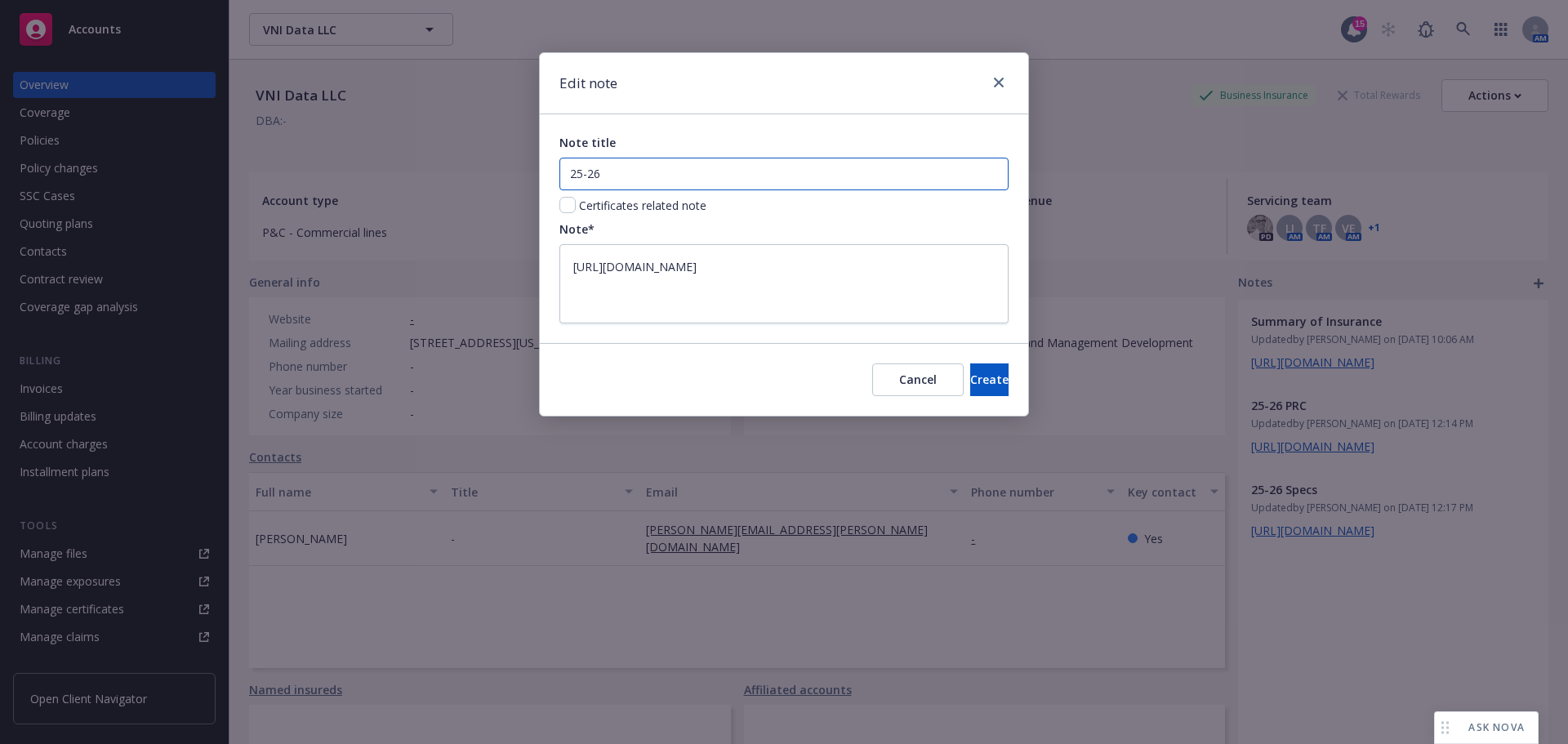 type on "x" 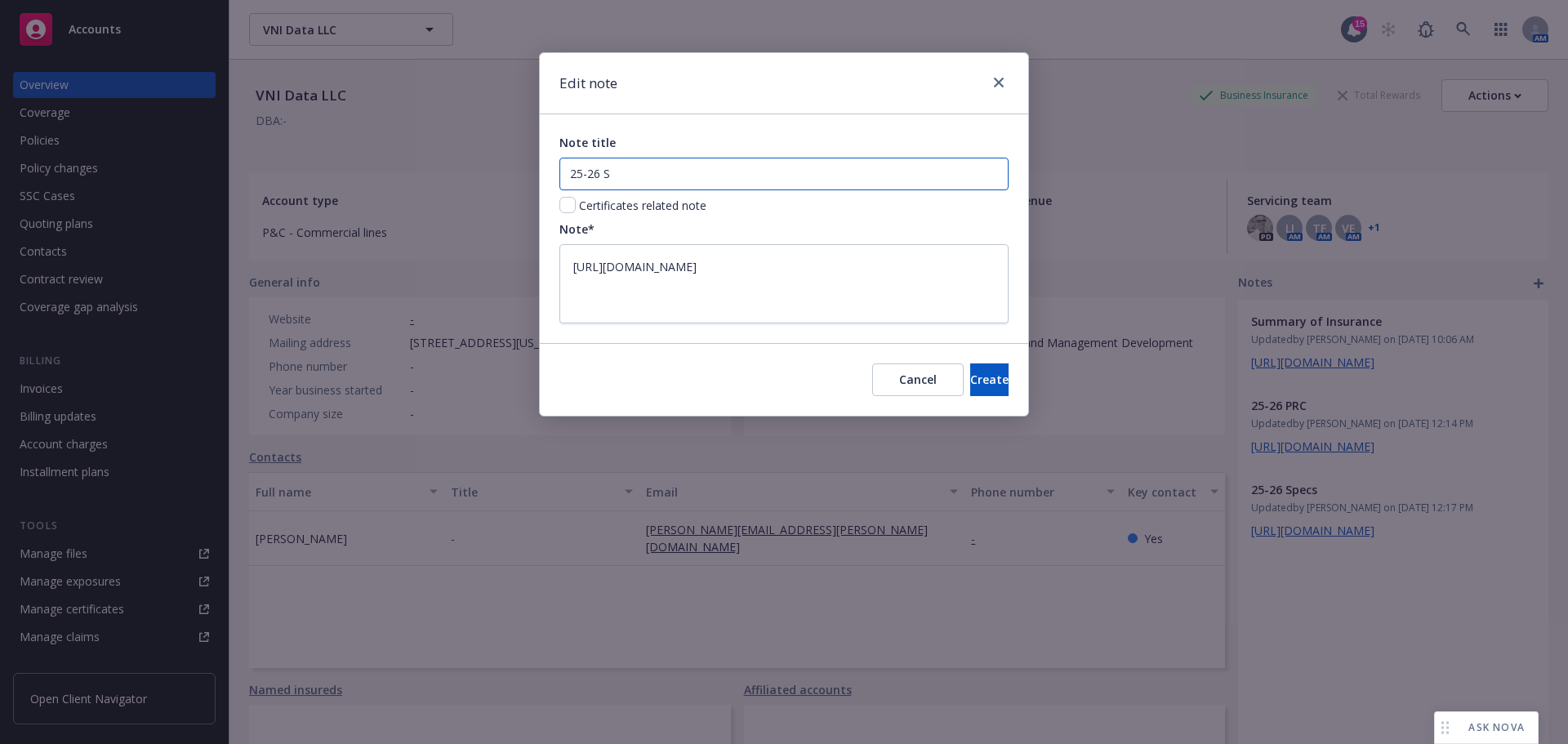 type on "25-26 SO" 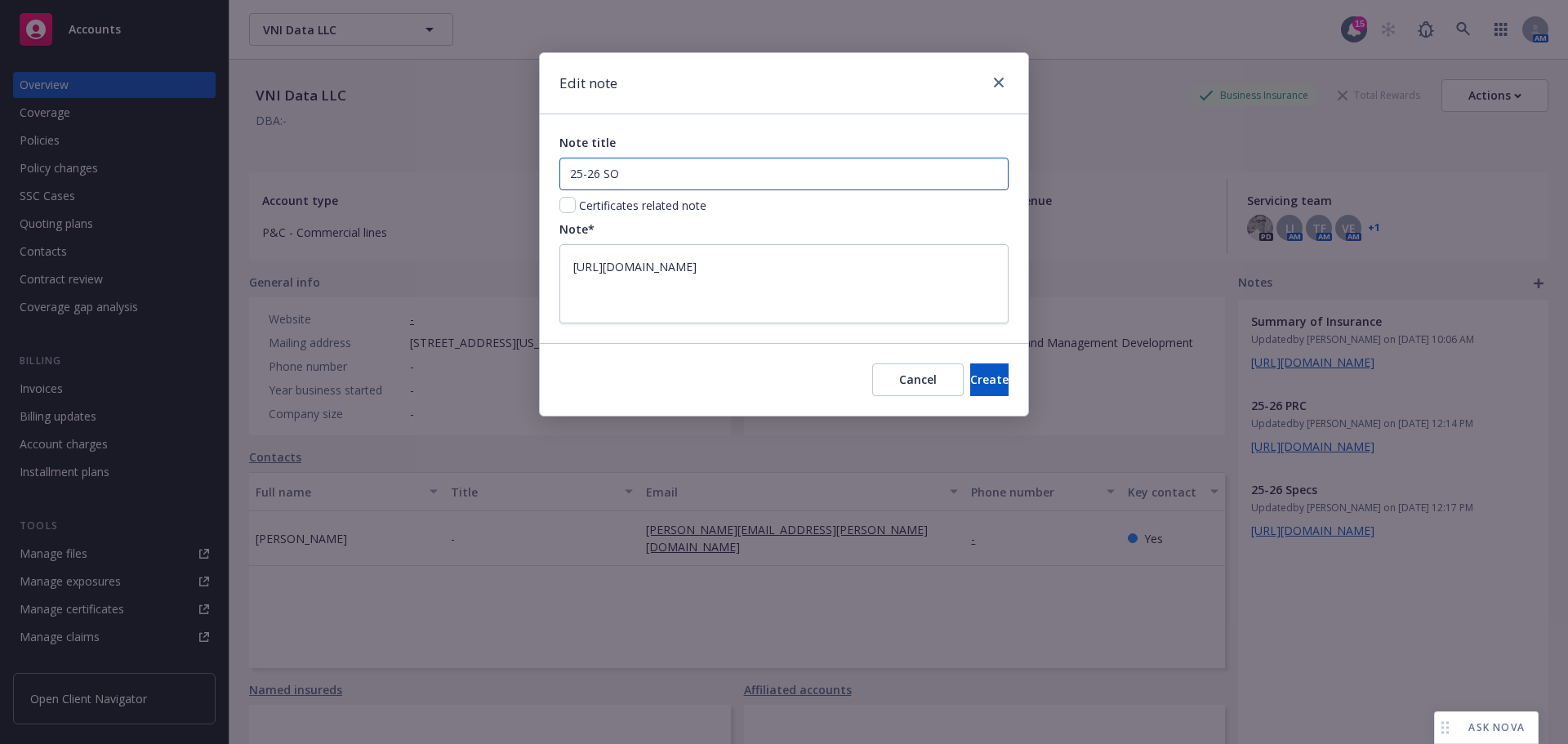 type on "25-26 SOI" 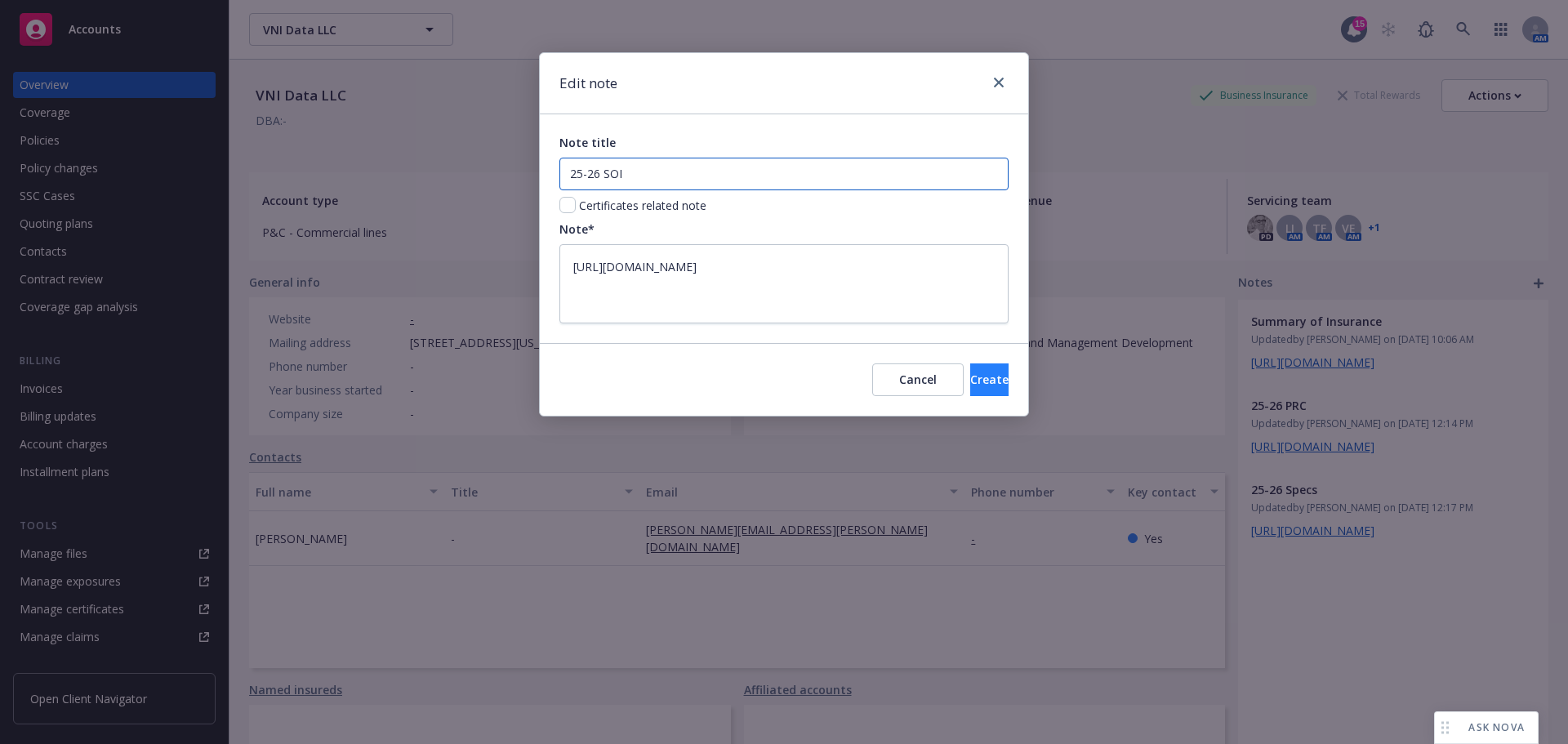 type on "25-26 SOI" 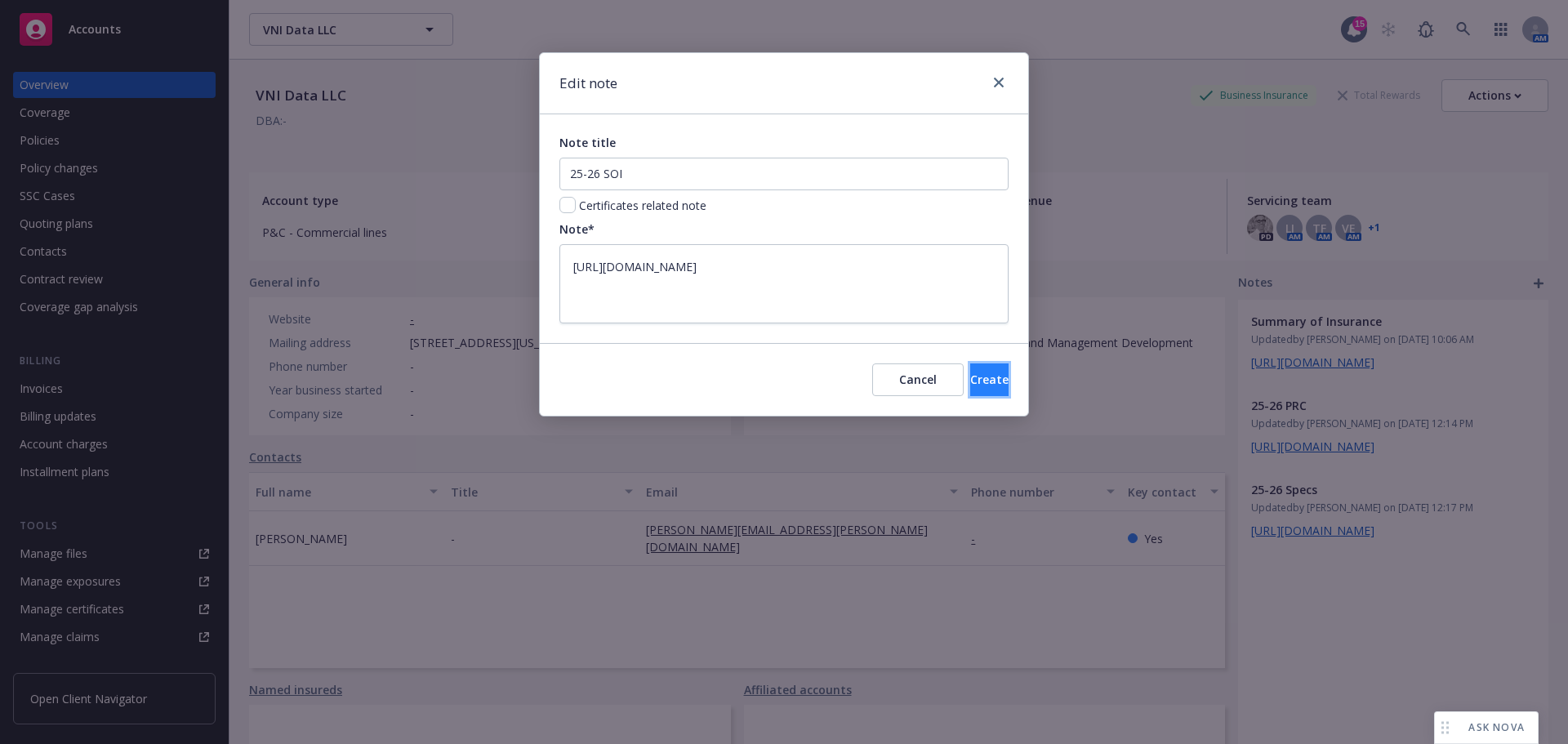 click on "Create" at bounding box center (989, 379) 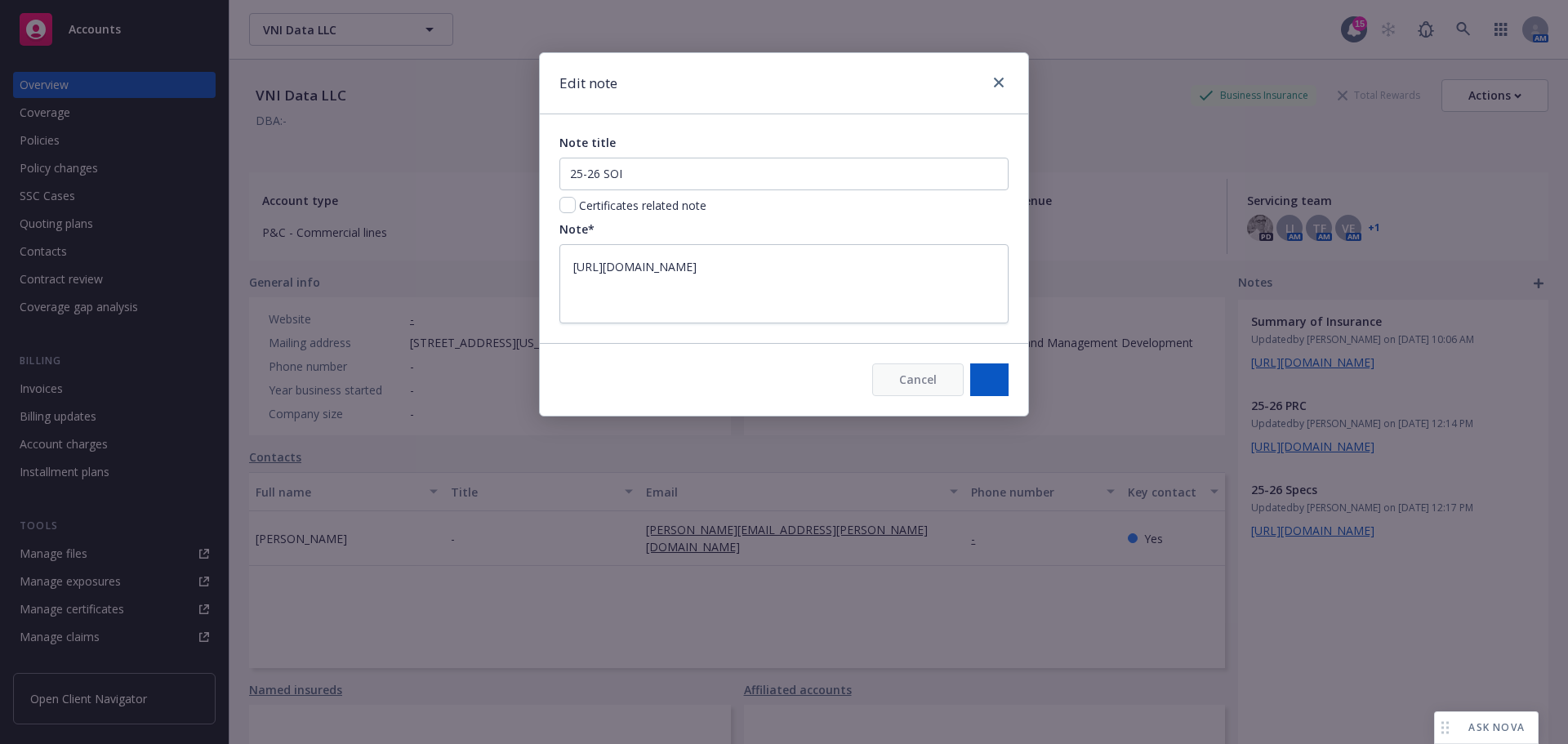 type on "x" 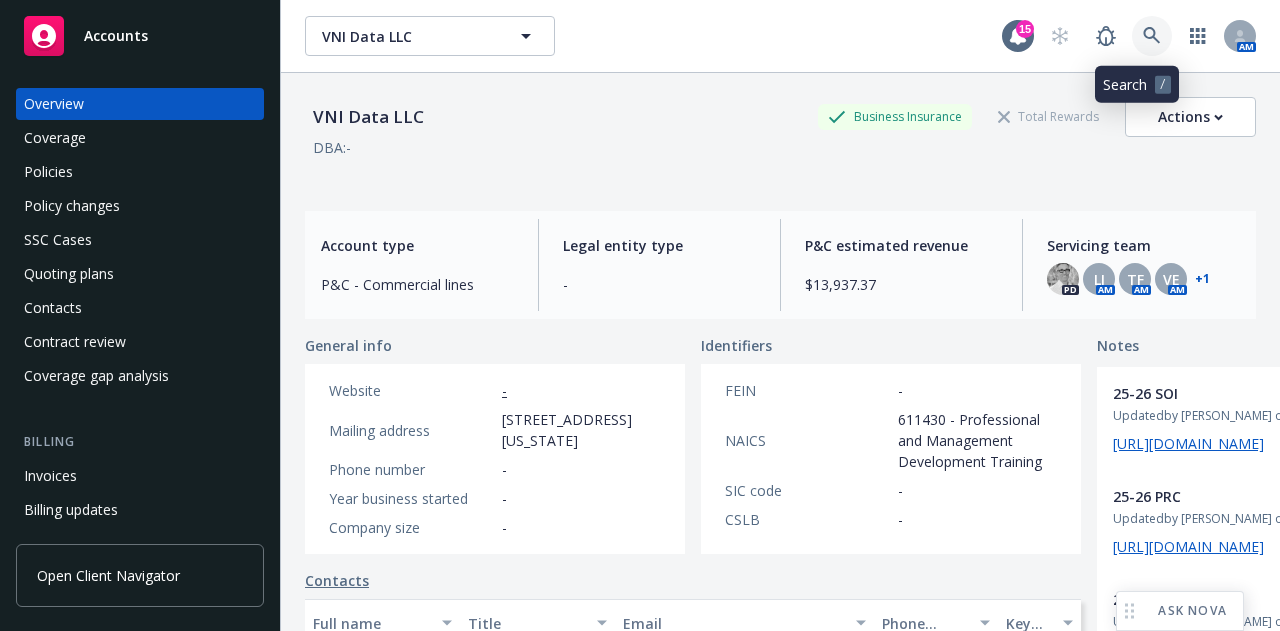 click at bounding box center [1152, 36] 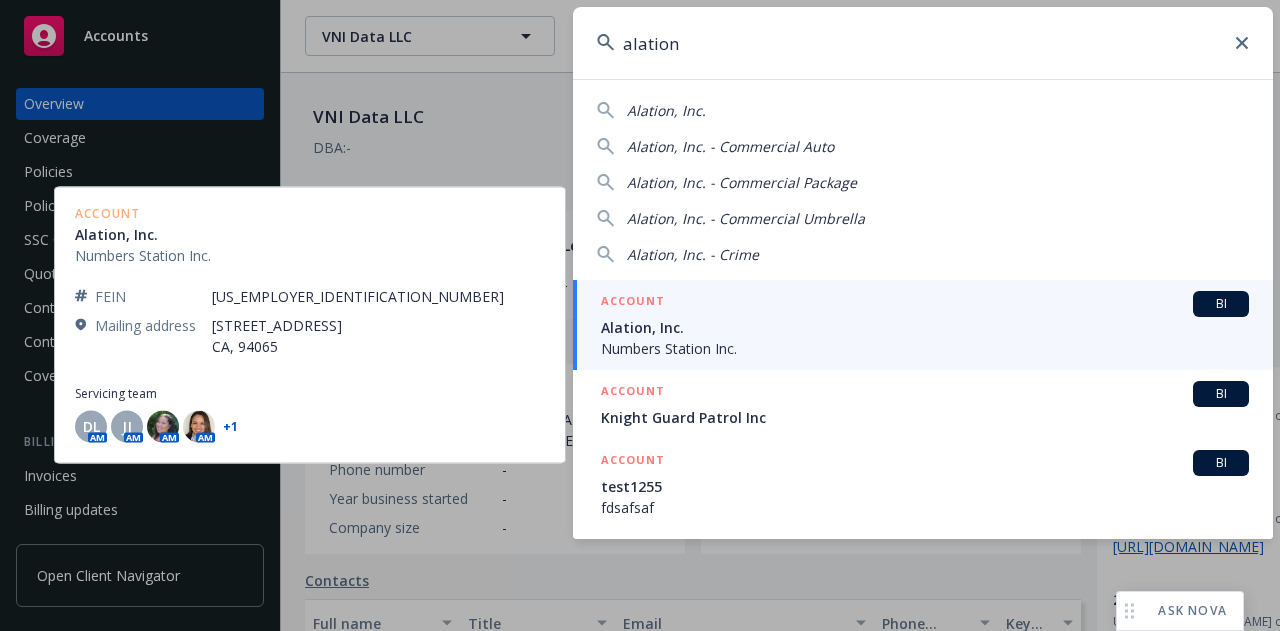 type on "alation" 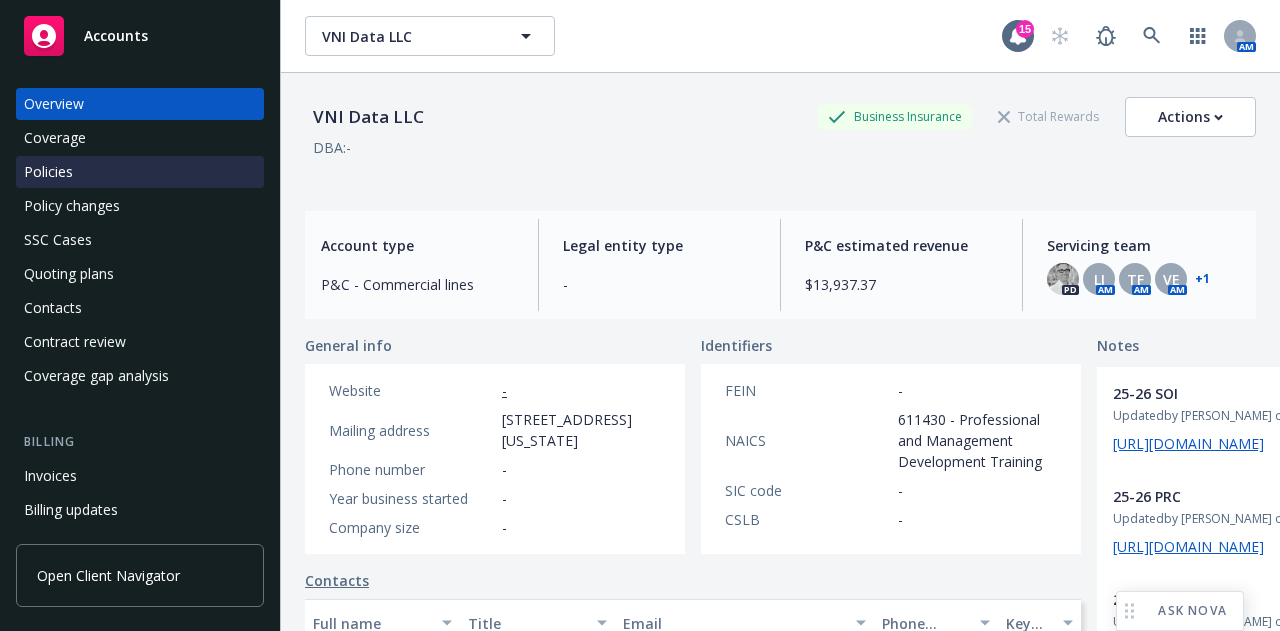 click on "Policies" at bounding box center [140, 172] 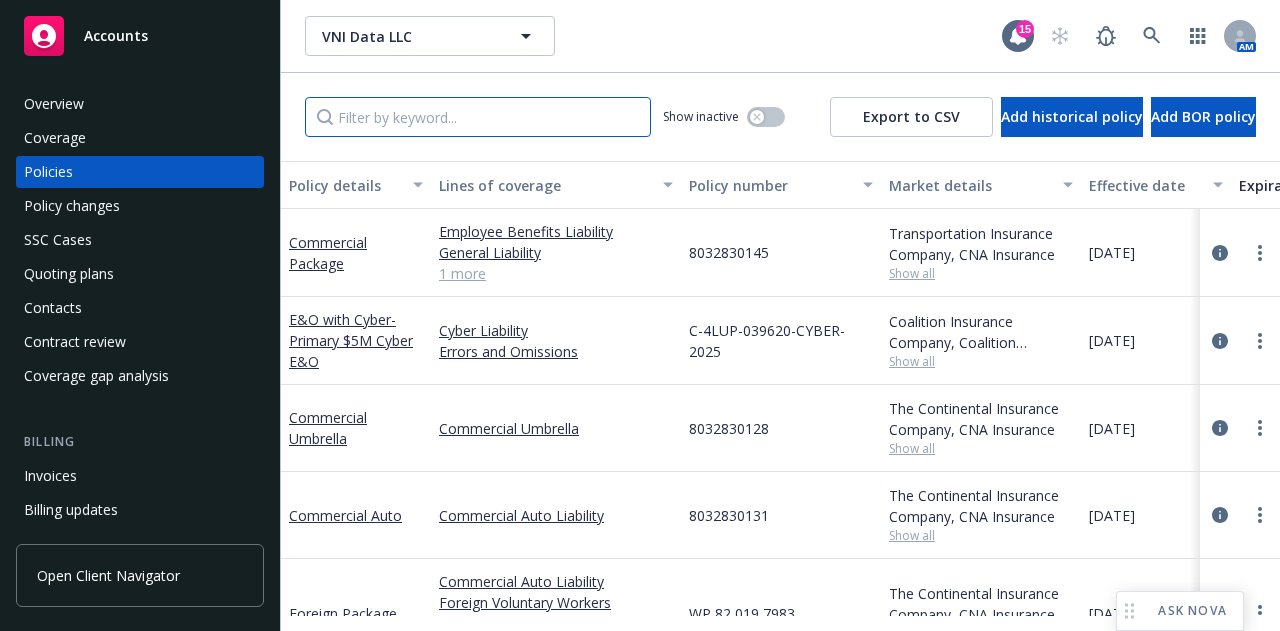 click at bounding box center (478, 117) 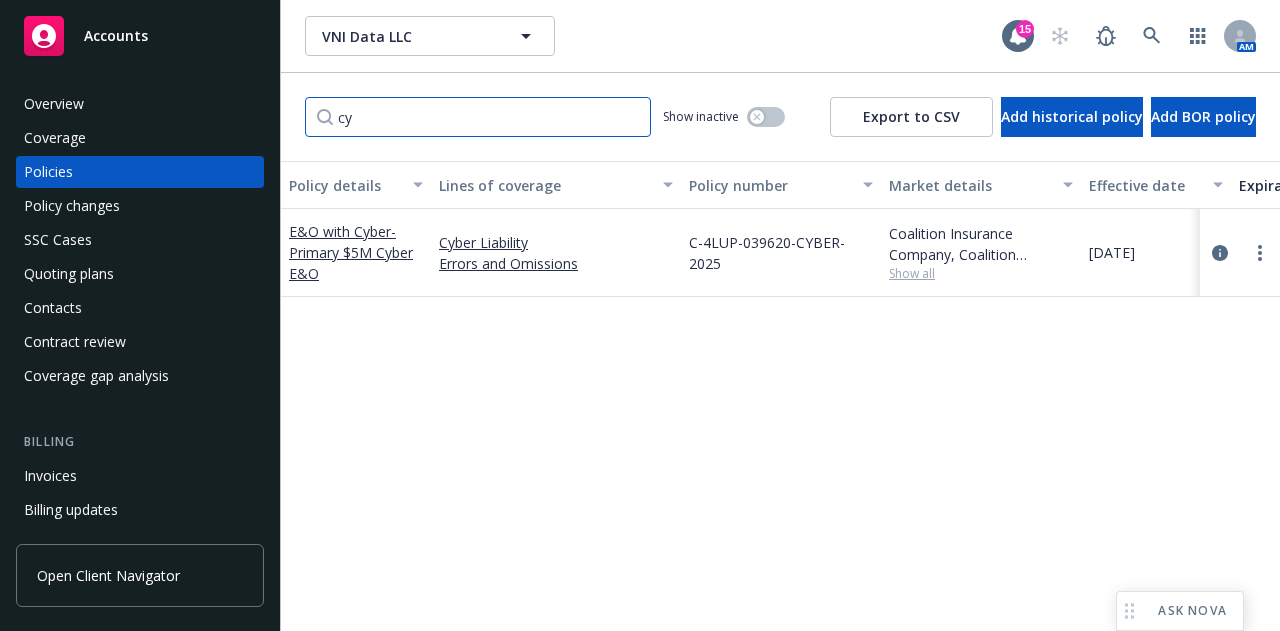 type on "c" 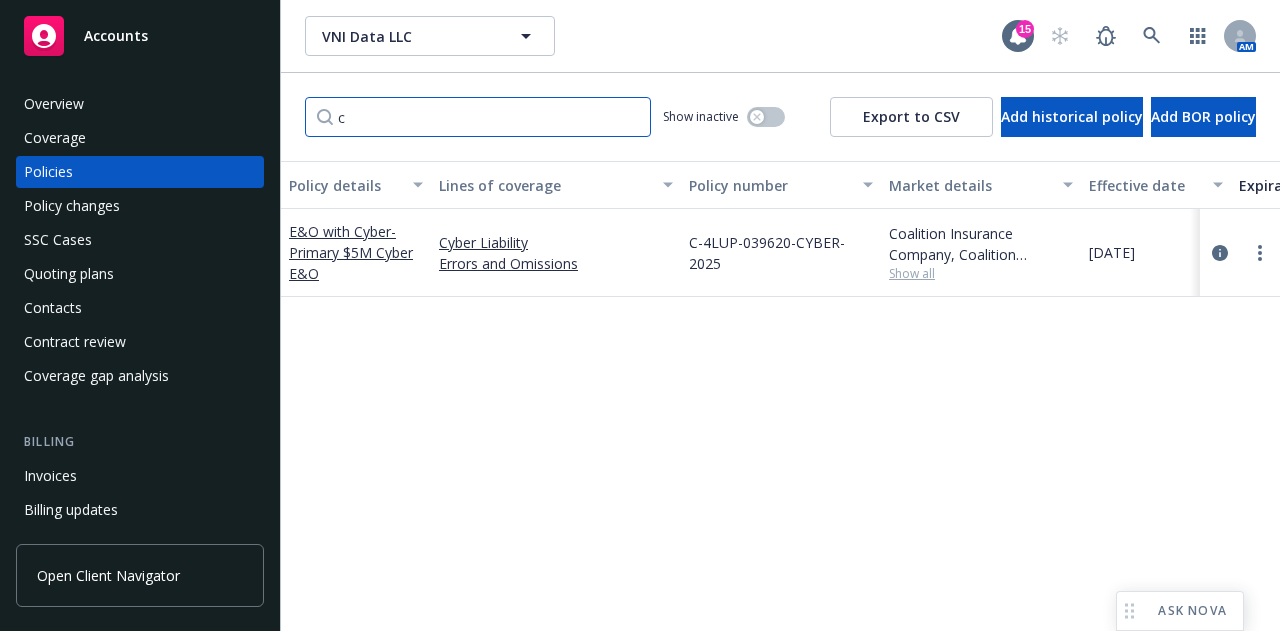 type 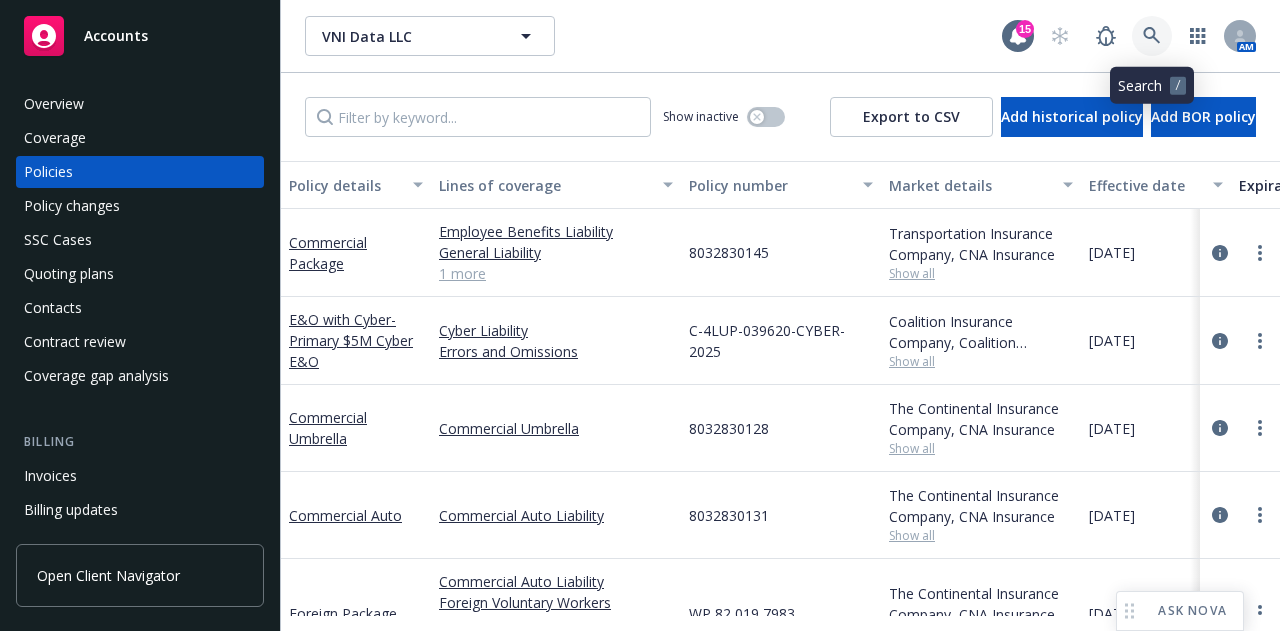 click 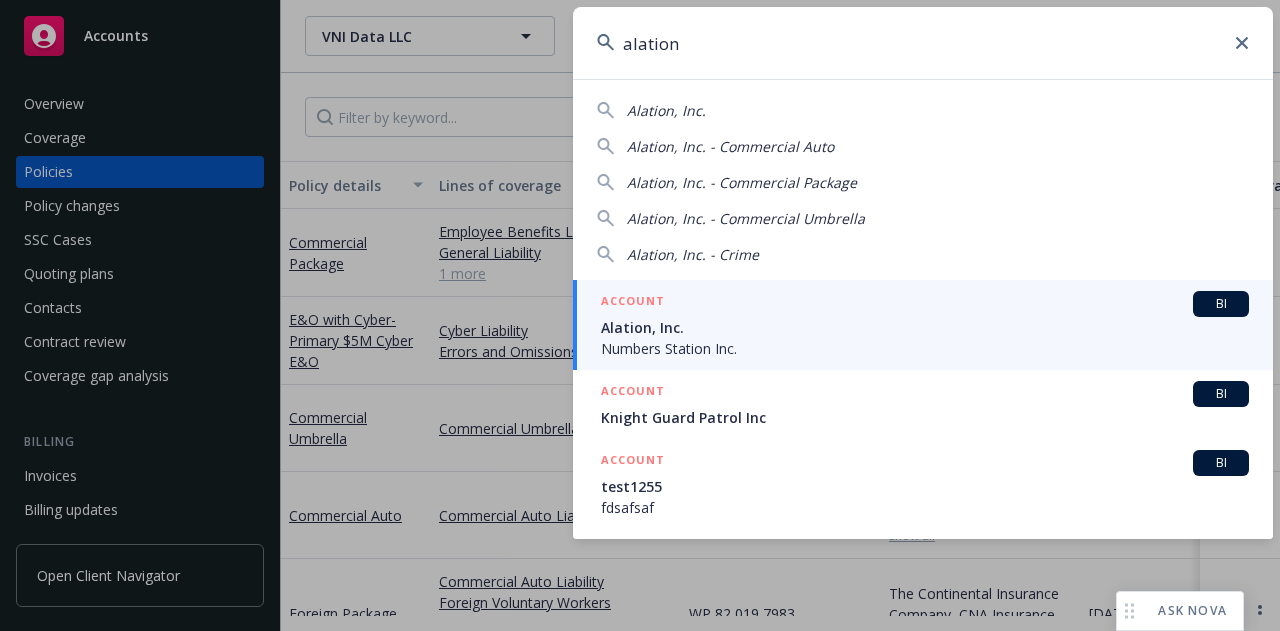 type on "alation" 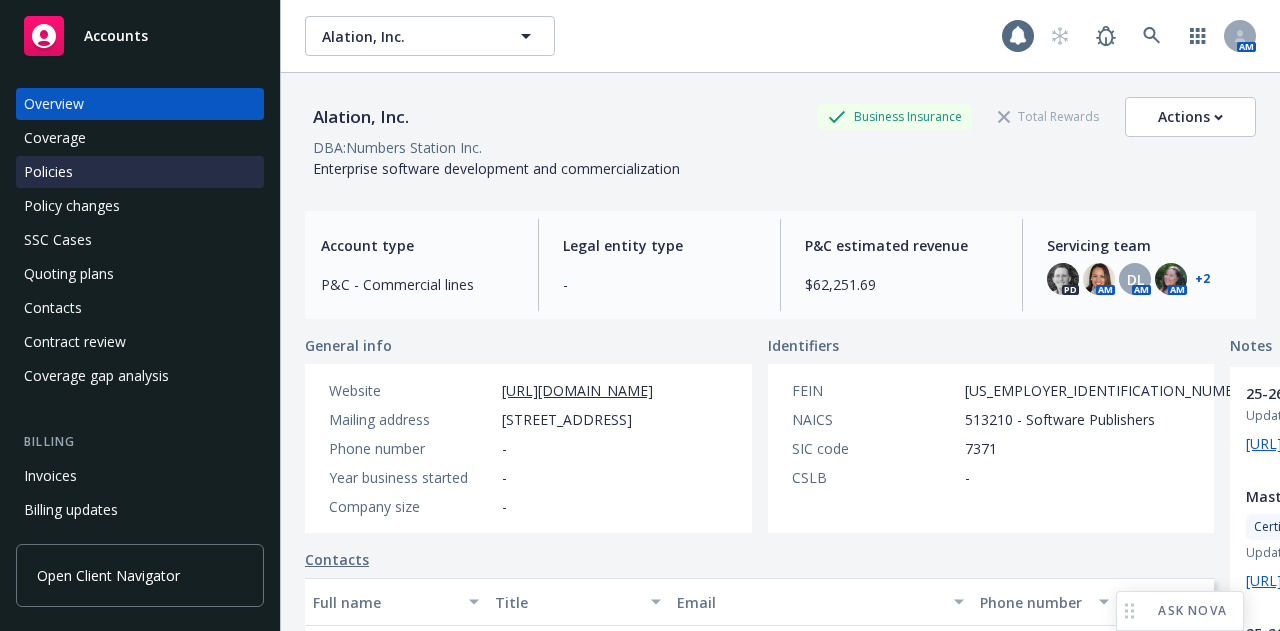 click on "Policies" at bounding box center (140, 172) 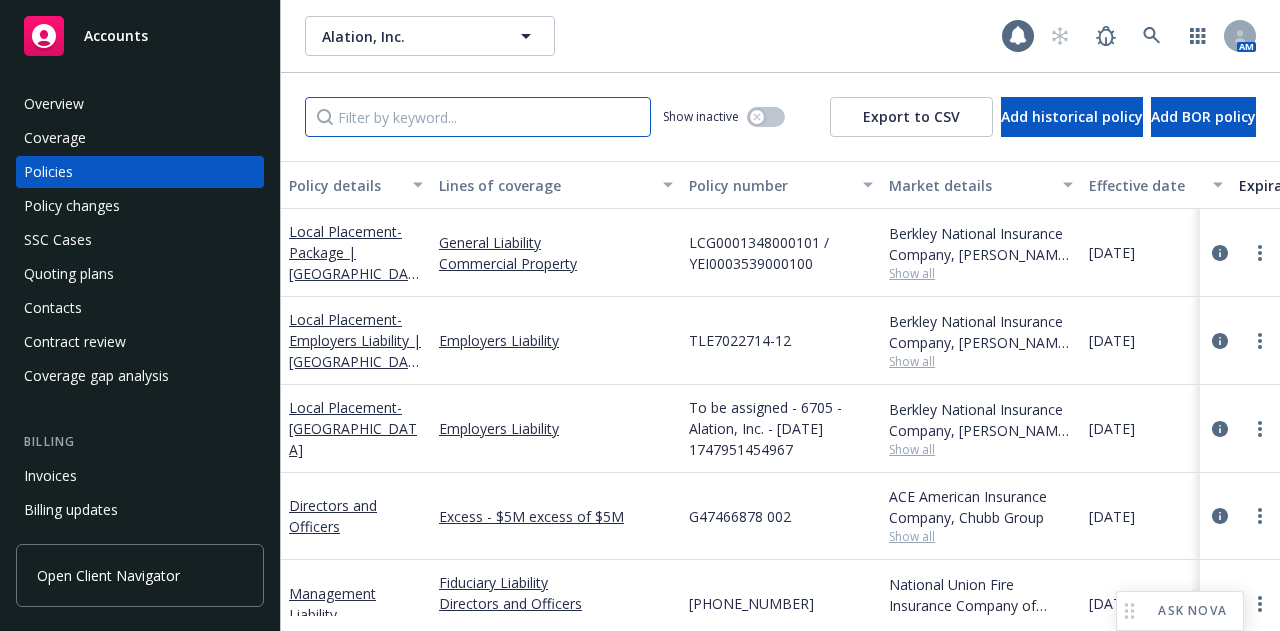 click at bounding box center [478, 117] 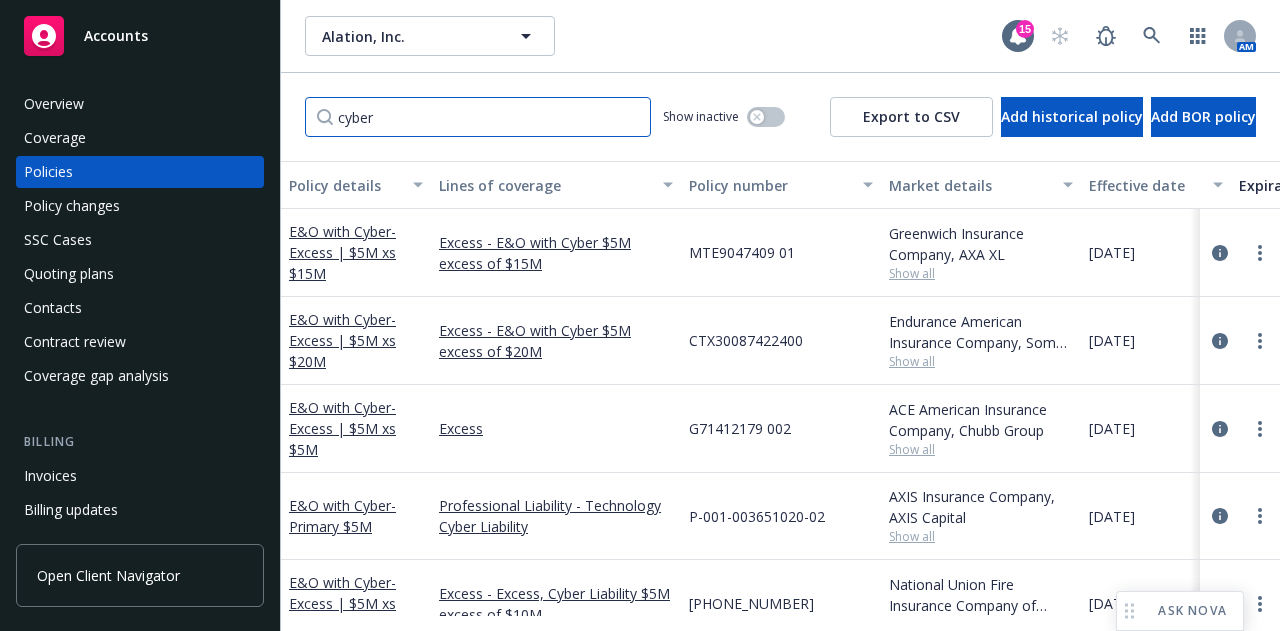 scroll, scrollTop: 45, scrollLeft: 0, axis: vertical 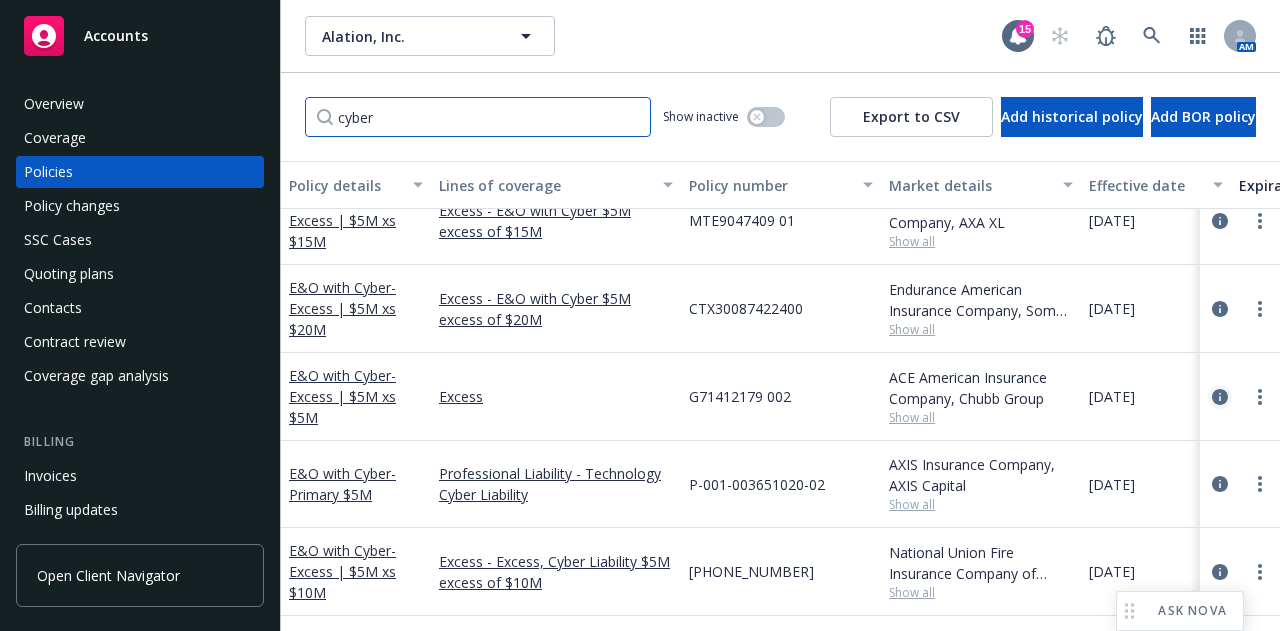 type on "cyber" 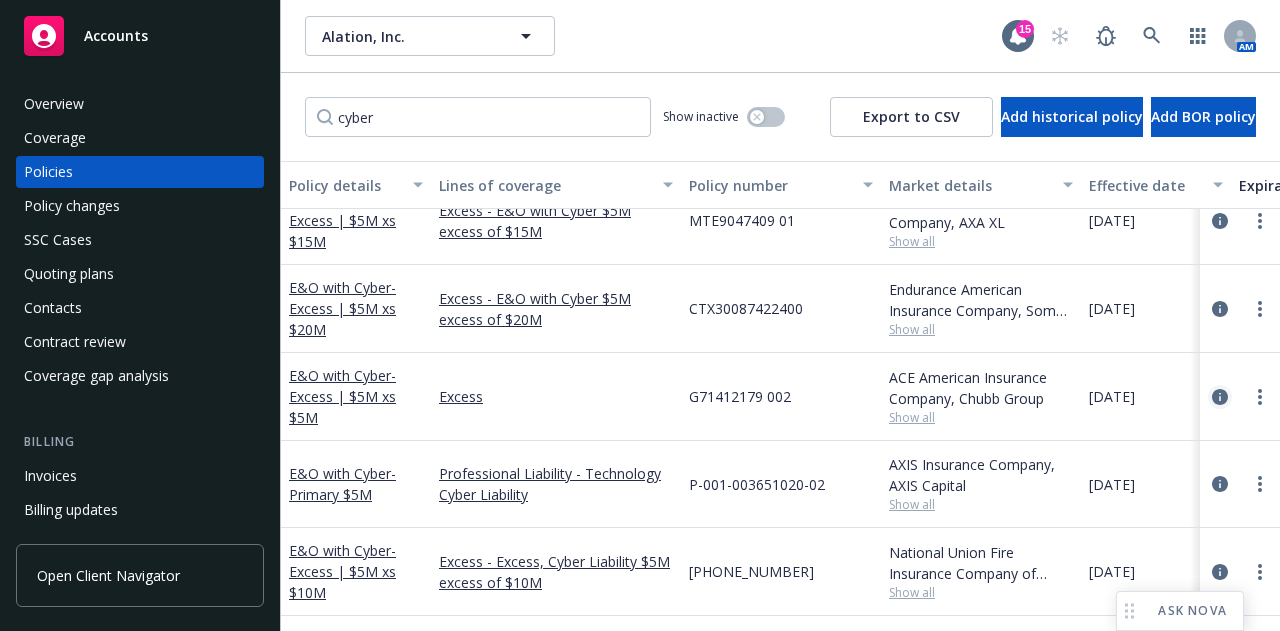 click 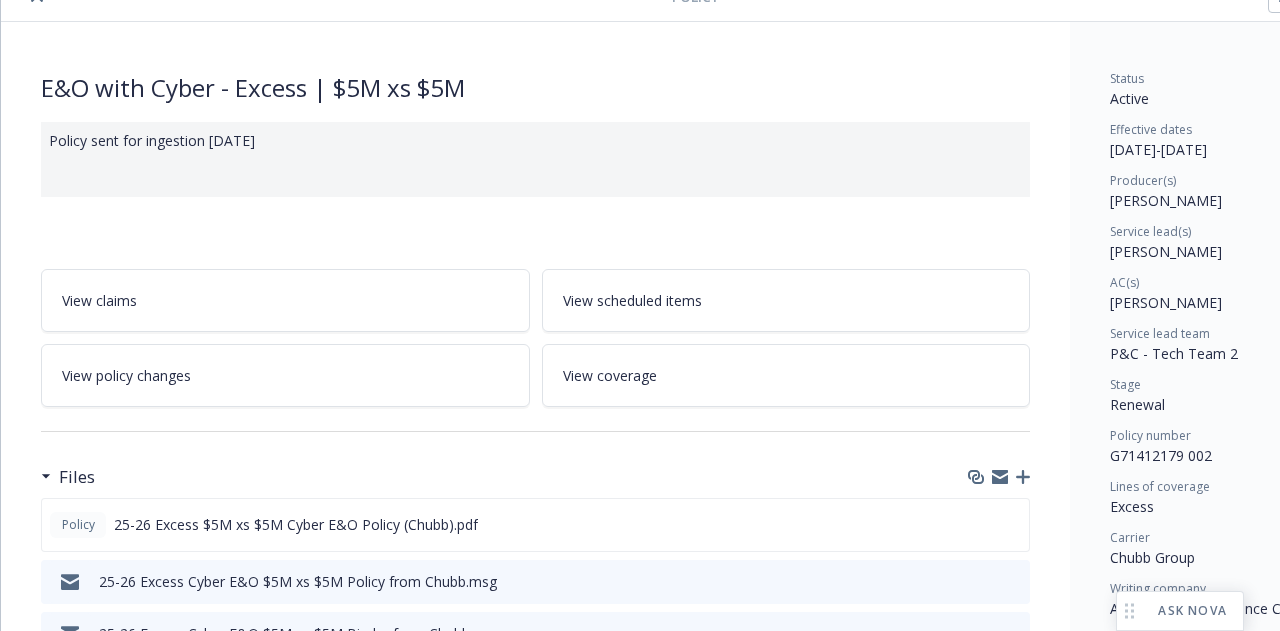 scroll, scrollTop: 0, scrollLeft: 0, axis: both 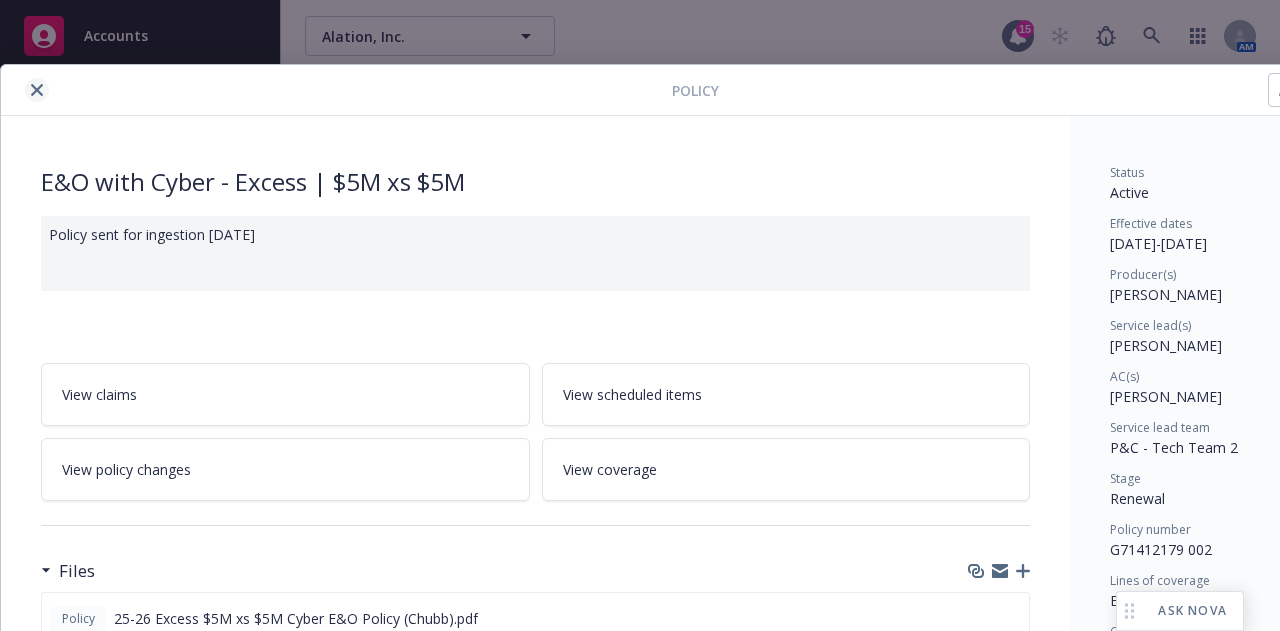 click 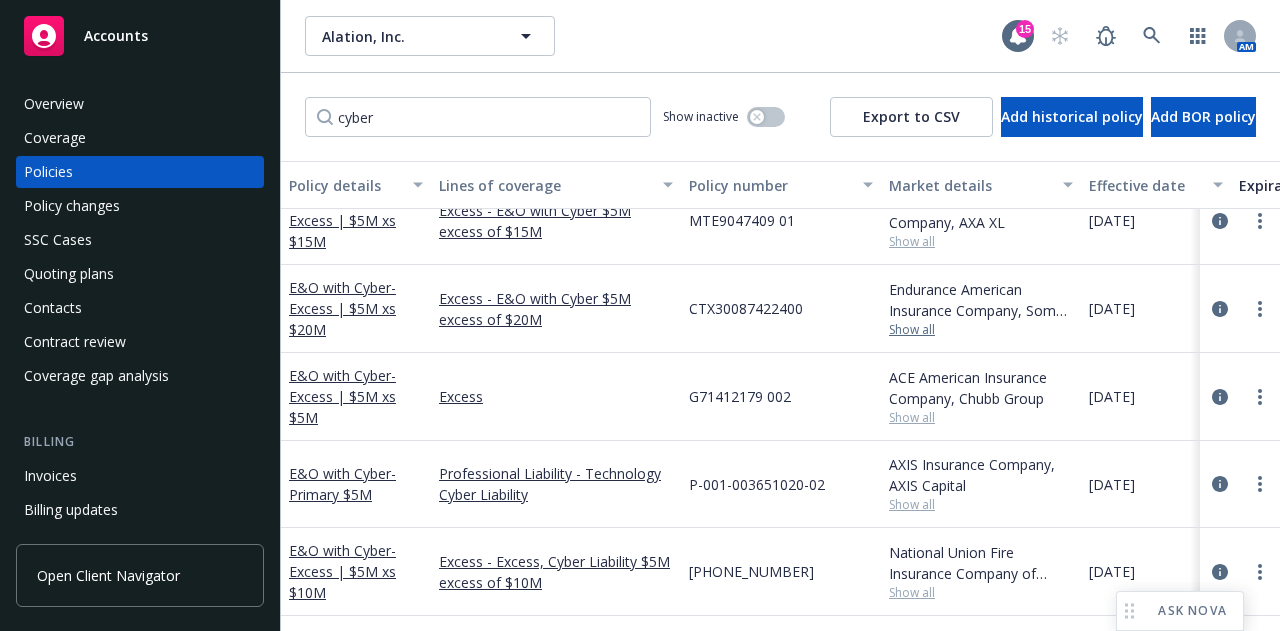 scroll, scrollTop: 0, scrollLeft: 0, axis: both 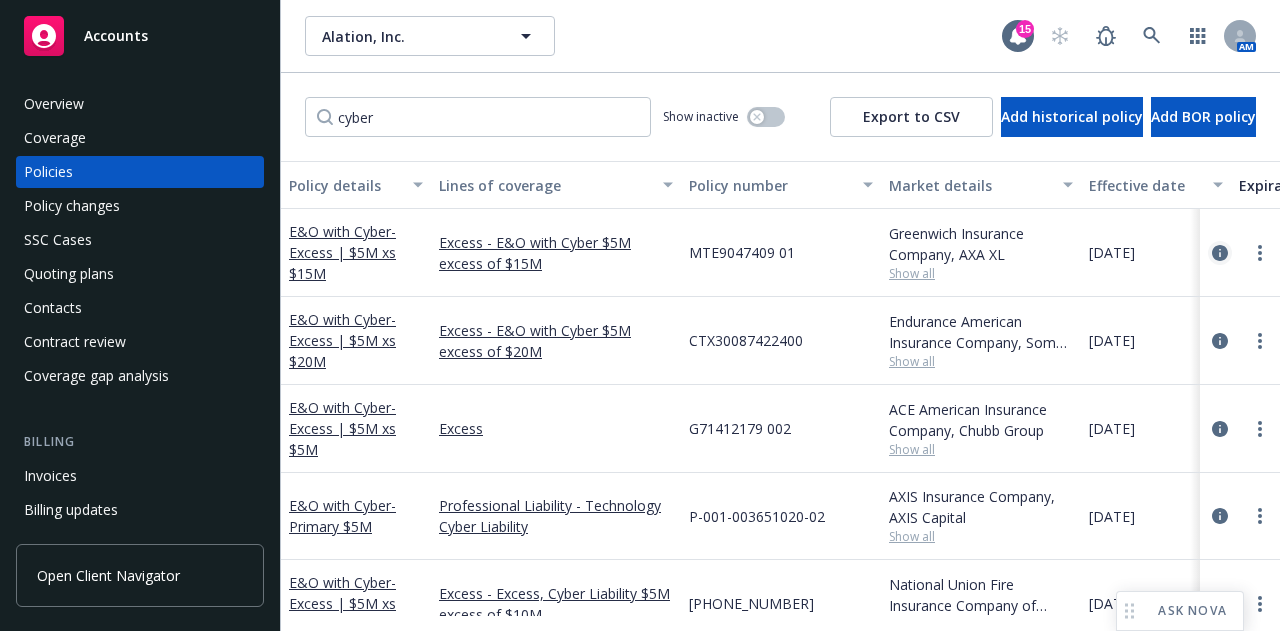 click 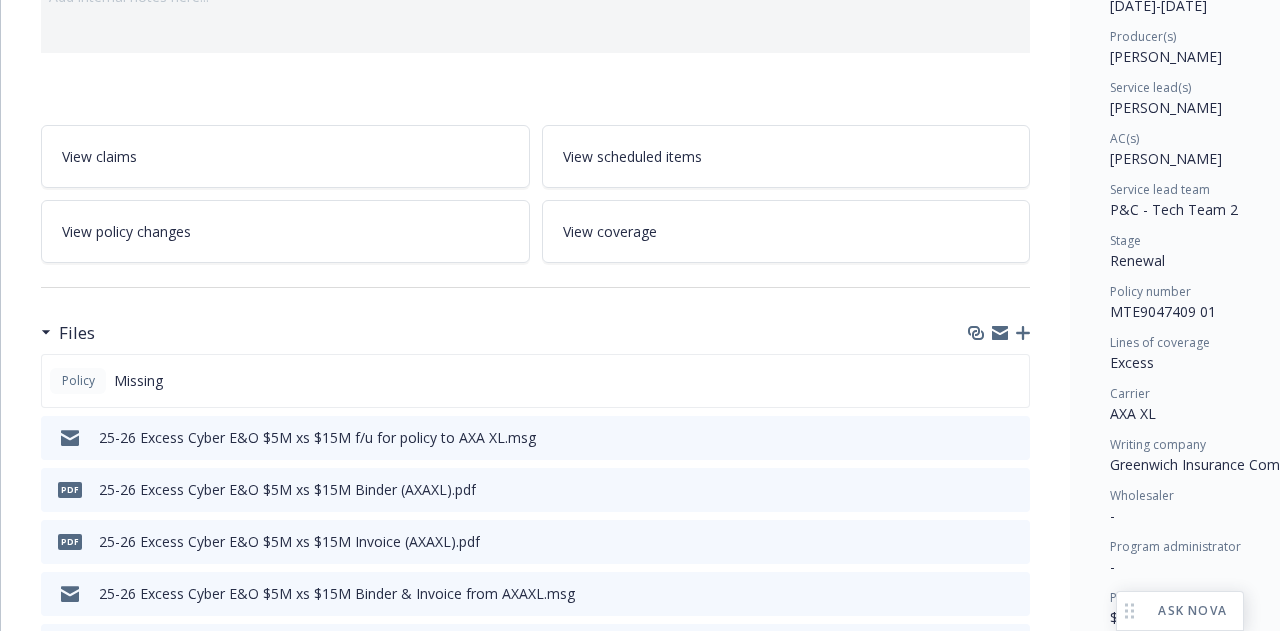 scroll, scrollTop: 0, scrollLeft: 0, axis: both 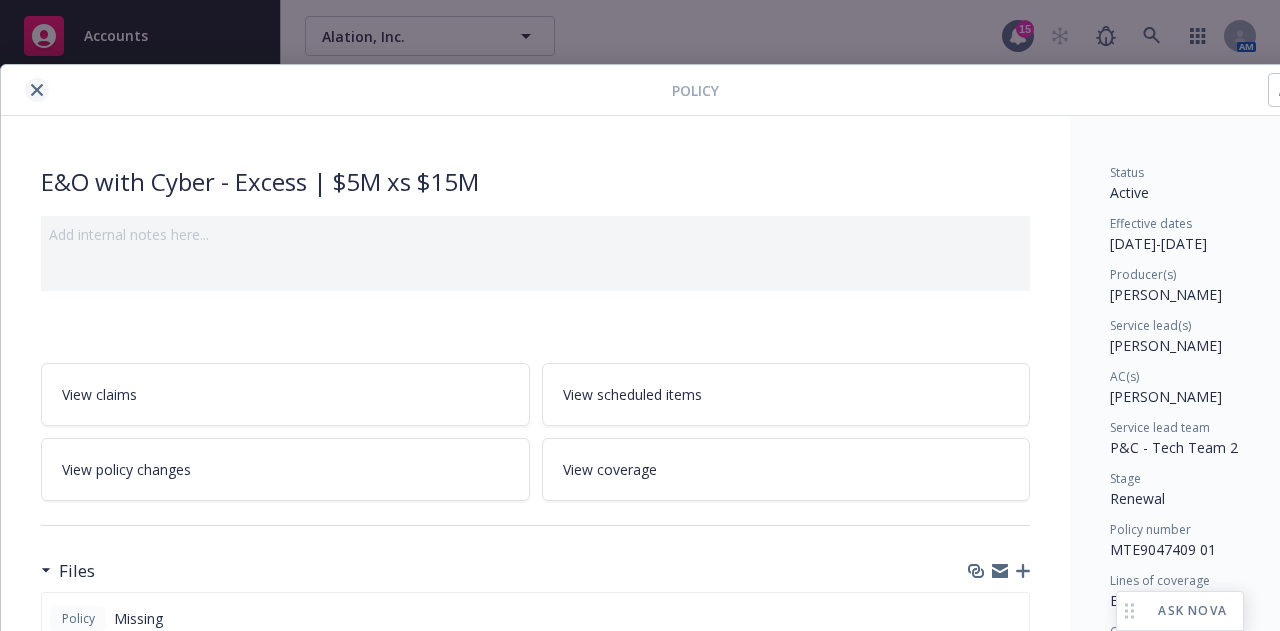 click 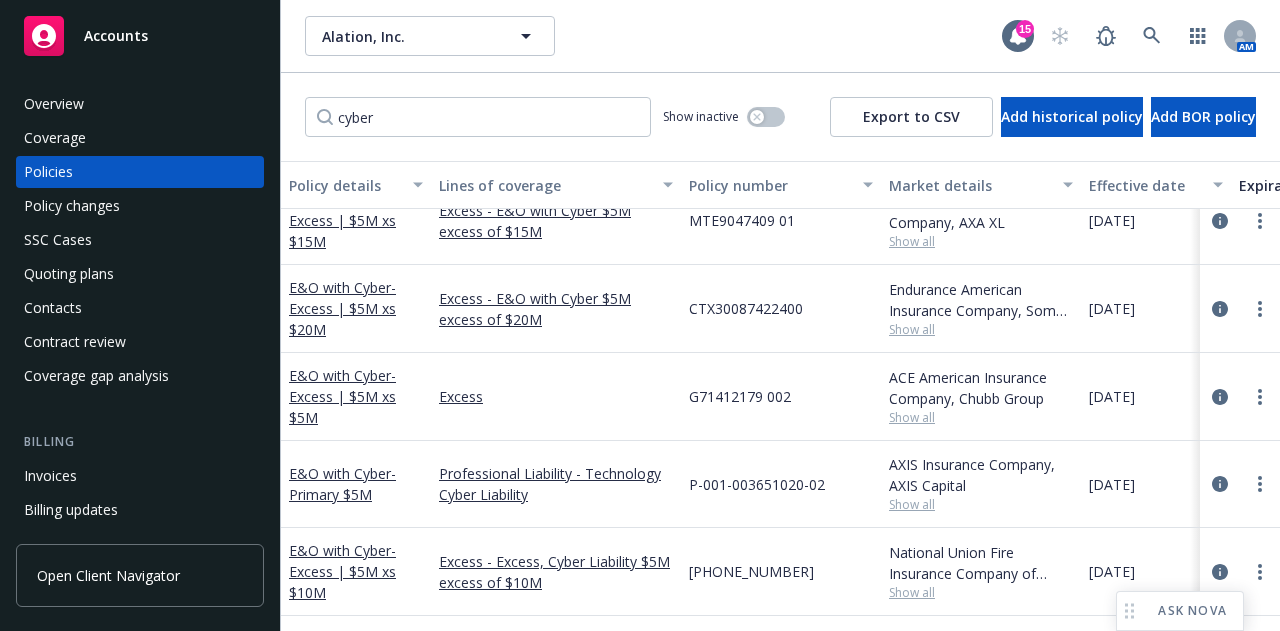scroll, scrollTop: 0, scrollLeft: 0, axis: both 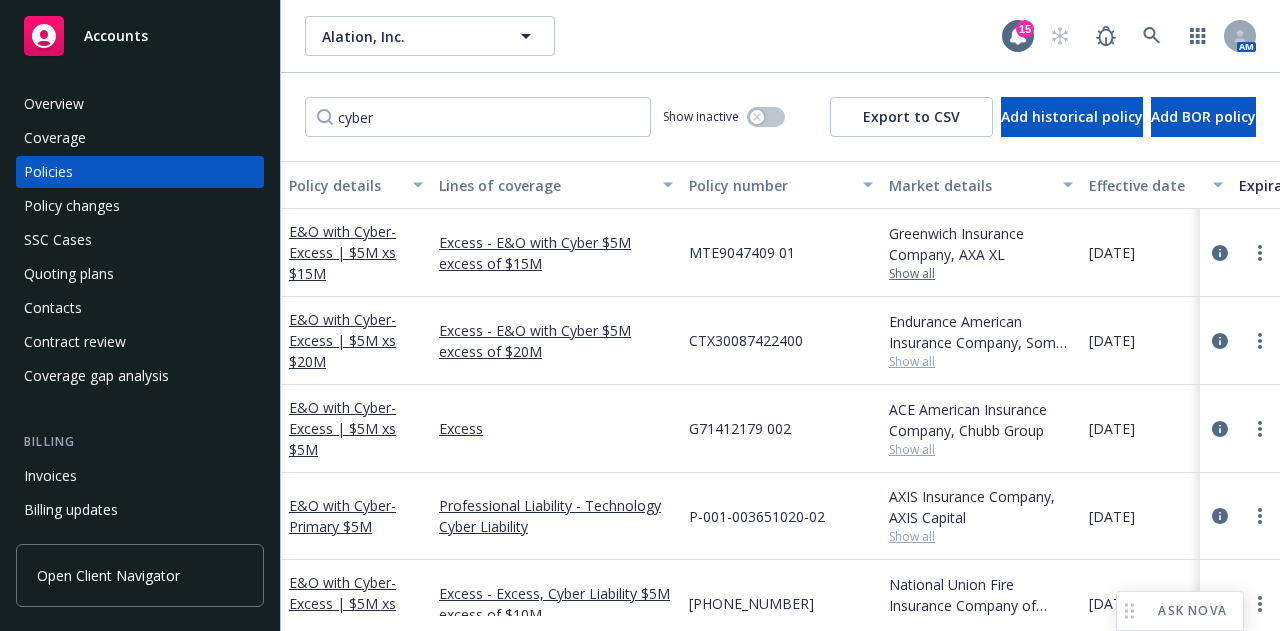 click on "Show all" at bounding box center (981, 274) 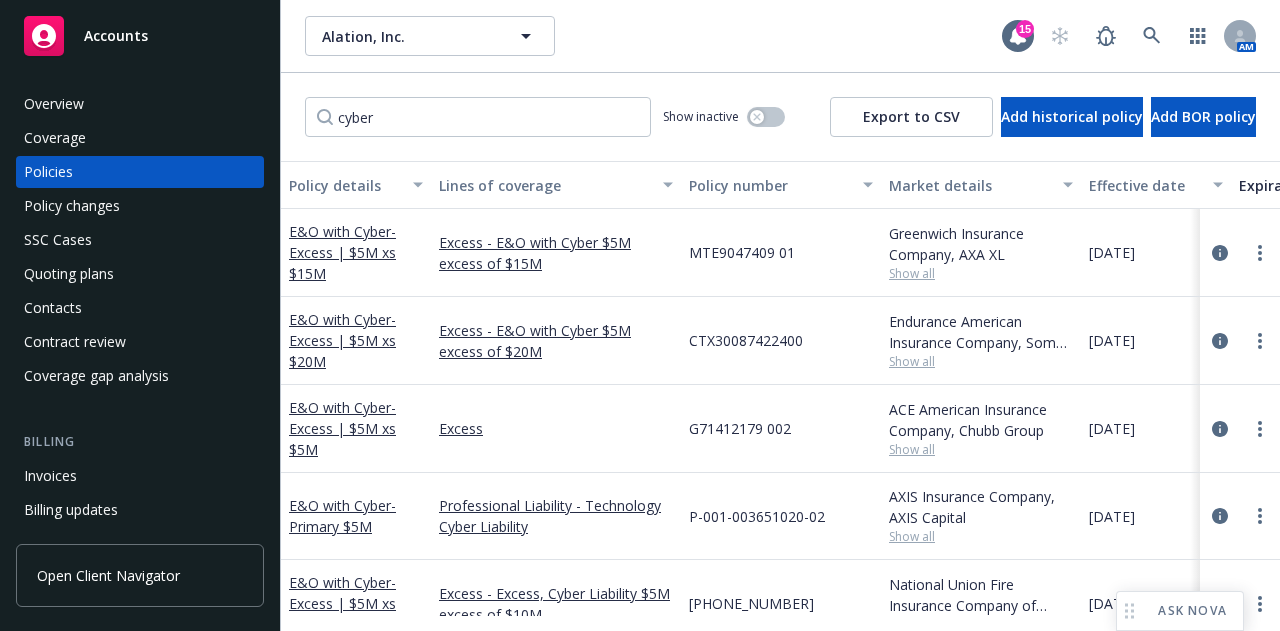 click on "Greenwich Insurance Company, AXA XL" at bounding box center [981, 244] 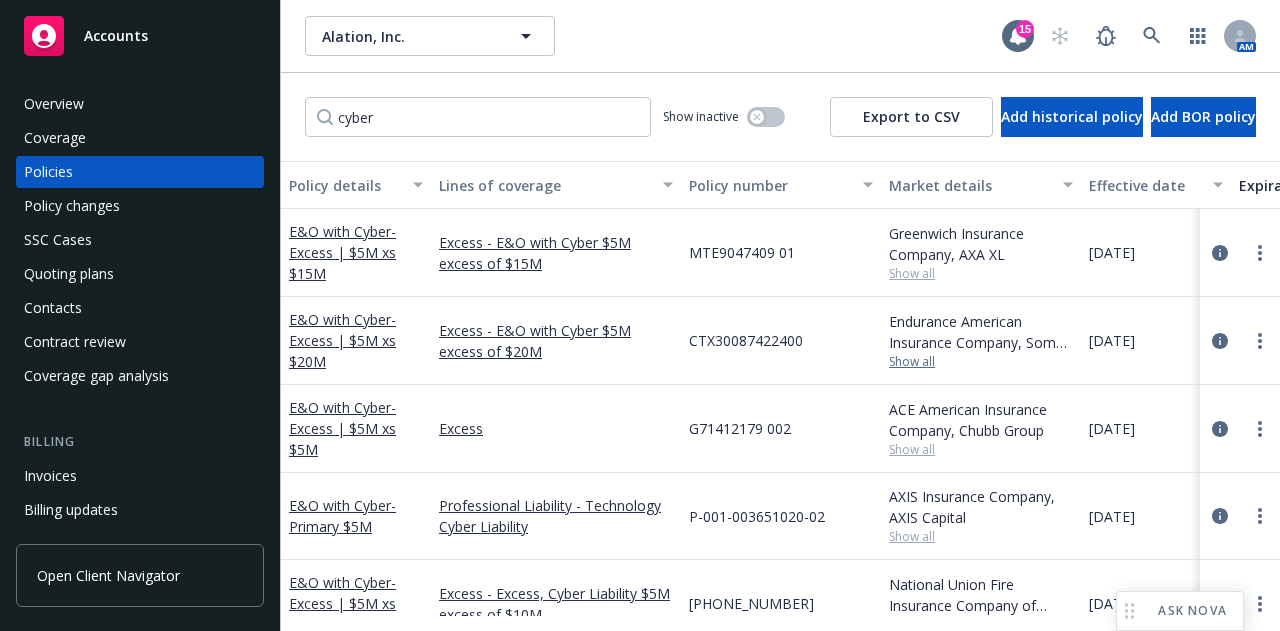 click on "Show all" at bounding box center [981, 362] 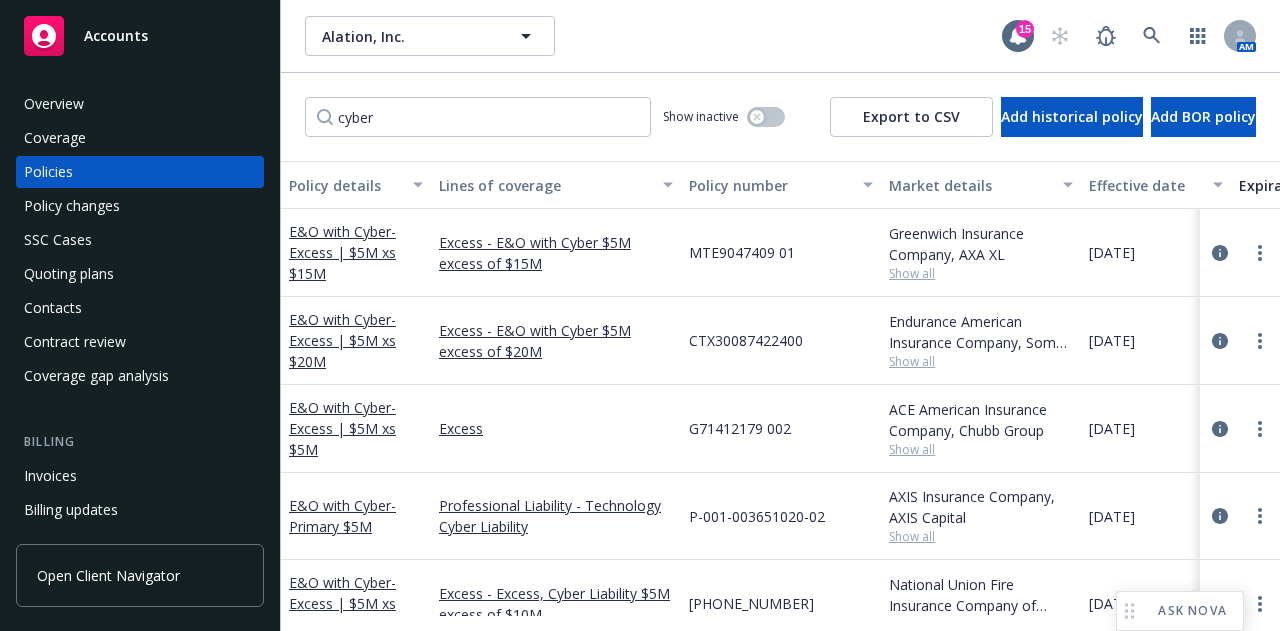 scroll, scrollTop: 45, scrollLeft: 0, axis: vertical 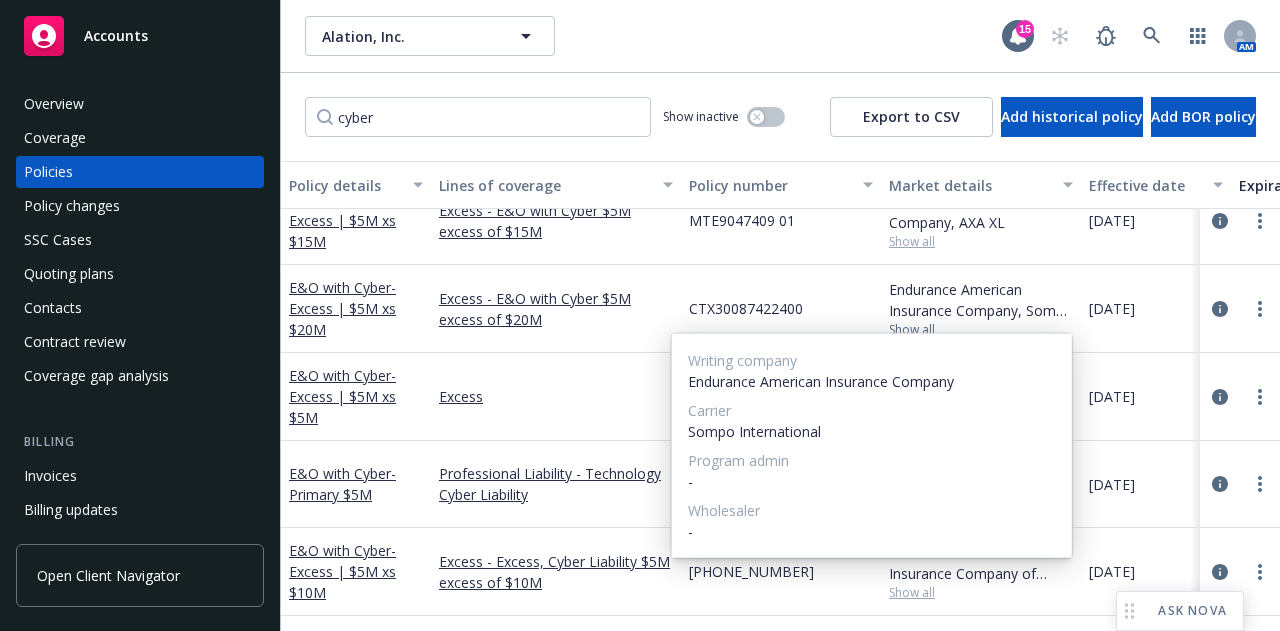 click on "Show all" at bounding box center [981, 330] 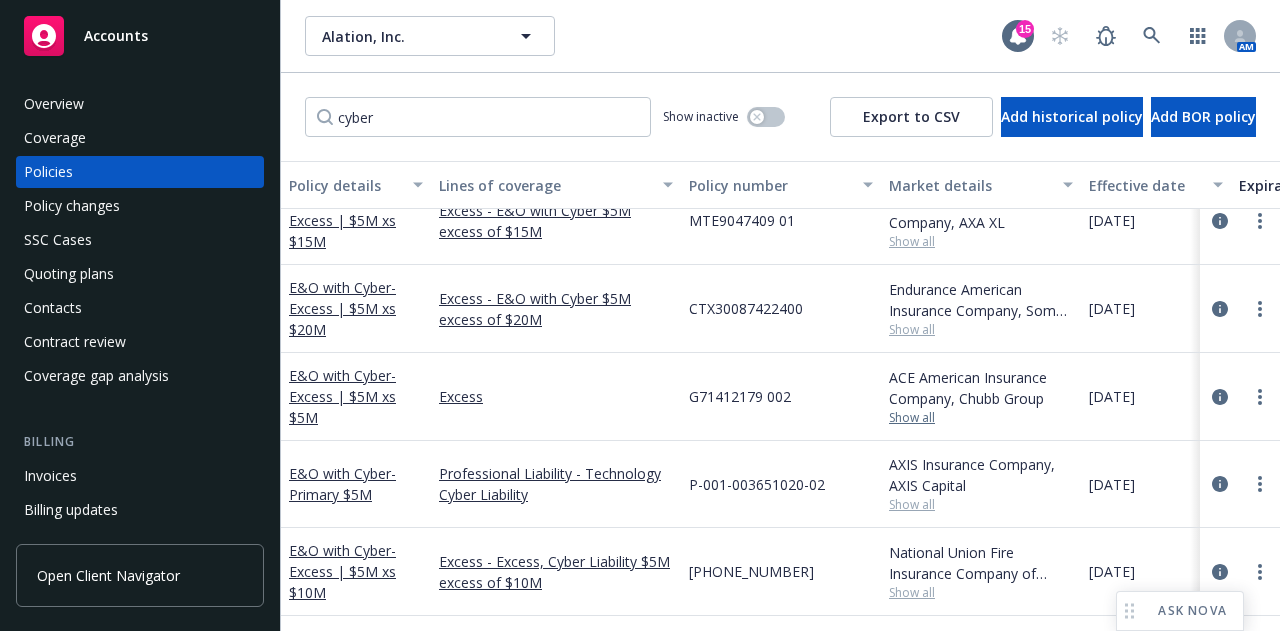 click on "Show all" at bounding box center (981, 418) 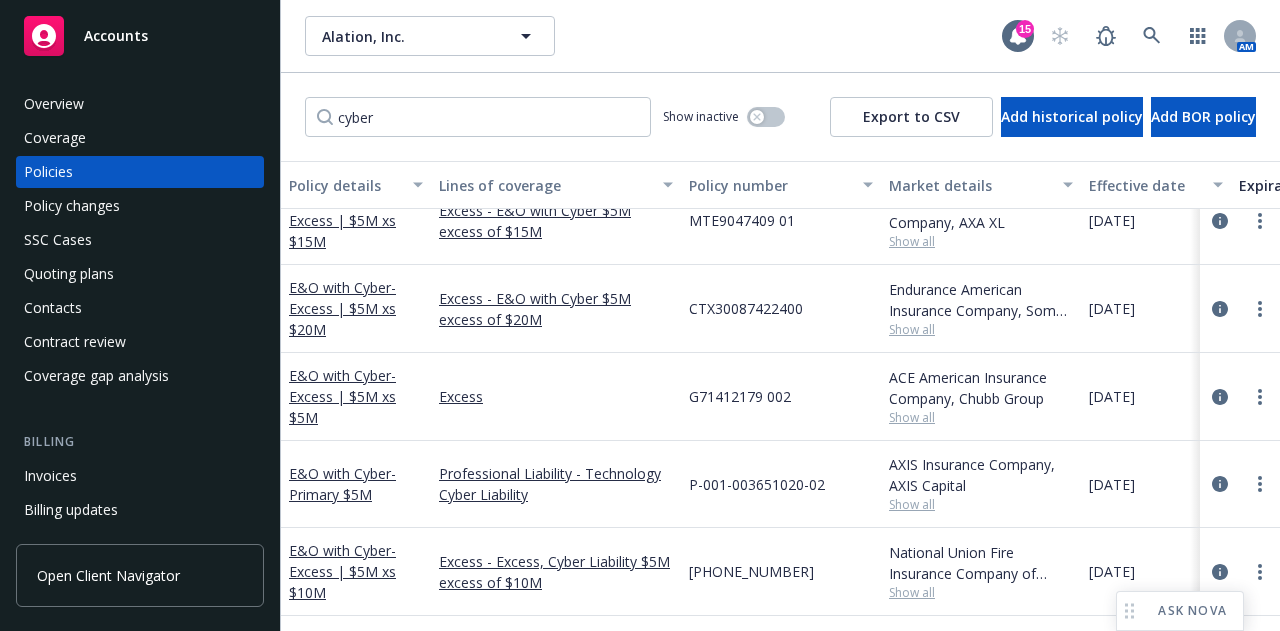 click on "P-001-003651020-02" at bounding box center (781, 484) 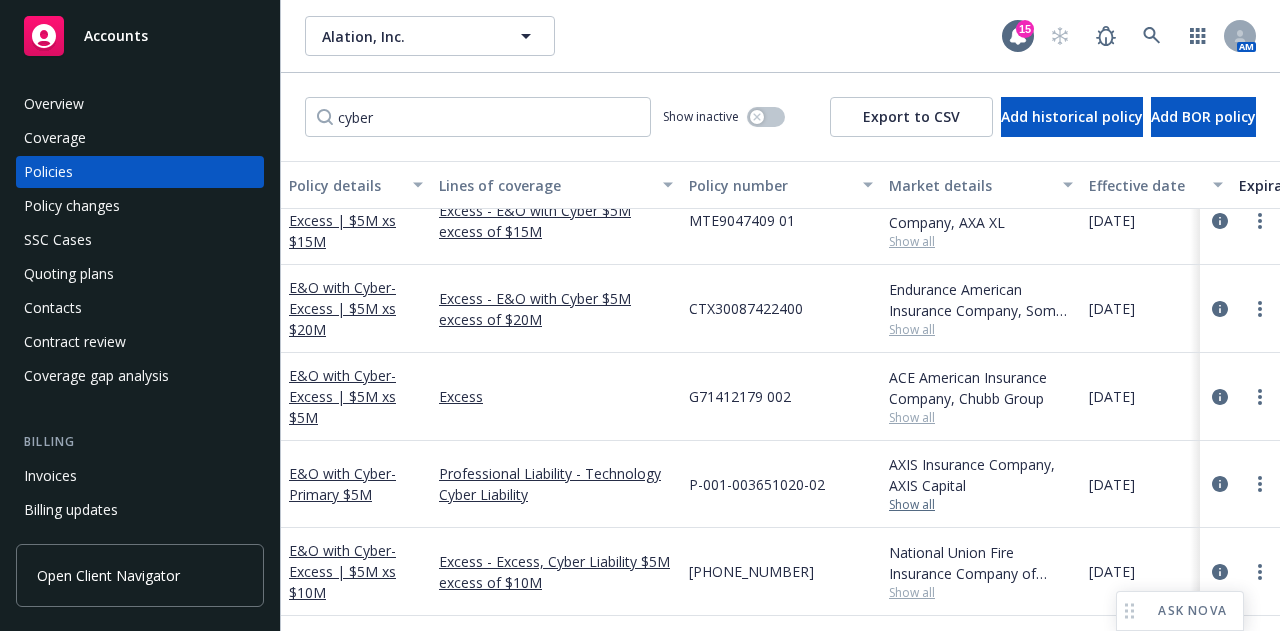 click on "Show all" at bounding box center (981, 505) 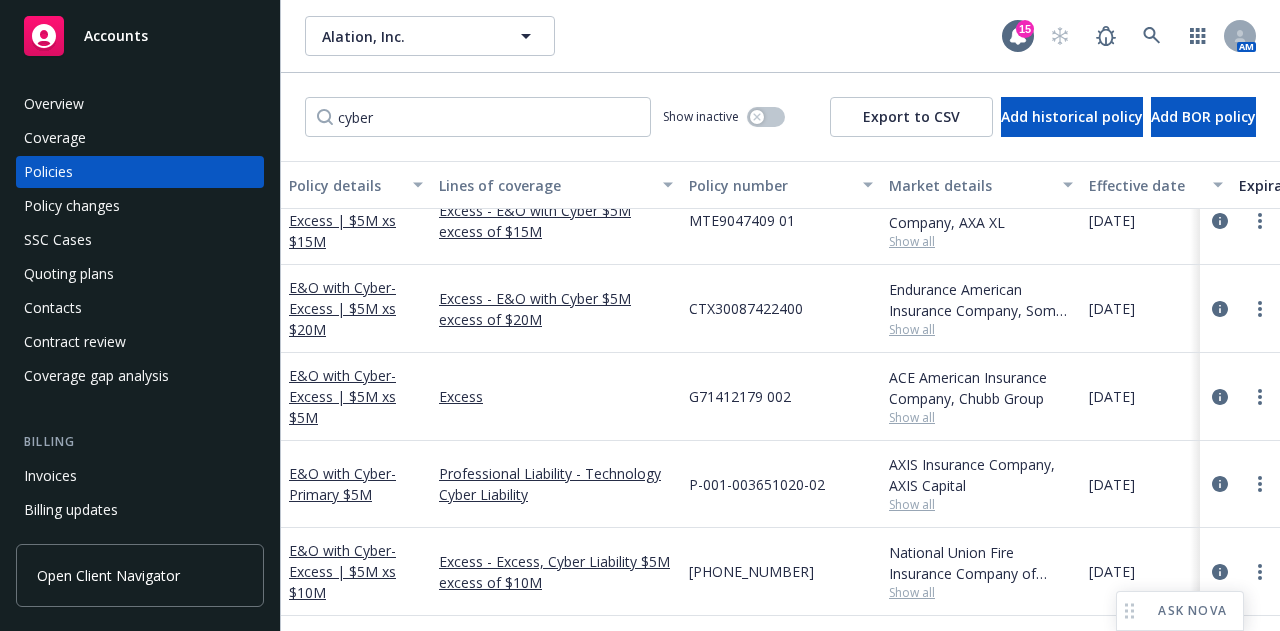 click on "P-001-003651020-02" at bounding box center [781, 484] 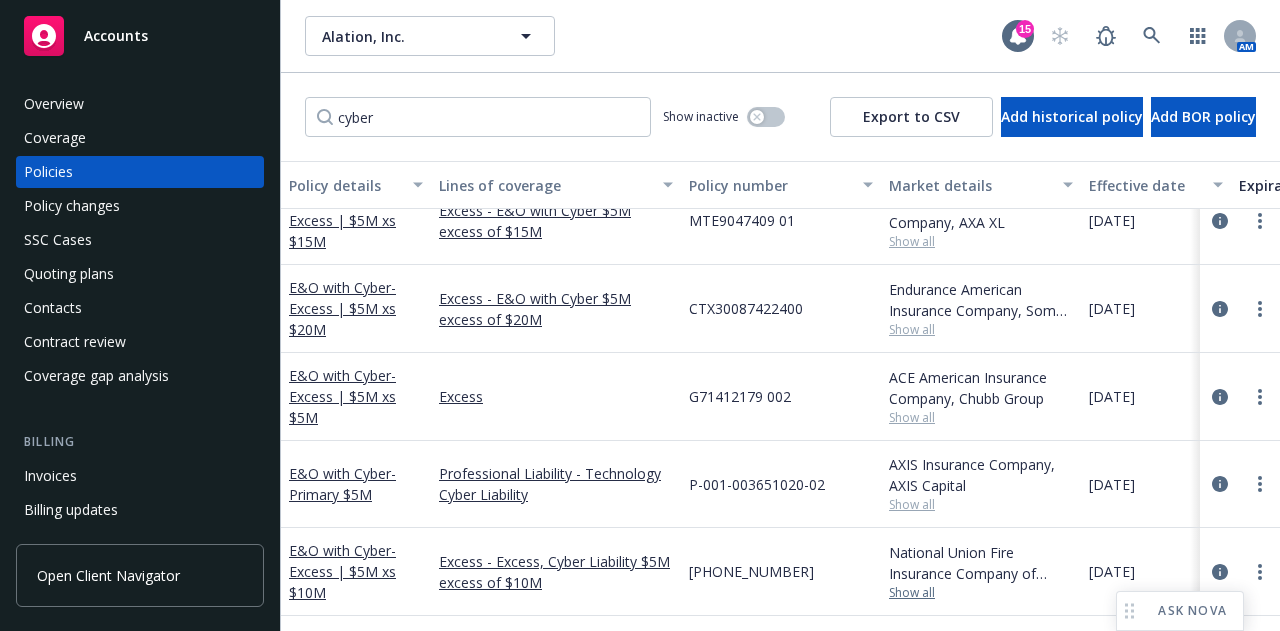 click on "Show all" at bounding box center [981, 593] 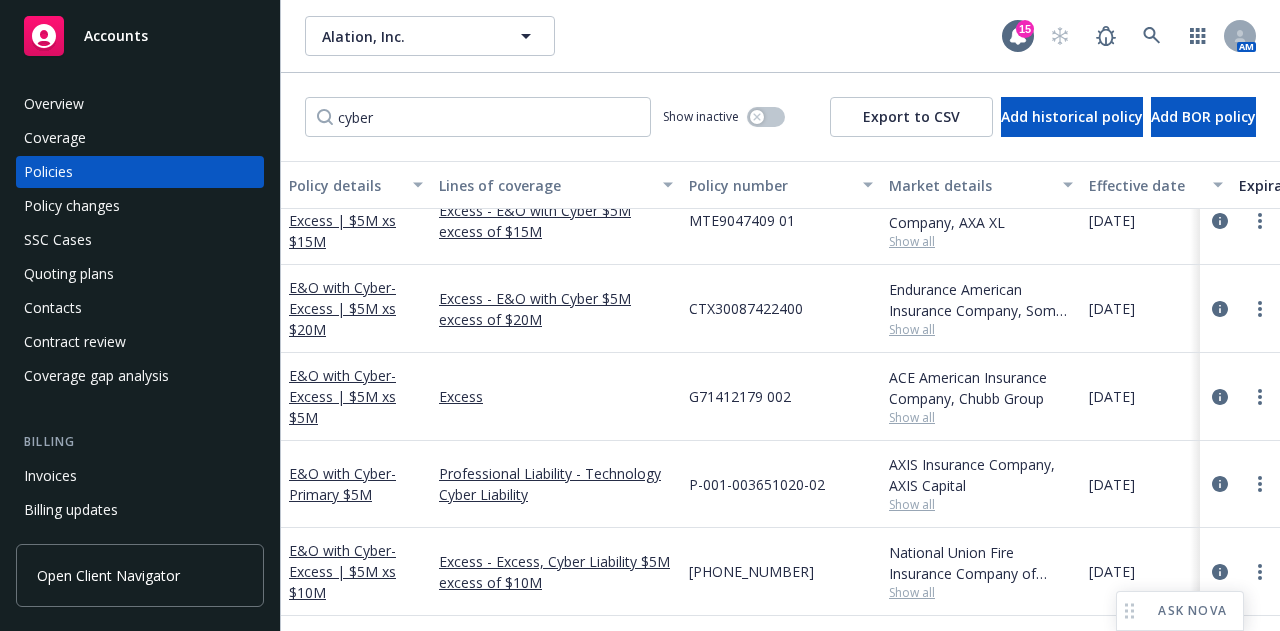 click at bounding box center (1240, 572) 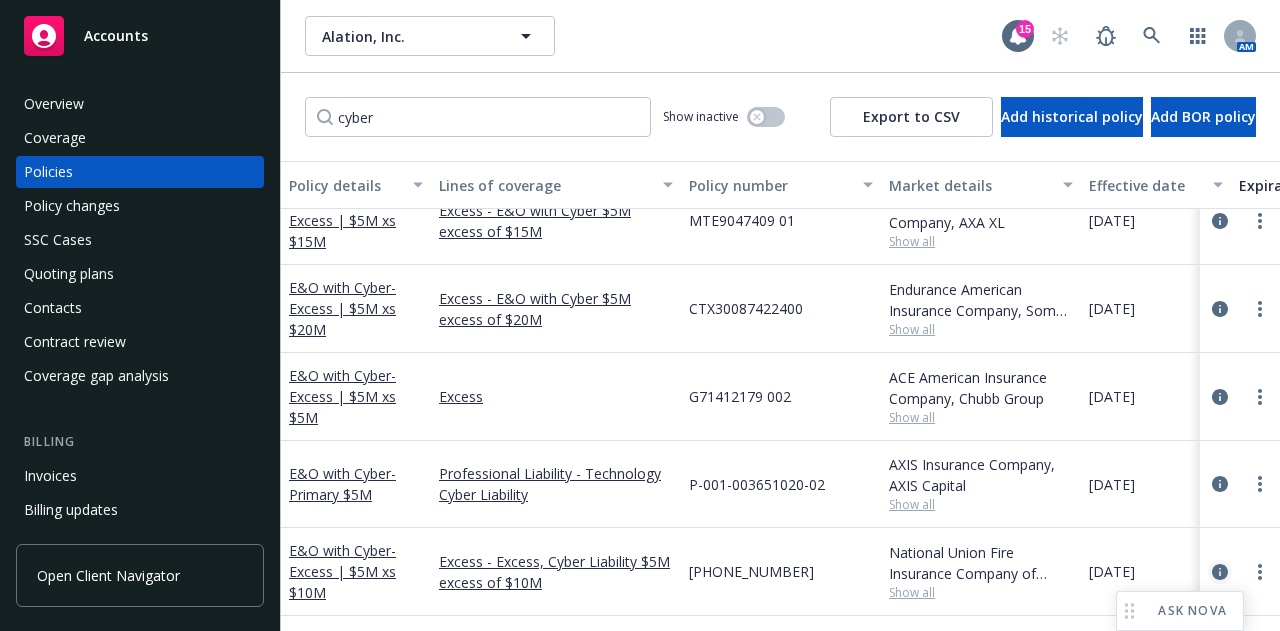 click 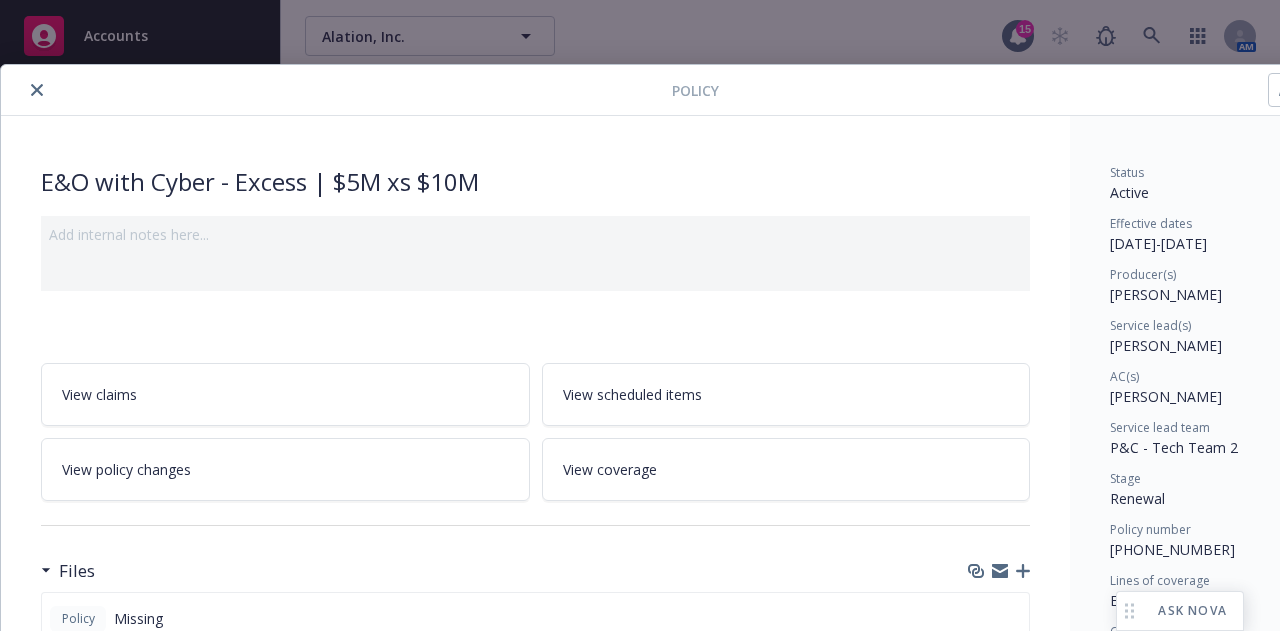 scroll, scrollTop: 224, scrollLeft: 0, axis: vertical 